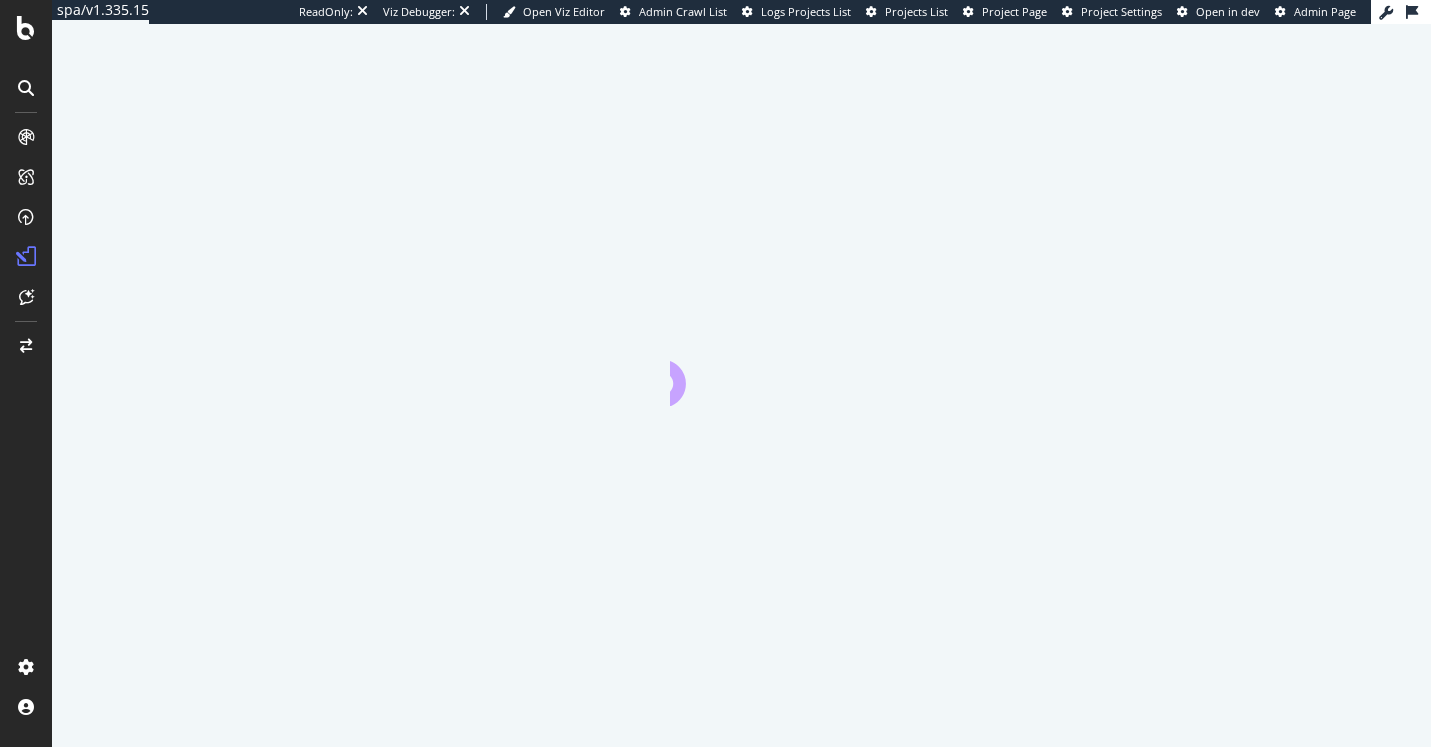 scroll, scrollTop: 0, scrollLeft: 0, axis: both 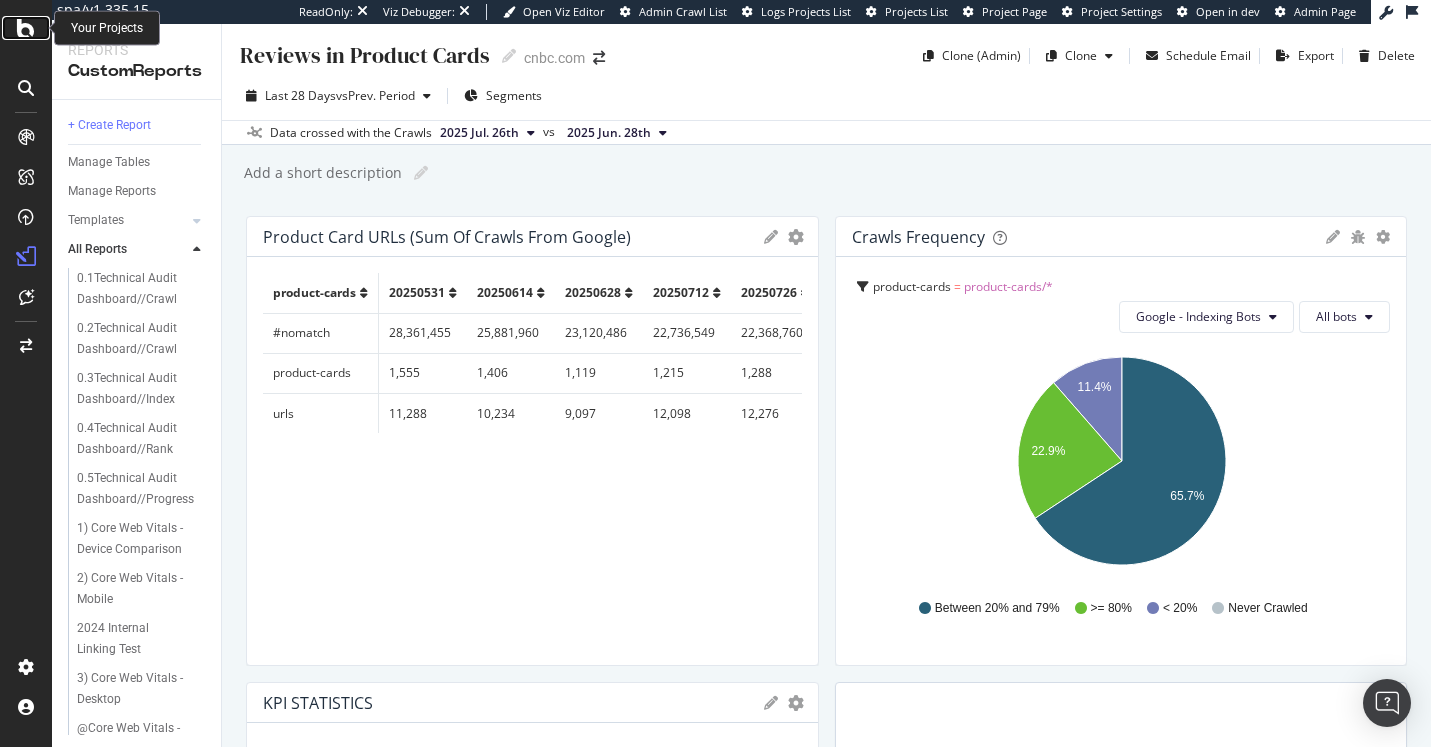 click at bounding box center (26, 28) 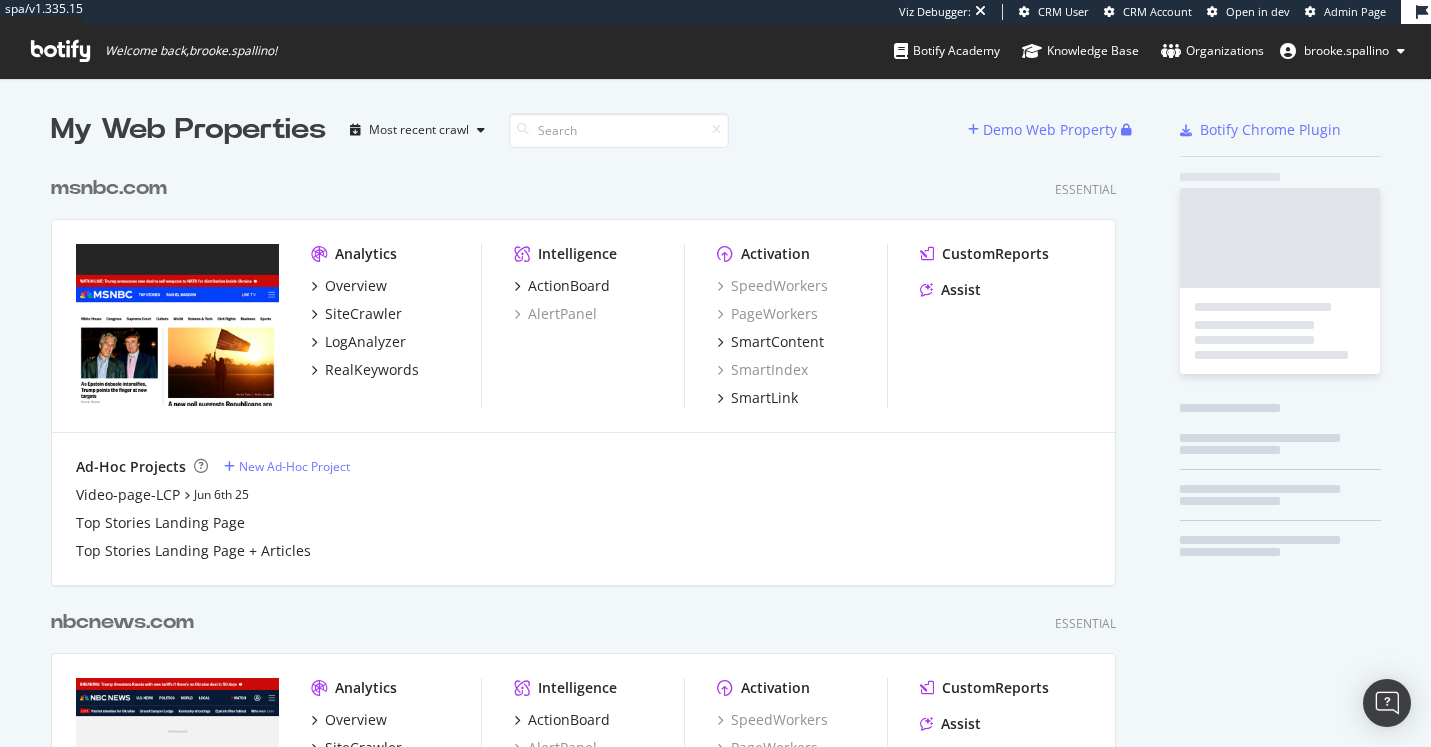 scroll, scrollTop: 1, scrollLeft: 1, axis: both 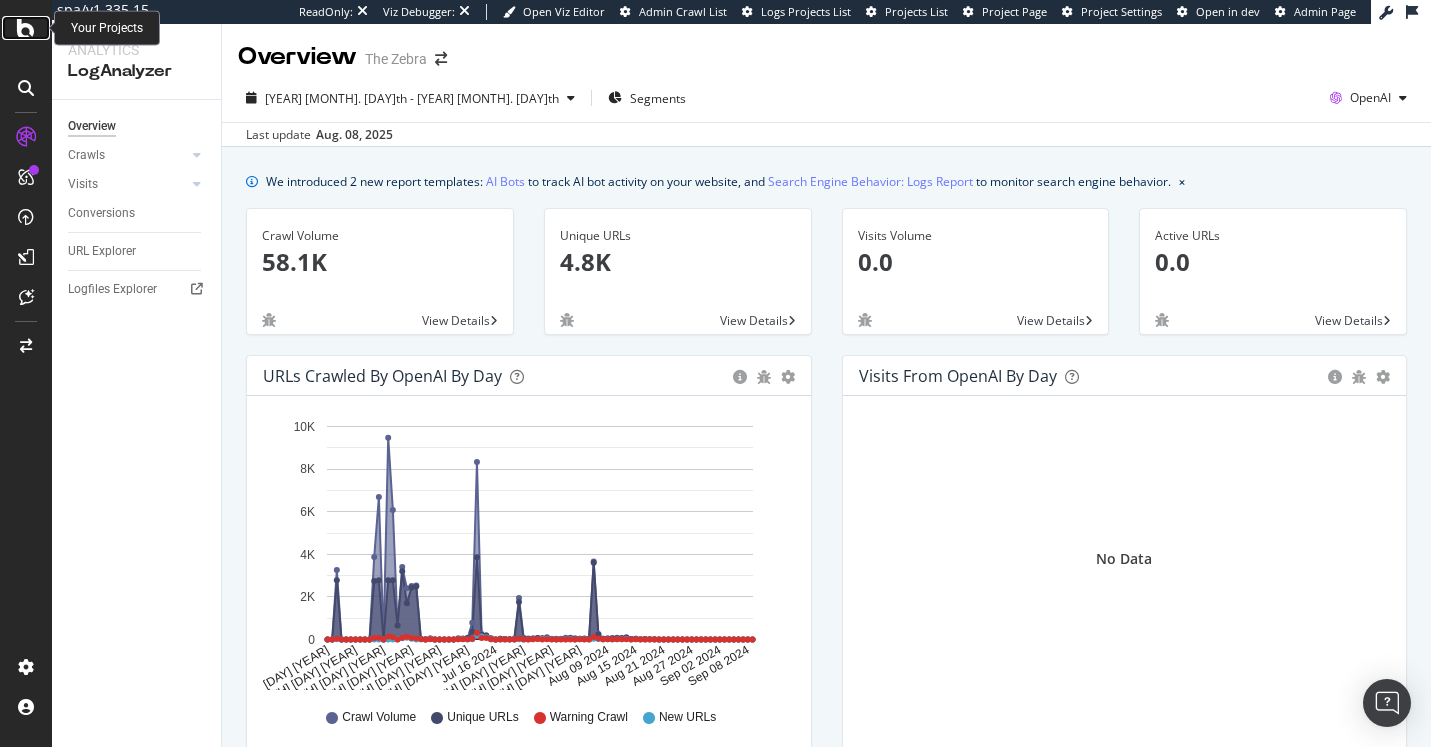 click at bounding box center [26, 28] 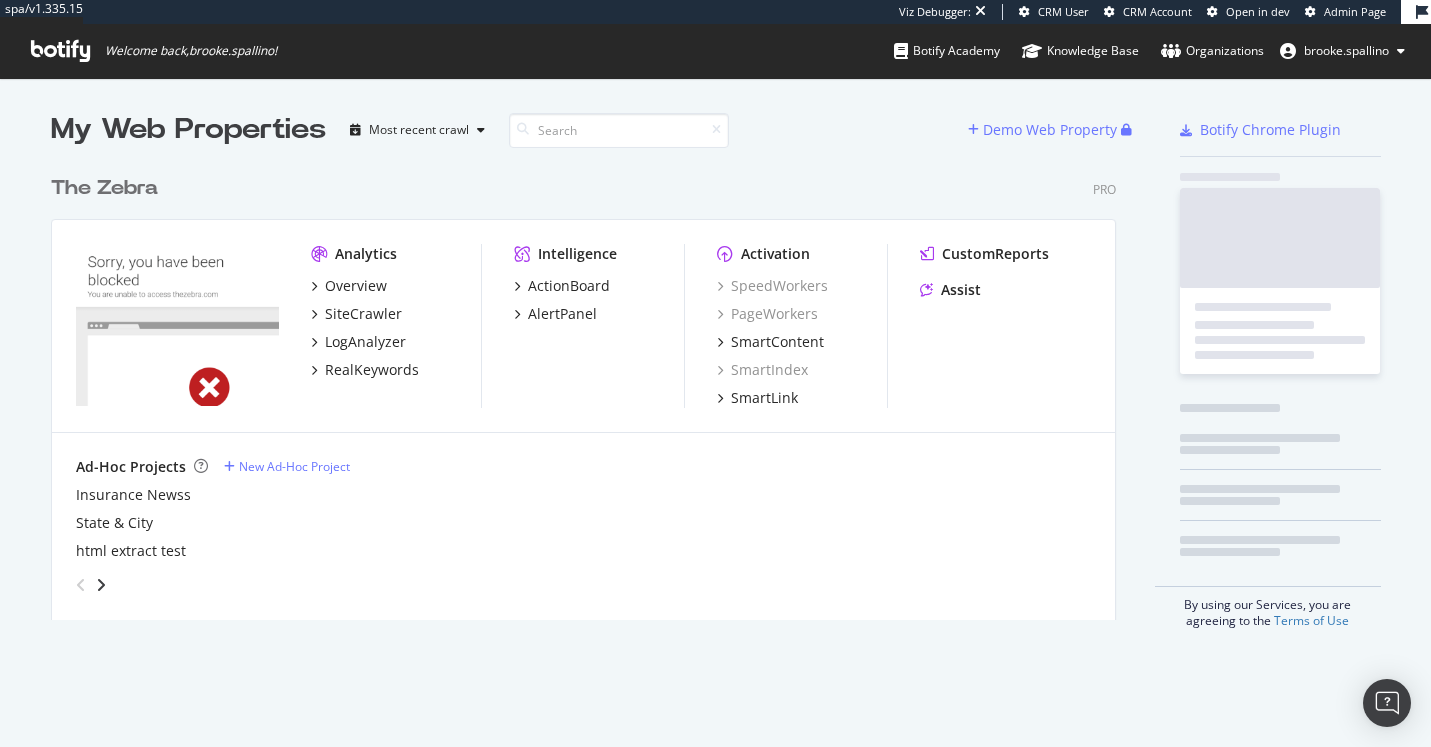 scroll, scrollTop: 1, scrollLeft: 1, axis: both 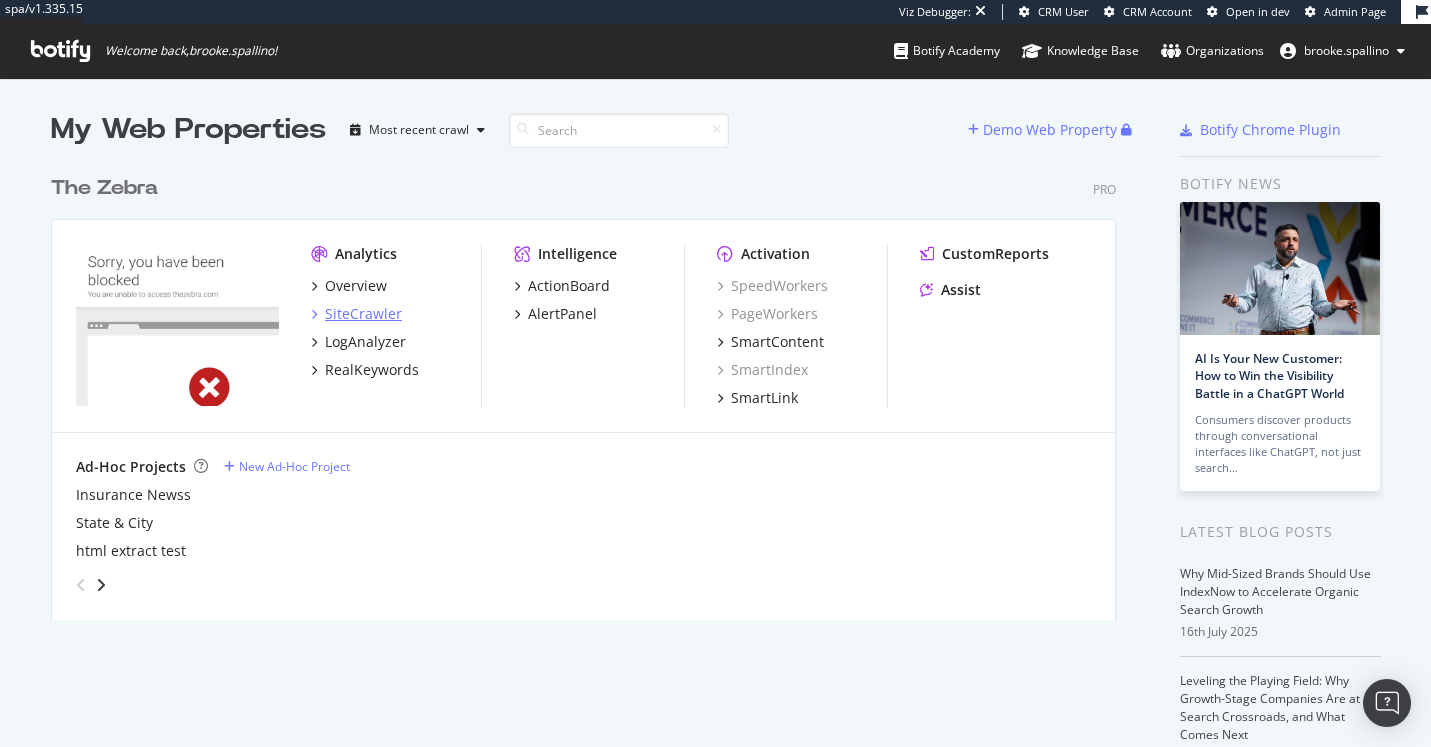 click on "SiteCrawler" at bounding box center [363, 314] 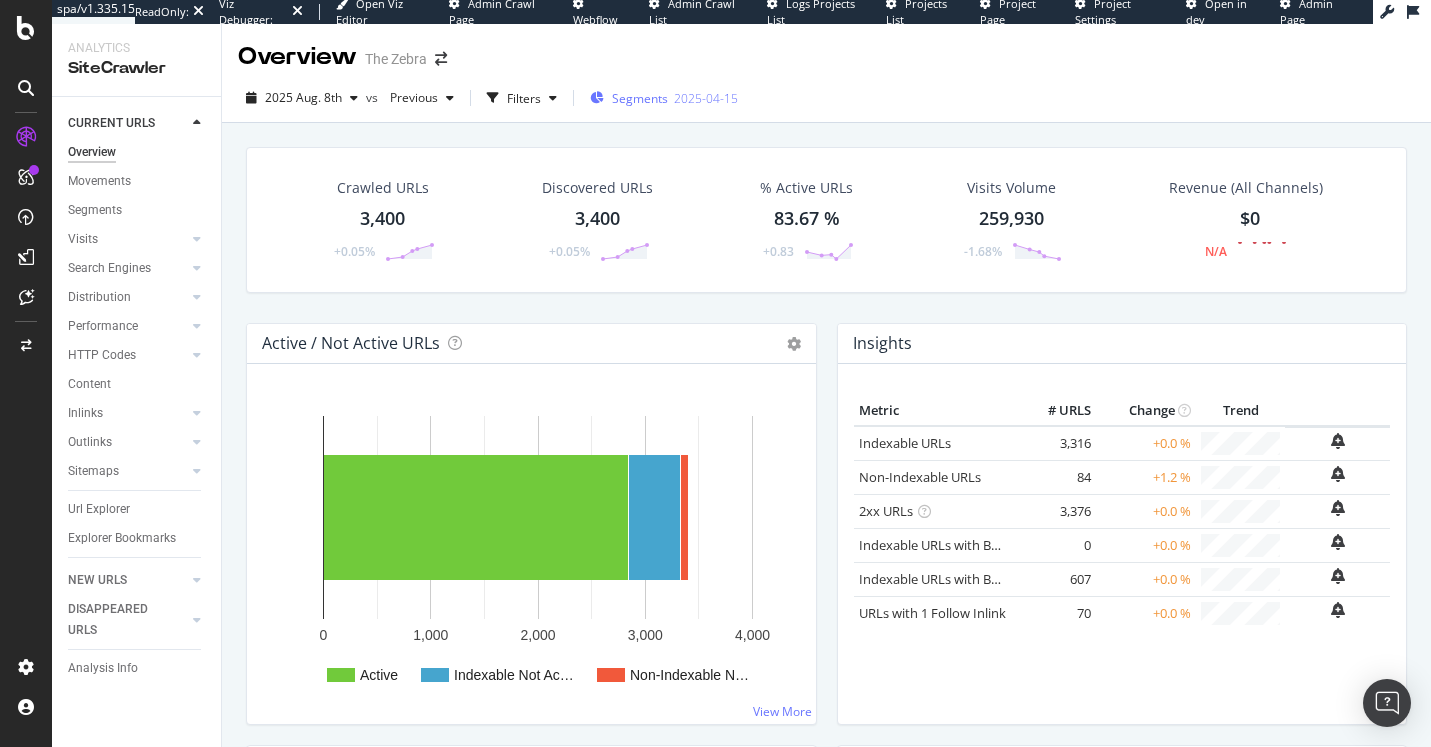 click on "Segments 2025-04-15" at bounding box center (664, 98) 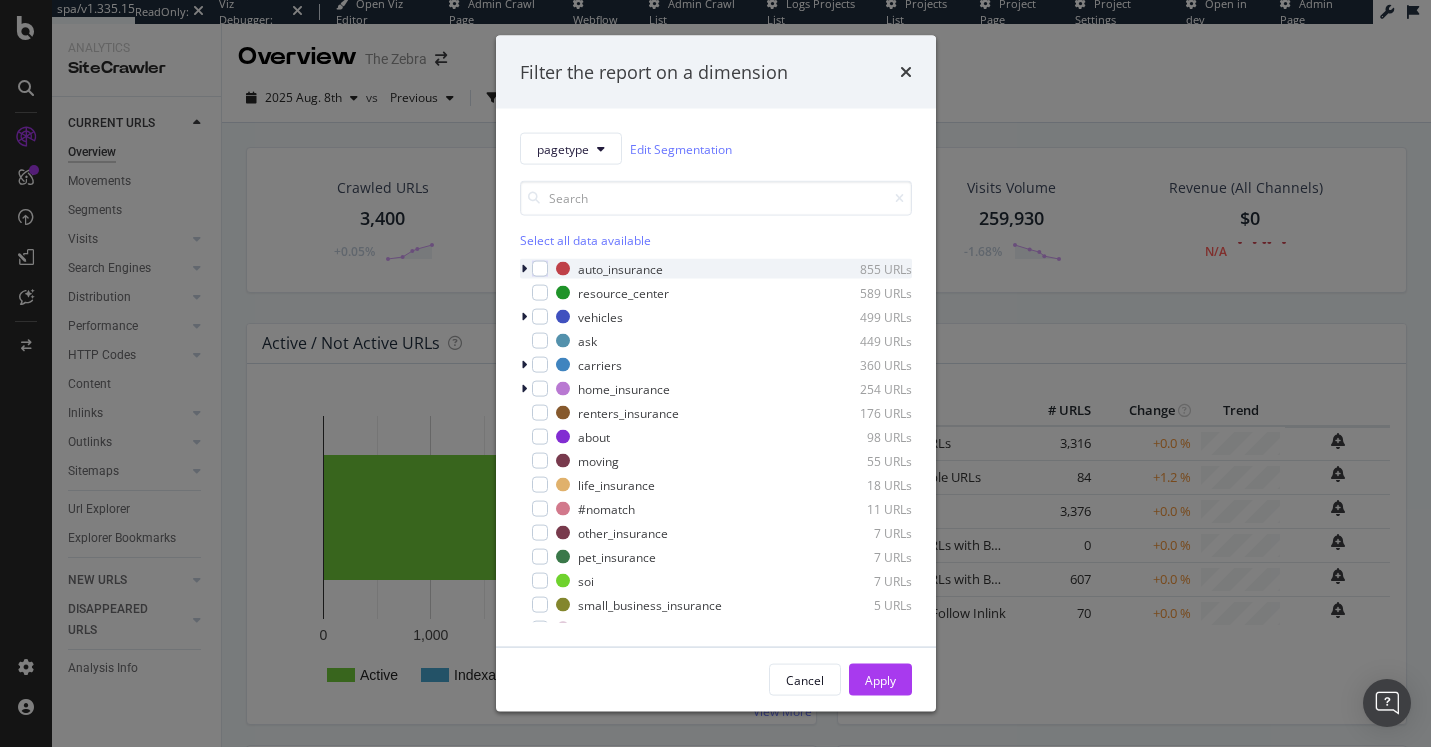click at bounding box center [526, 269] 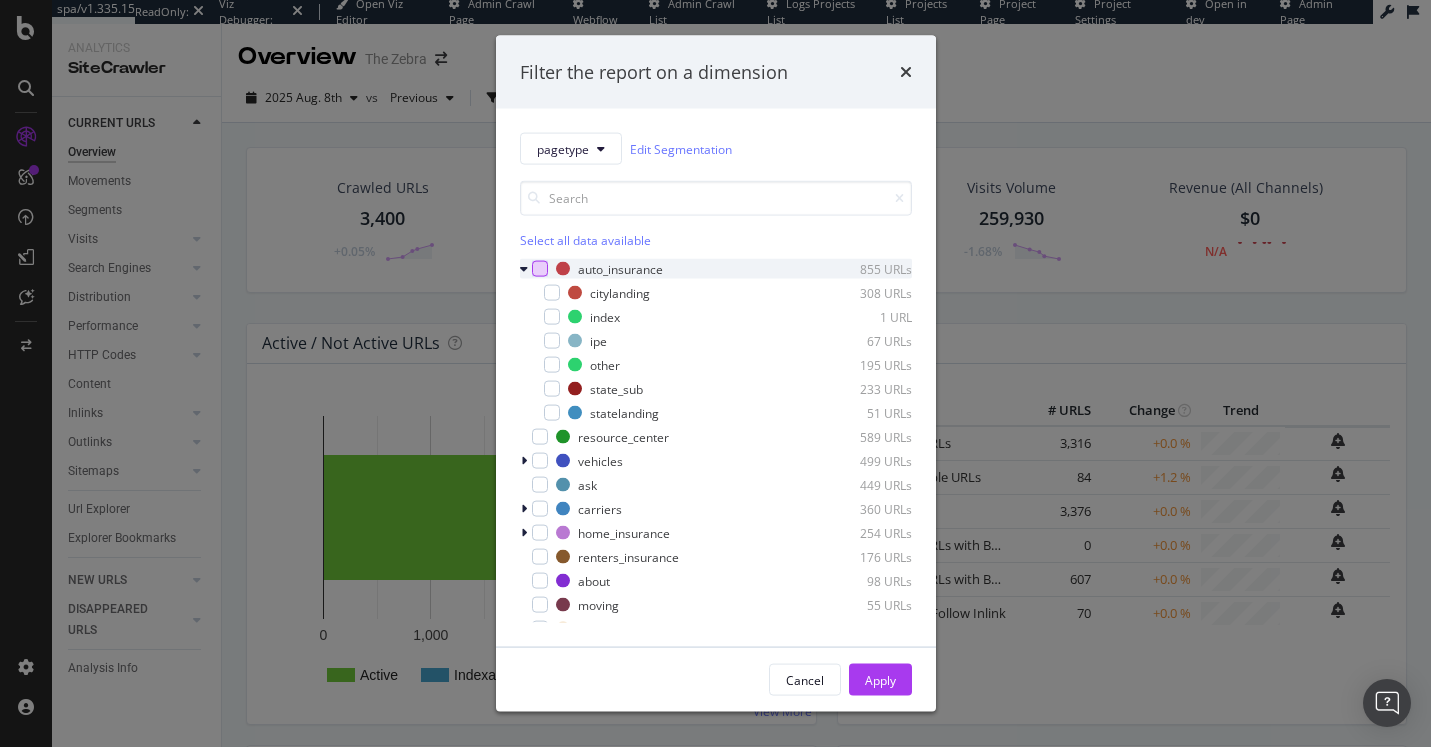 click at bounding box center (540, 269) 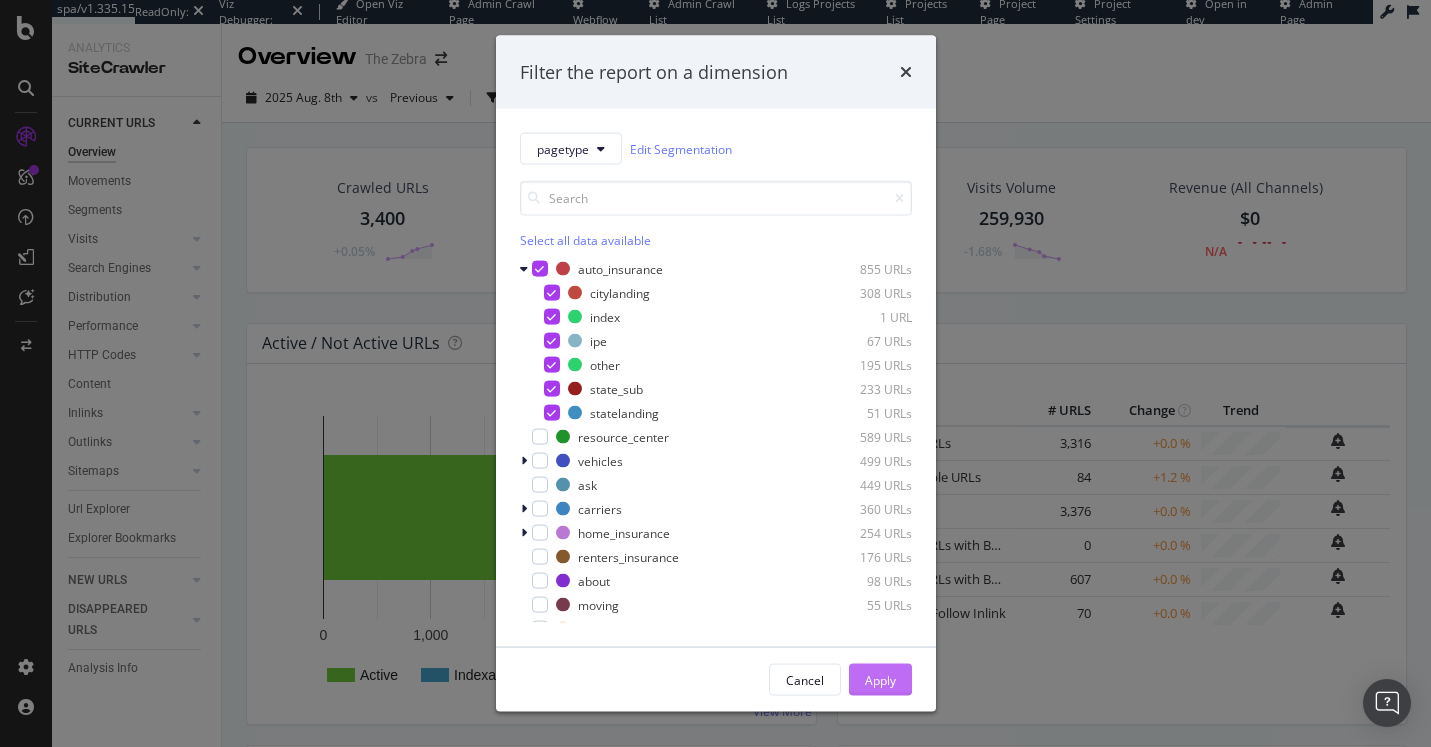 click on "Apply" at bounding box center [880, 680] 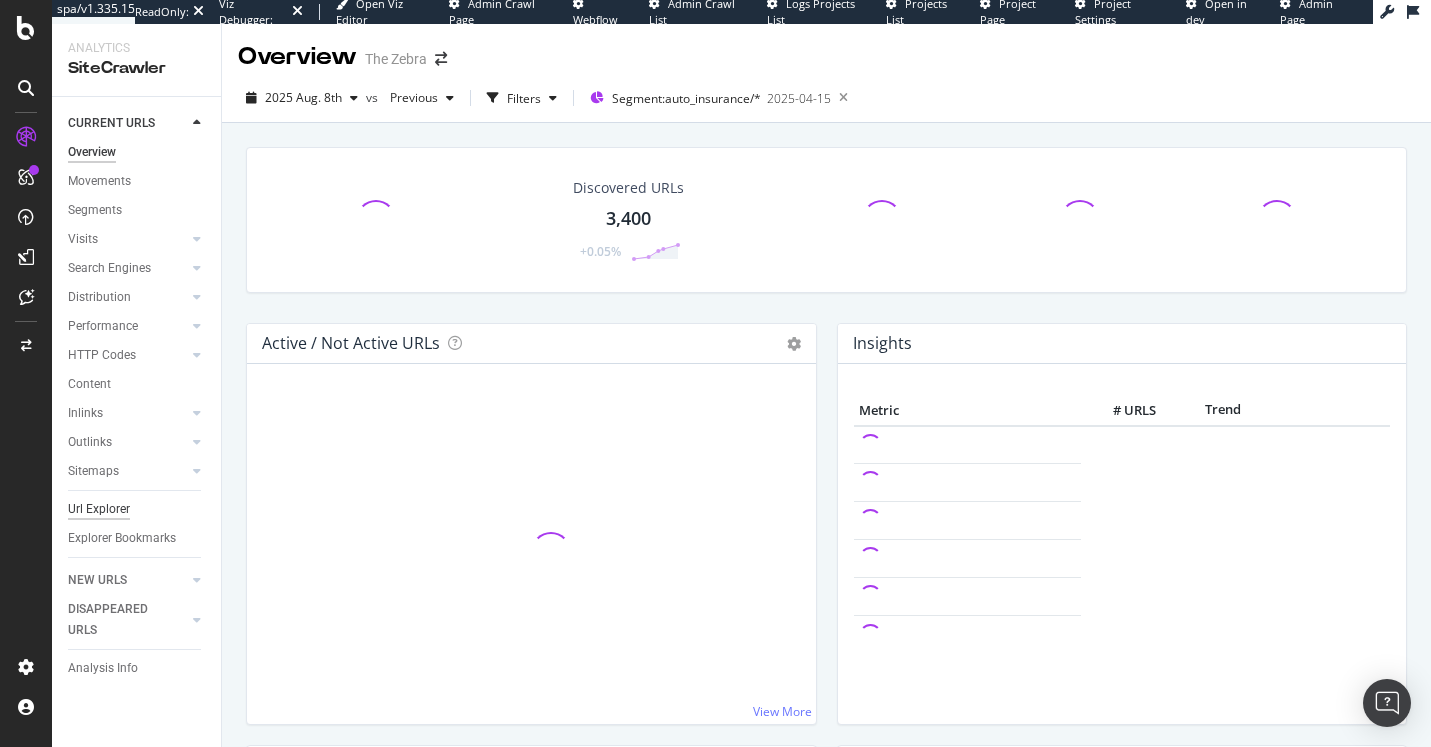 click on "Url Explorer" at bounding box center [99, 509] 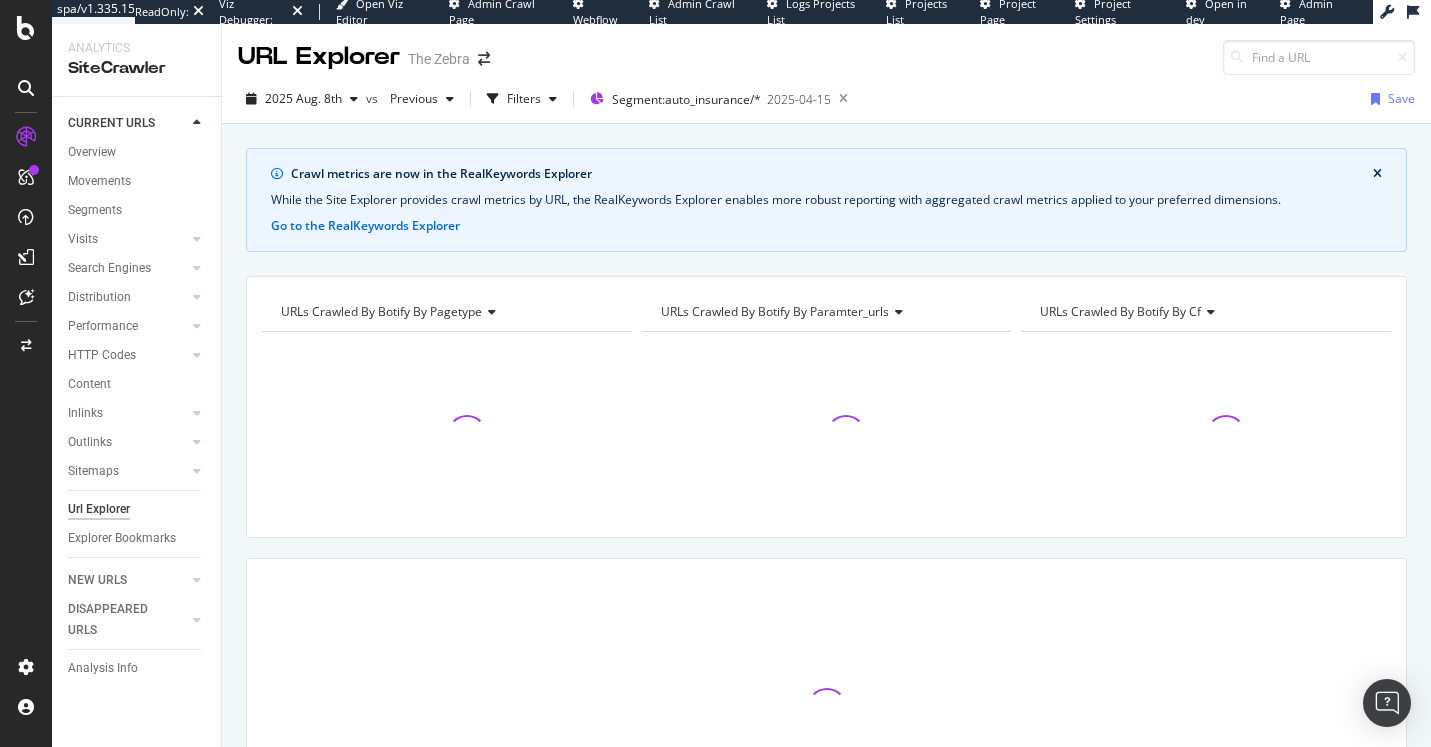 scroll, scrollTop: 181, scrollLeft: 0, axis: vertical 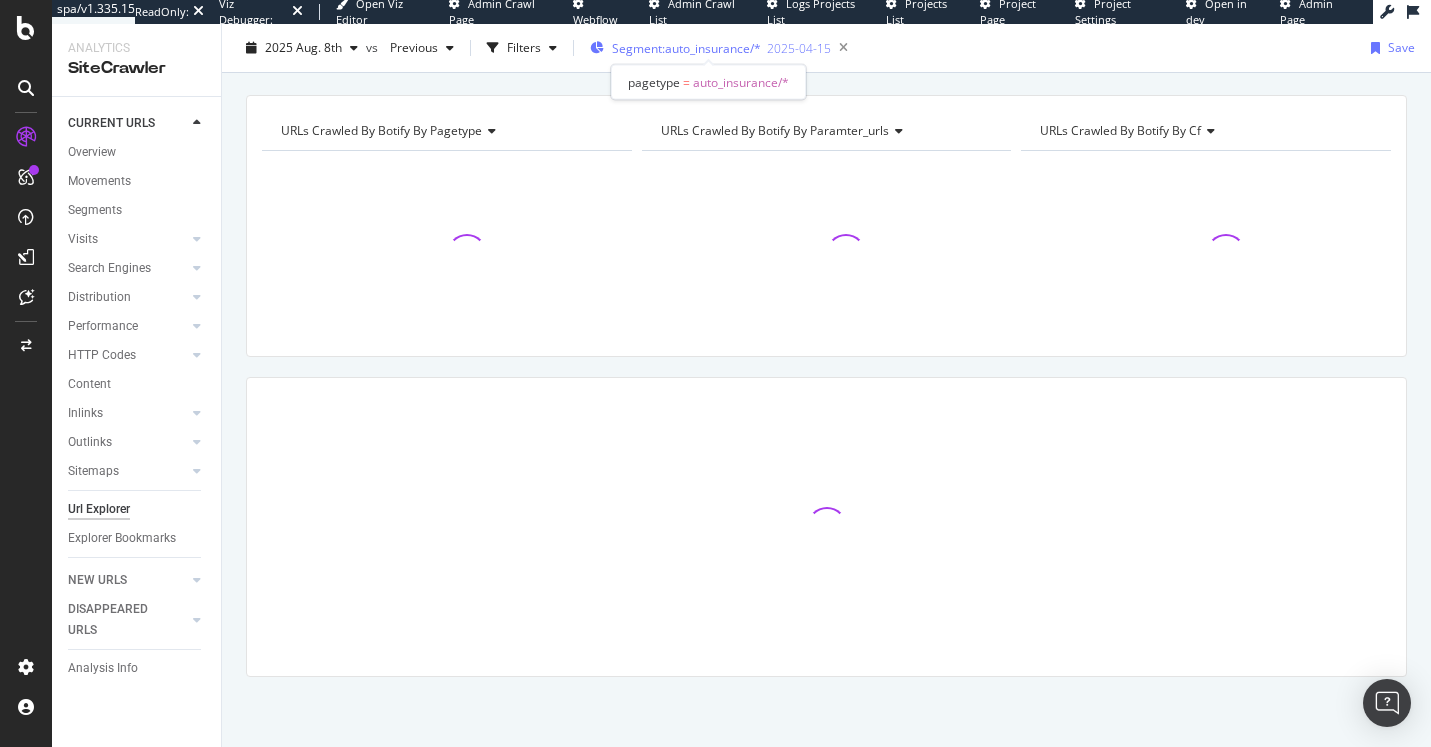 click on "Segment:  auto_insurance/*" at bounding box center [686, 48] 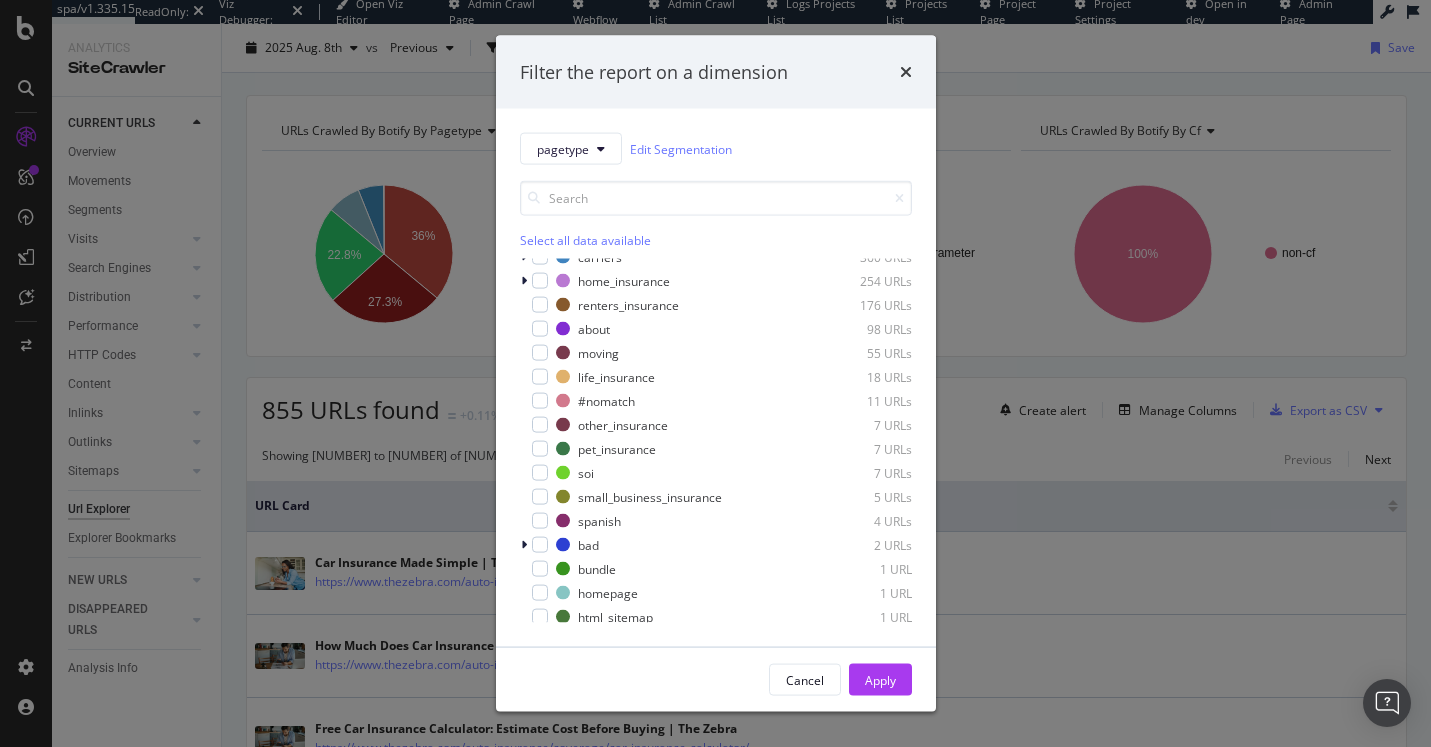 scroll, scrollTop: 112, scrollLeft: 0, axis: vertical 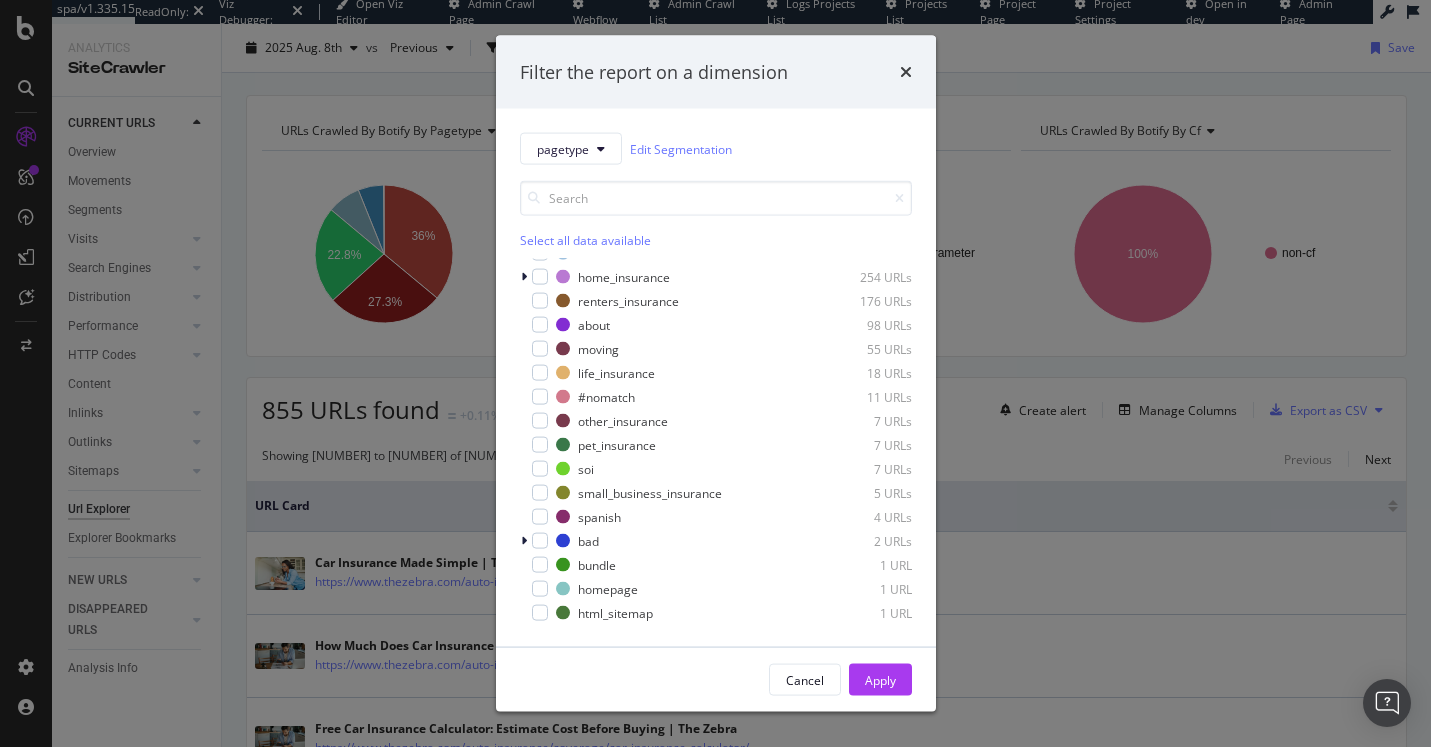 click on "Filter the report on a dimension pagetype Edit Segmentation Select all data available auto_insurance 855   URLs resource_center 589   URLs vehicles 499   URLs ask 449   URLs carriers 360   URLs home_insurance 254   URLs renters_insurance 176   URLs about 98   URLs moving 55   URLs life_insurance 18   URLs #nomatch 11   URLs other_insurance 7   URLs pet_insurance 7   URLs soi 7   URLs small_business_insurance 5   URLs spanish 4   URLs bad 2   URLs bundle 1   URL homepage 1   URL html_sitemap 1   URL quotes 1   URL Cancel Apply" at bounding box center (715, 373) 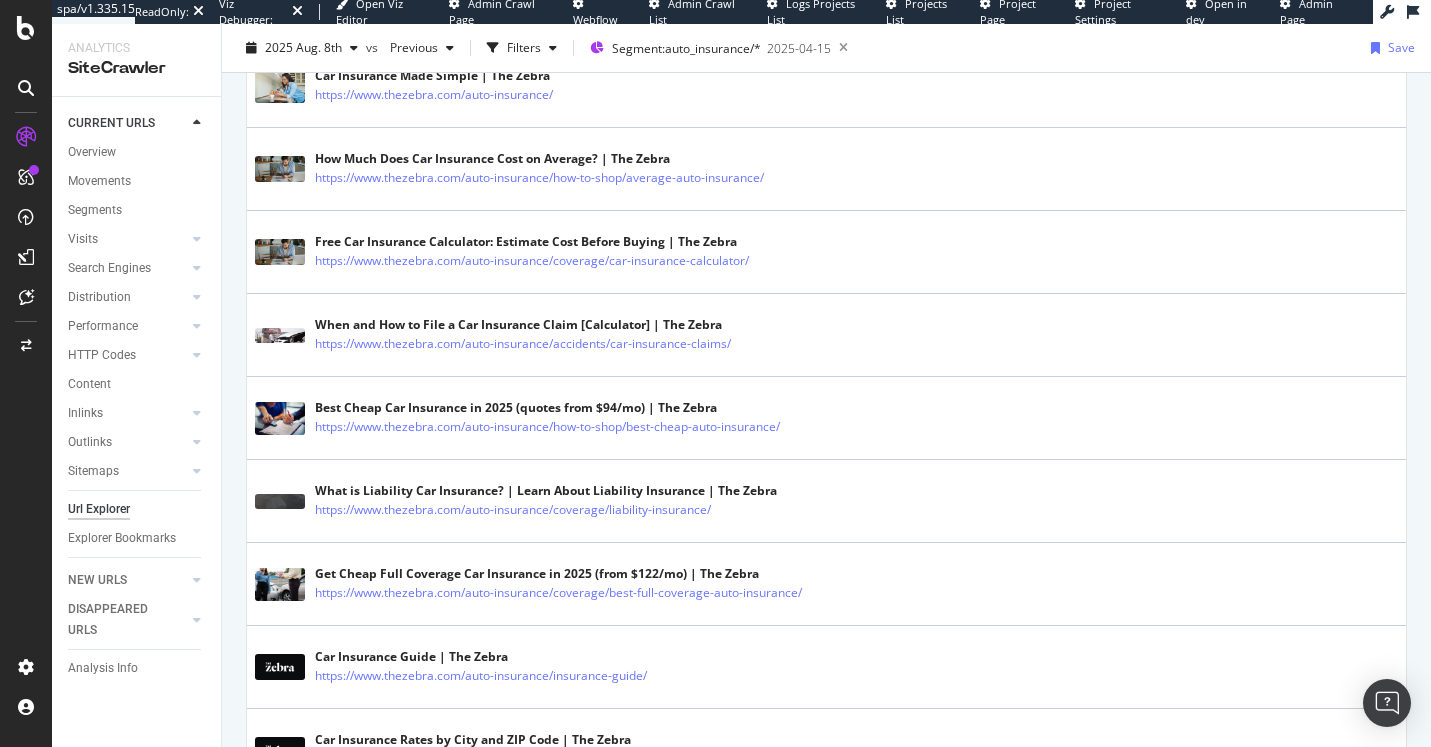 scroll, scrollTop: 689, scrollLeft: 0, axis: vertical 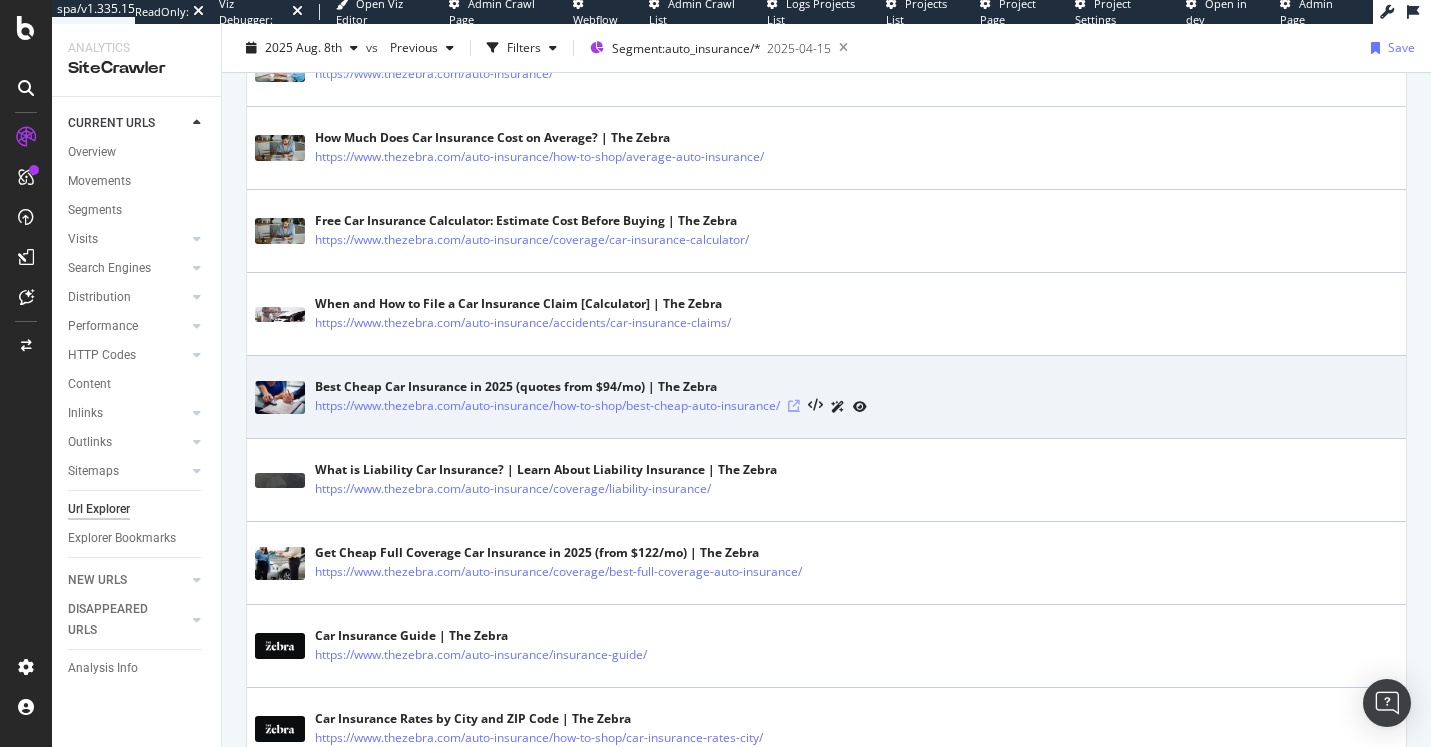 click at bounding box center [794, 406] 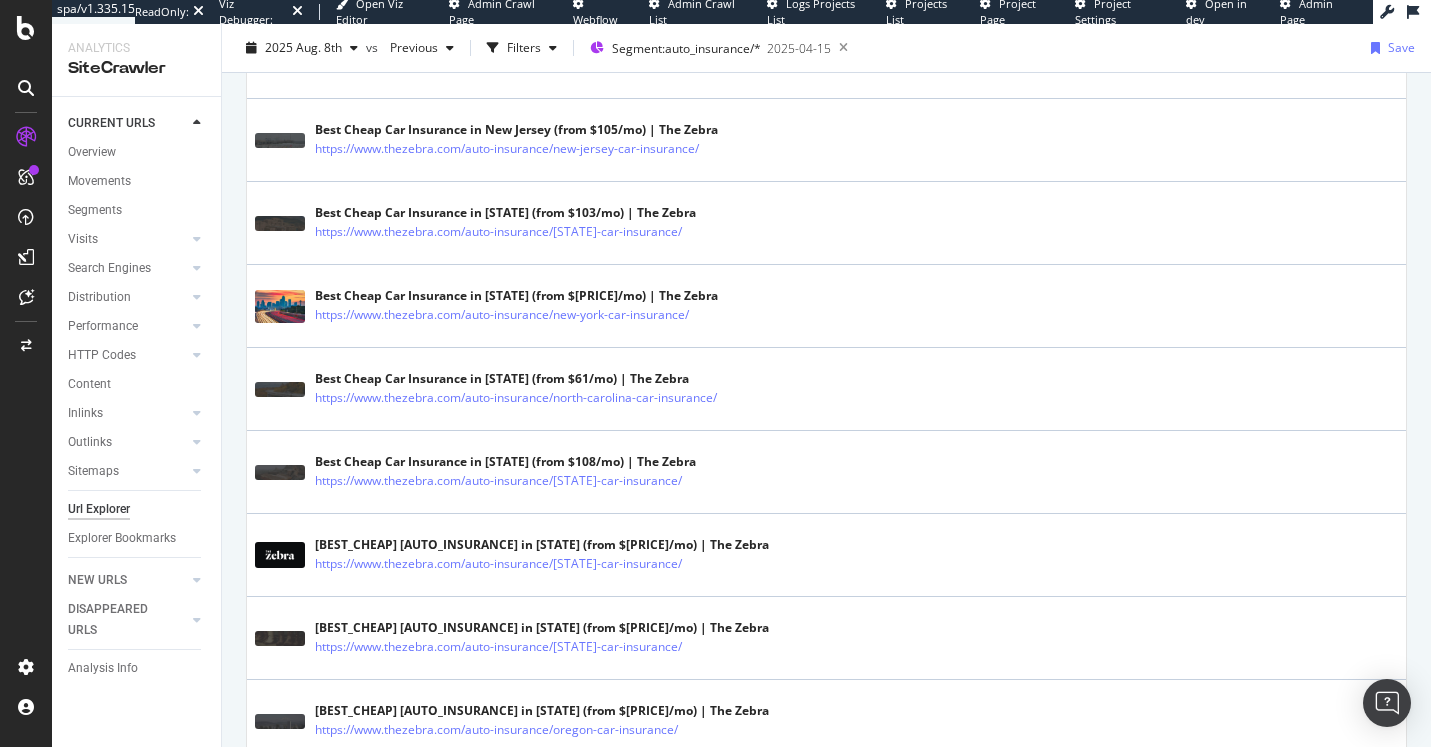 scroll, scrollTop: 4231, scrollLeft: 0, axis: vertical 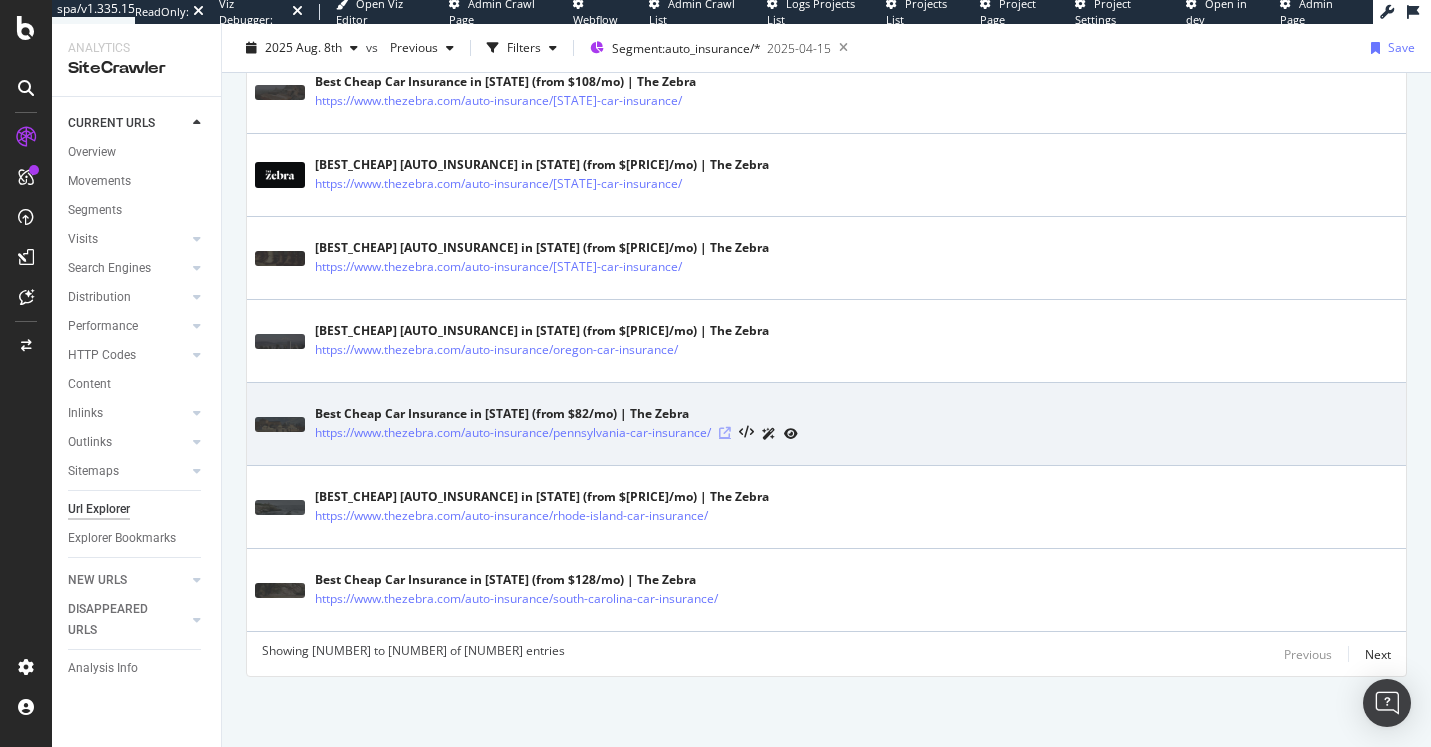 click at bounding box center (725, 433) 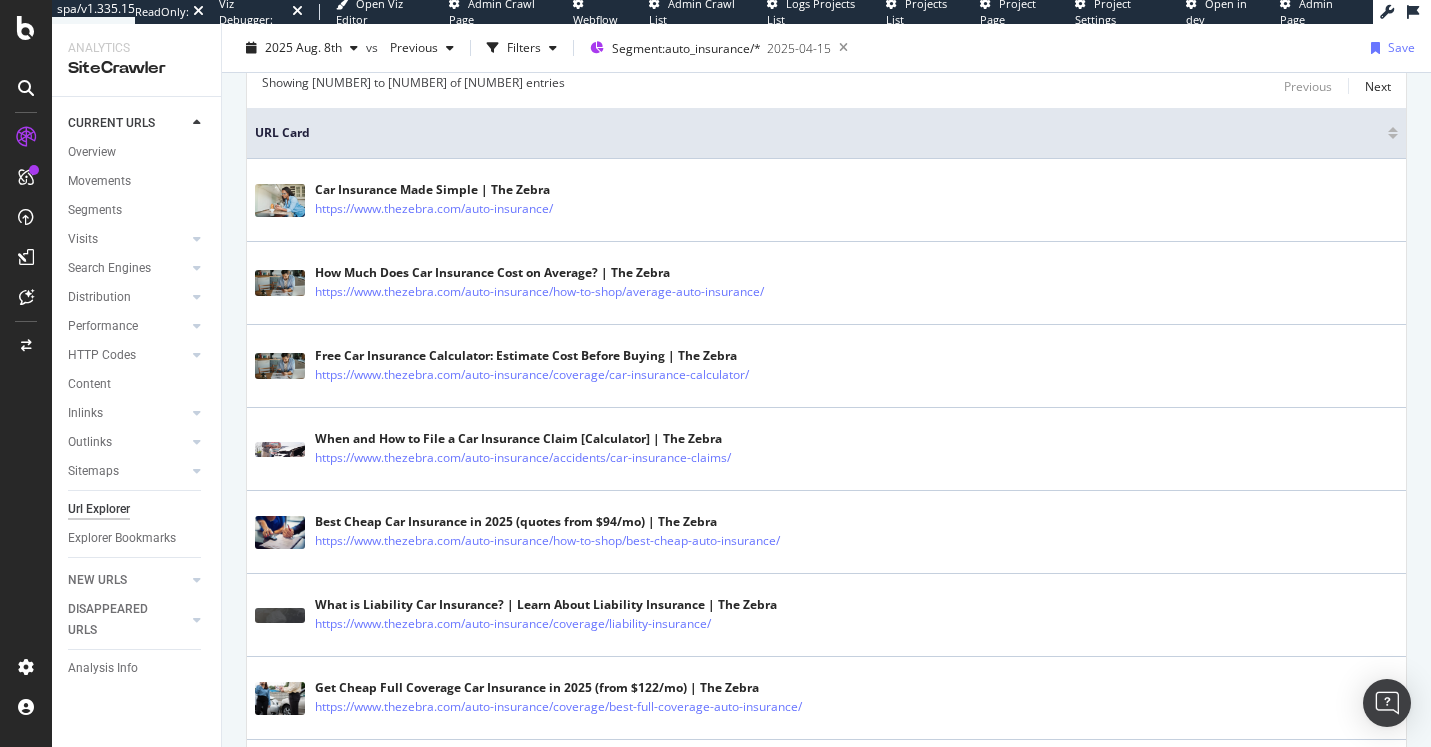 scroll, scrollTop: 0, scrollLeft: 0, axis: both 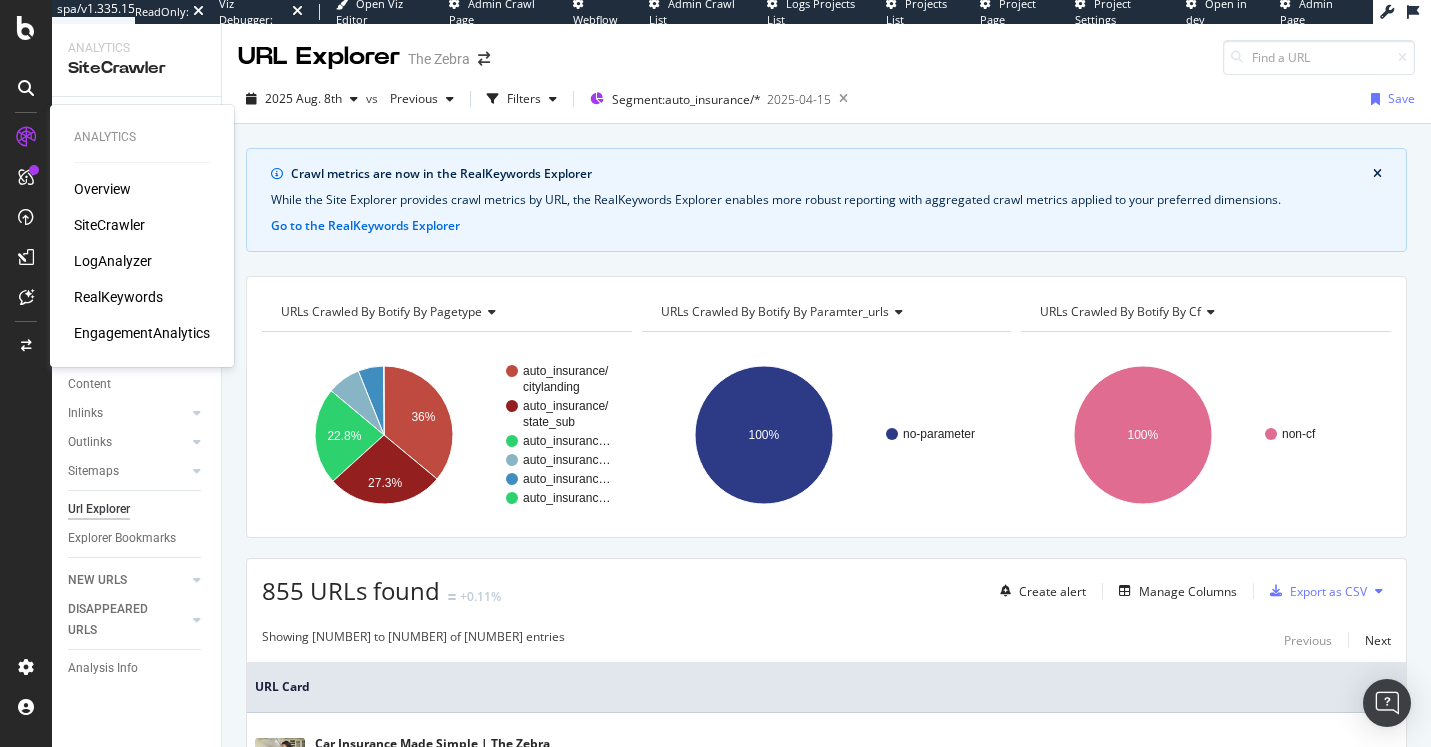 click on "LogAnalyzer" at bounding box center (113, 261) 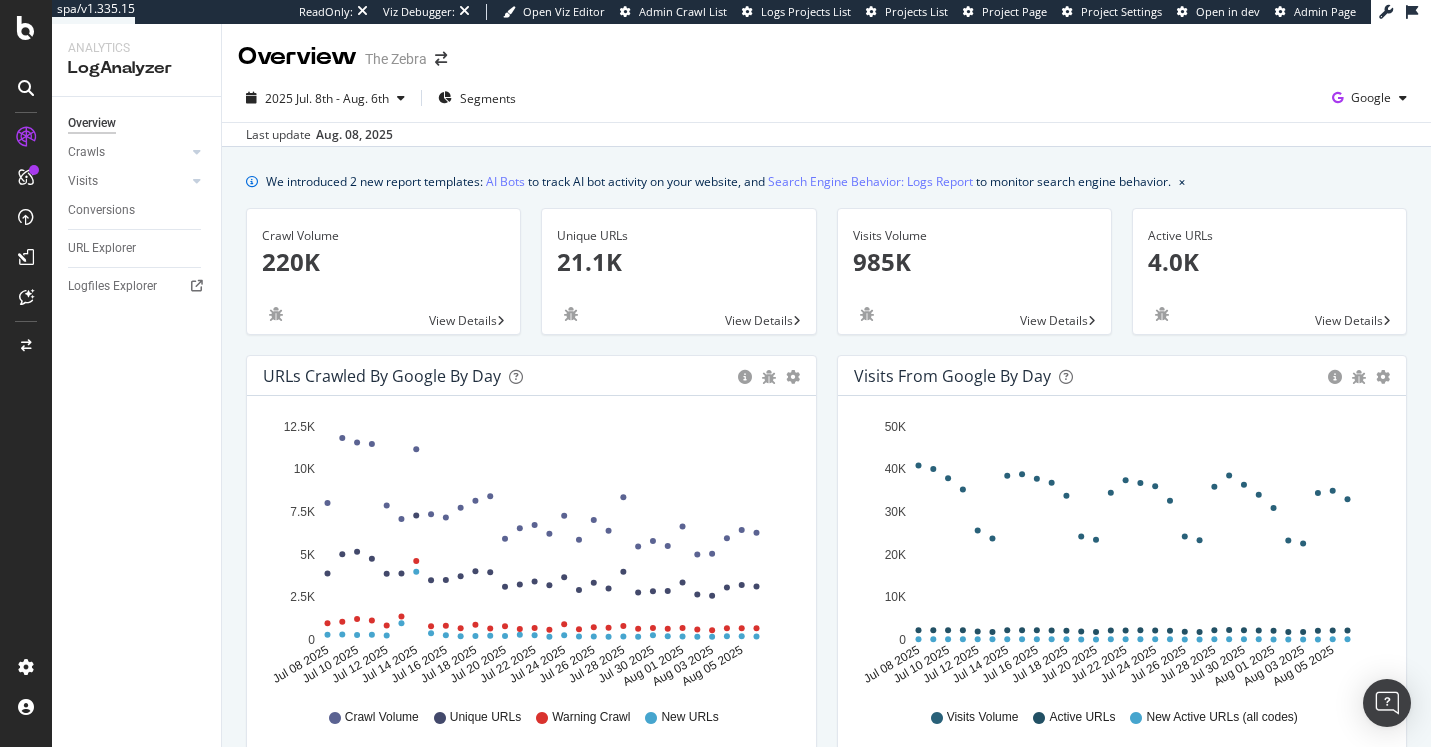 scroll, scrollTop: 120, scrollLeft: 0, axis: vertical 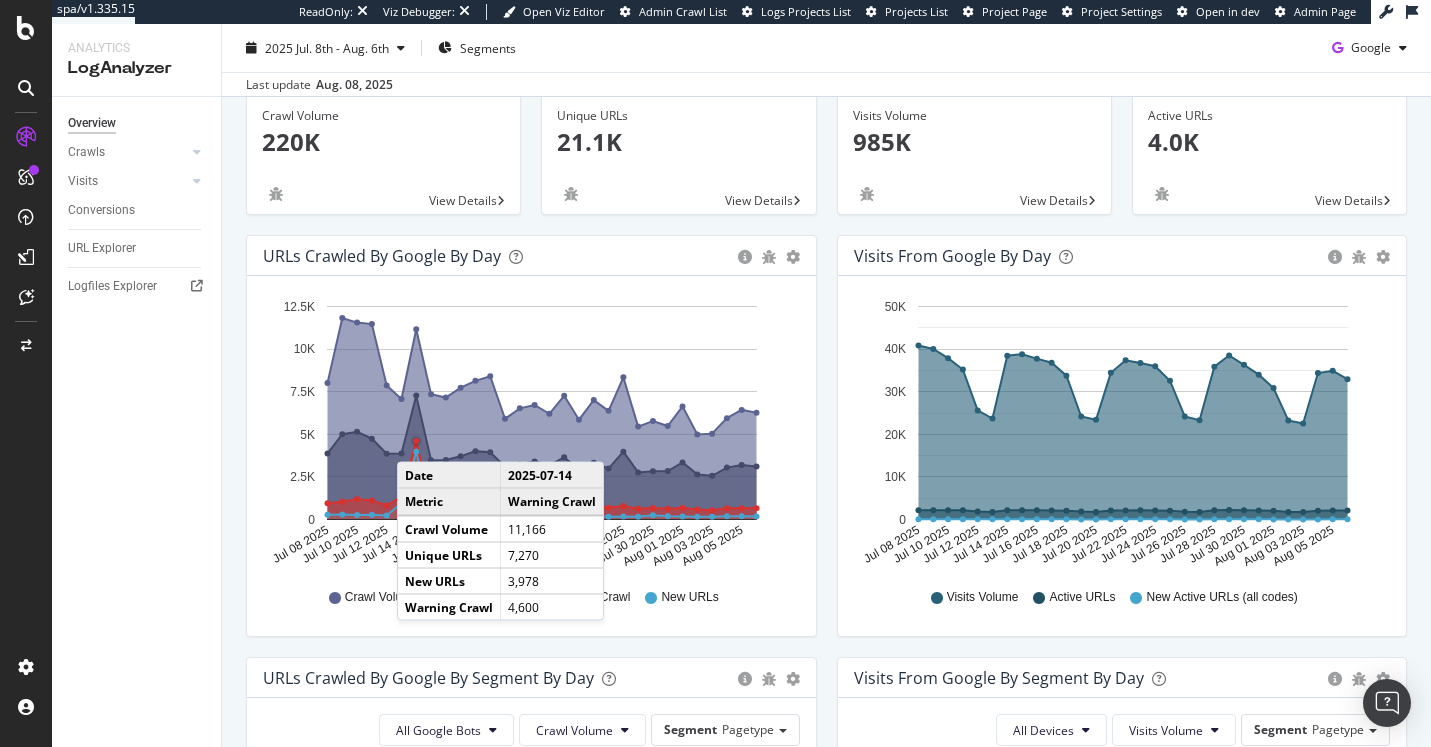 click 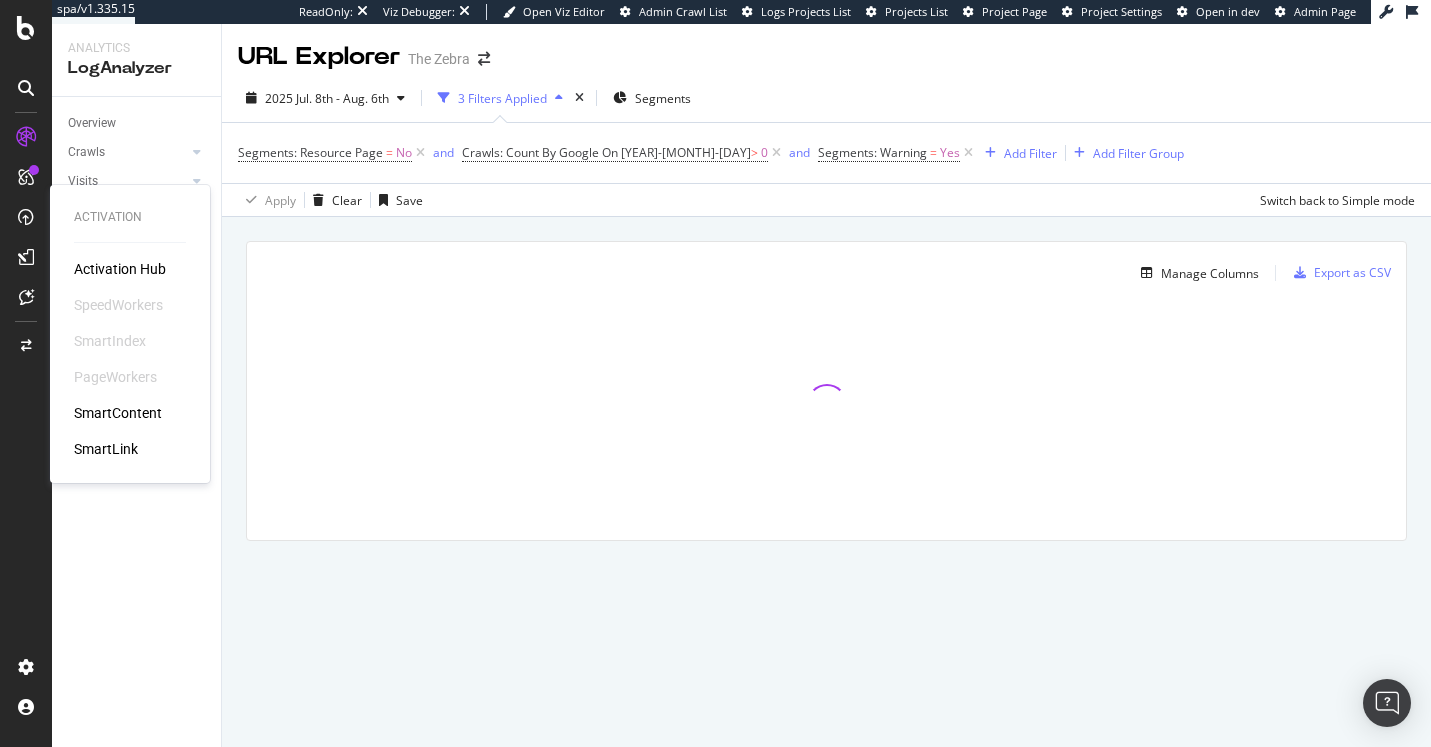 click on "SmartContent" at bounding box center (118, 413) 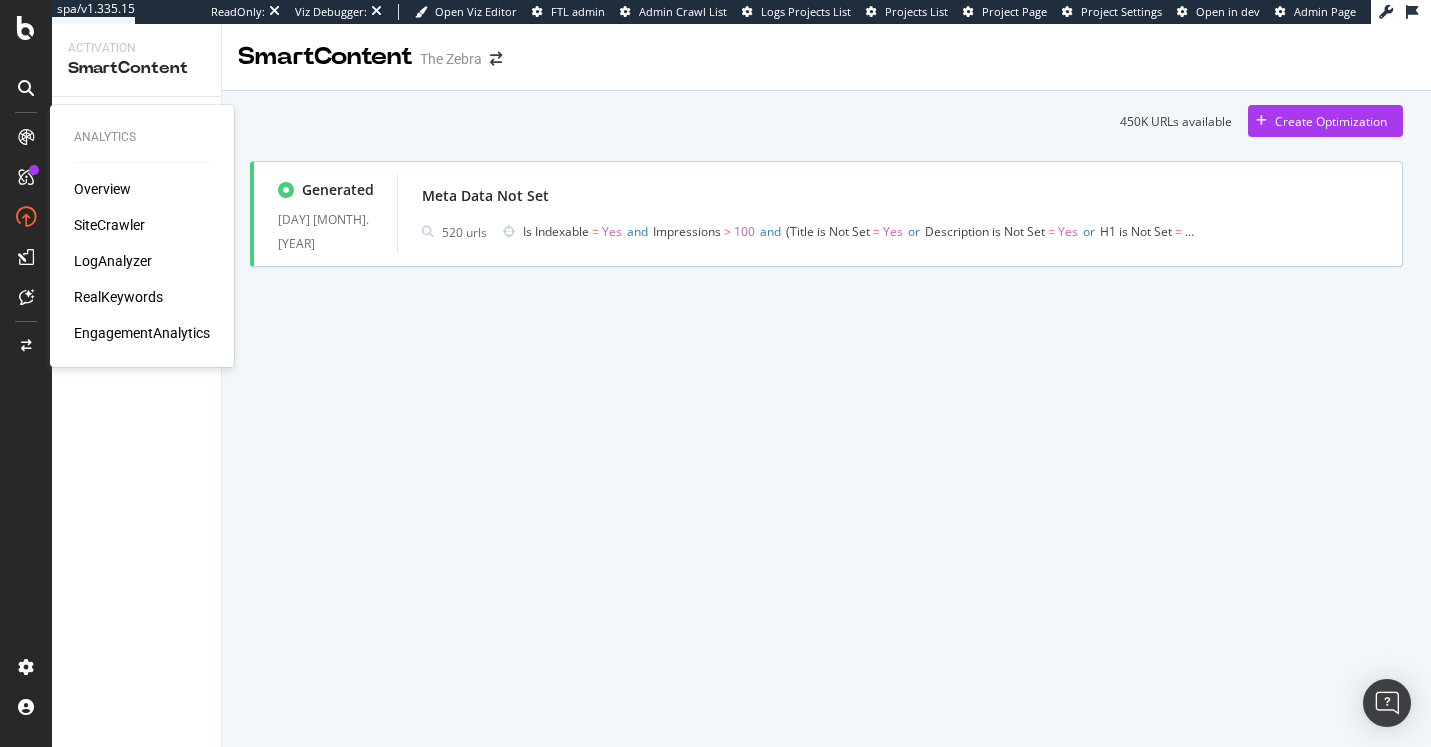 click on "LogAnalyzer" at bounding box center [113, 261] 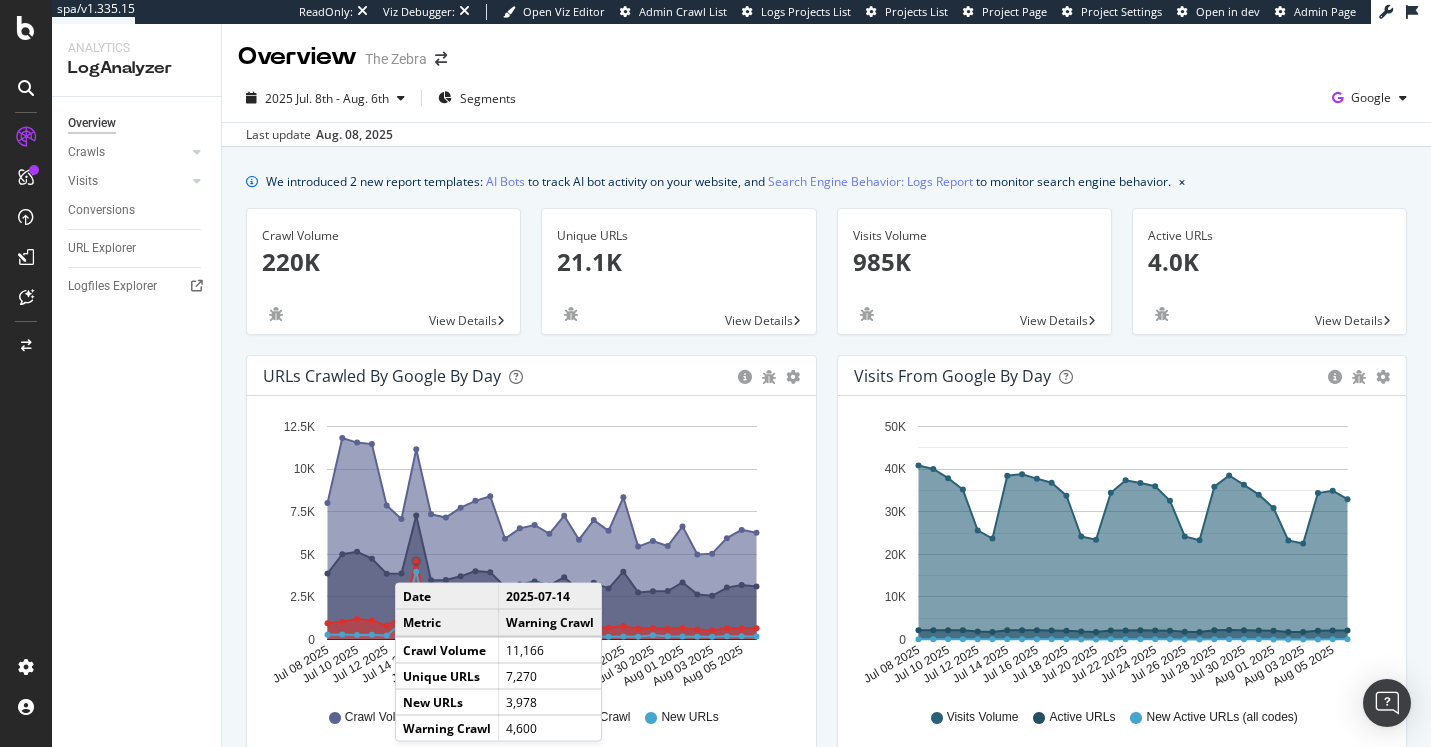 click 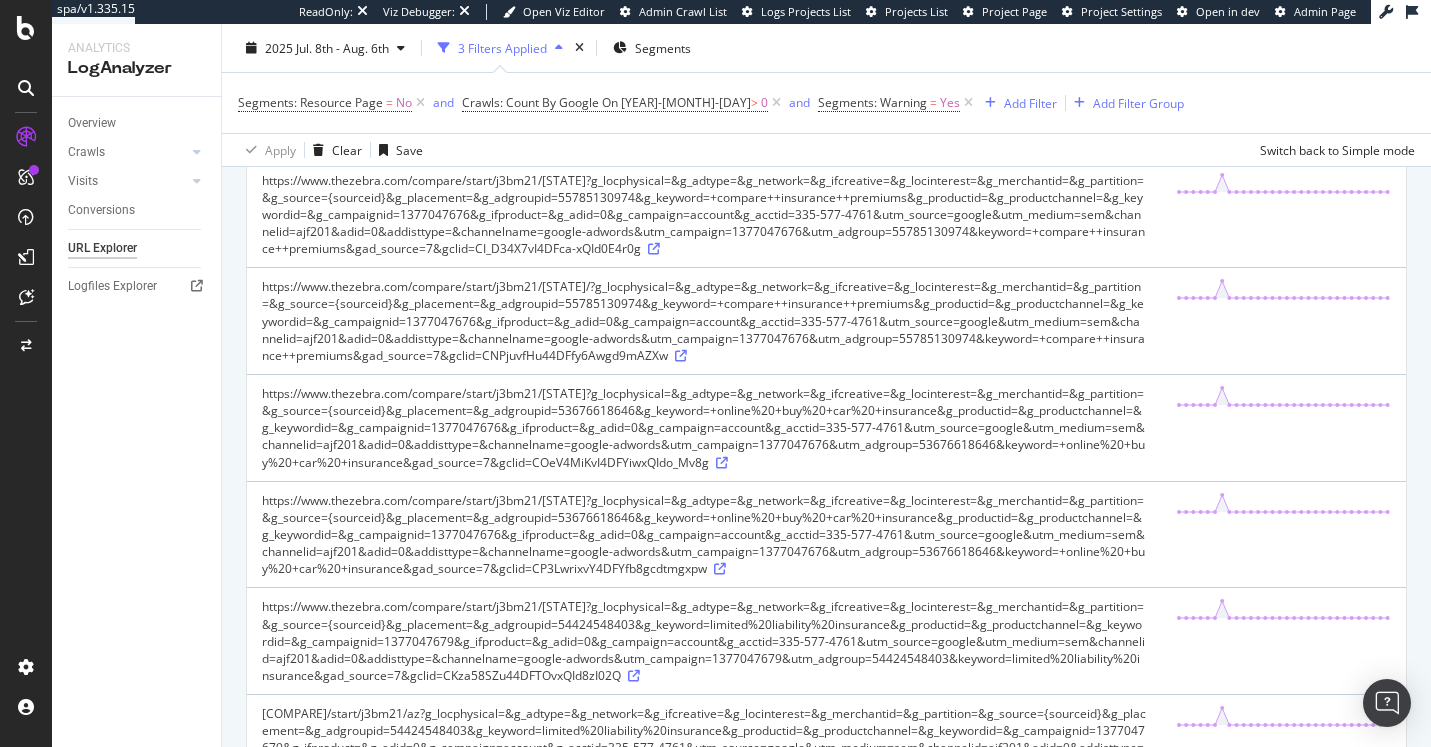 scroll, scrollTop: 3295, scrollLeft: 0, axis: vertical 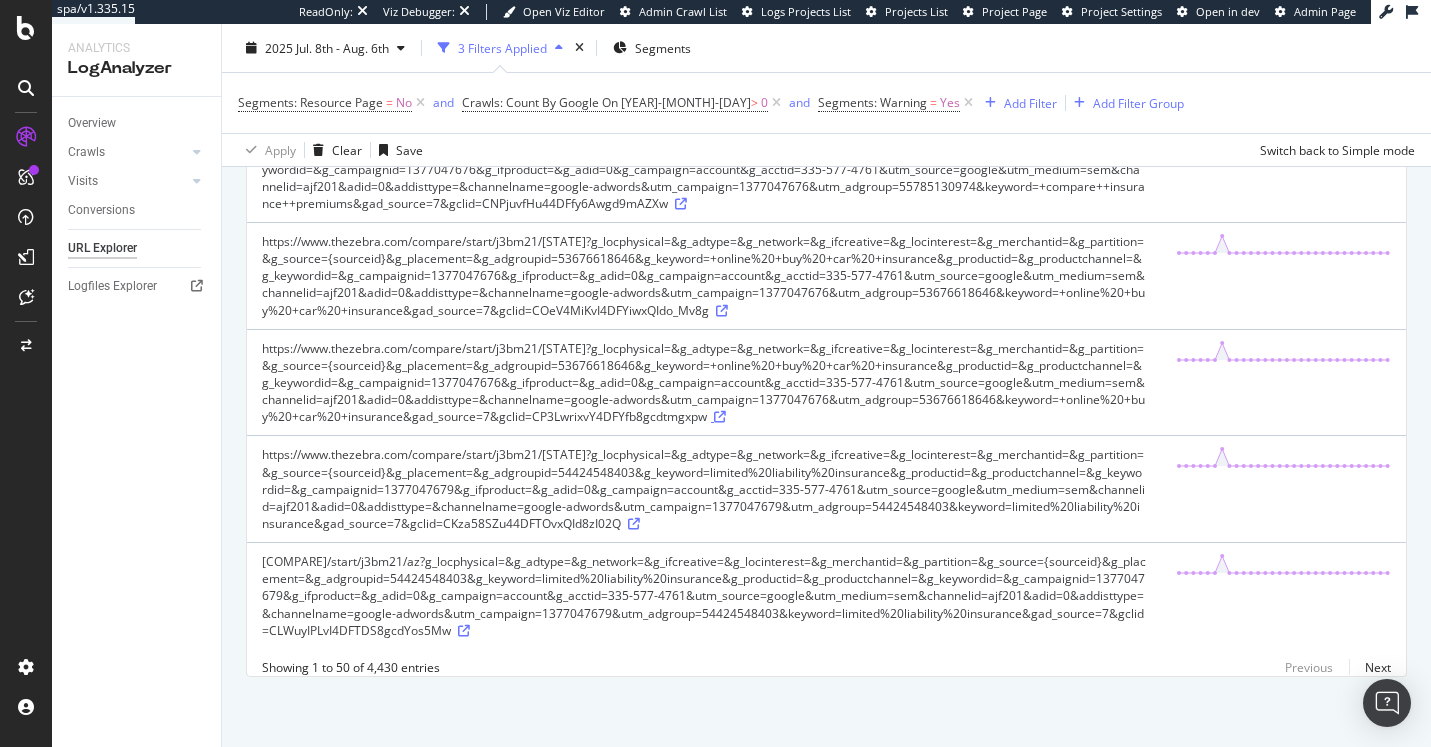 click at bounding box center [720, 417] 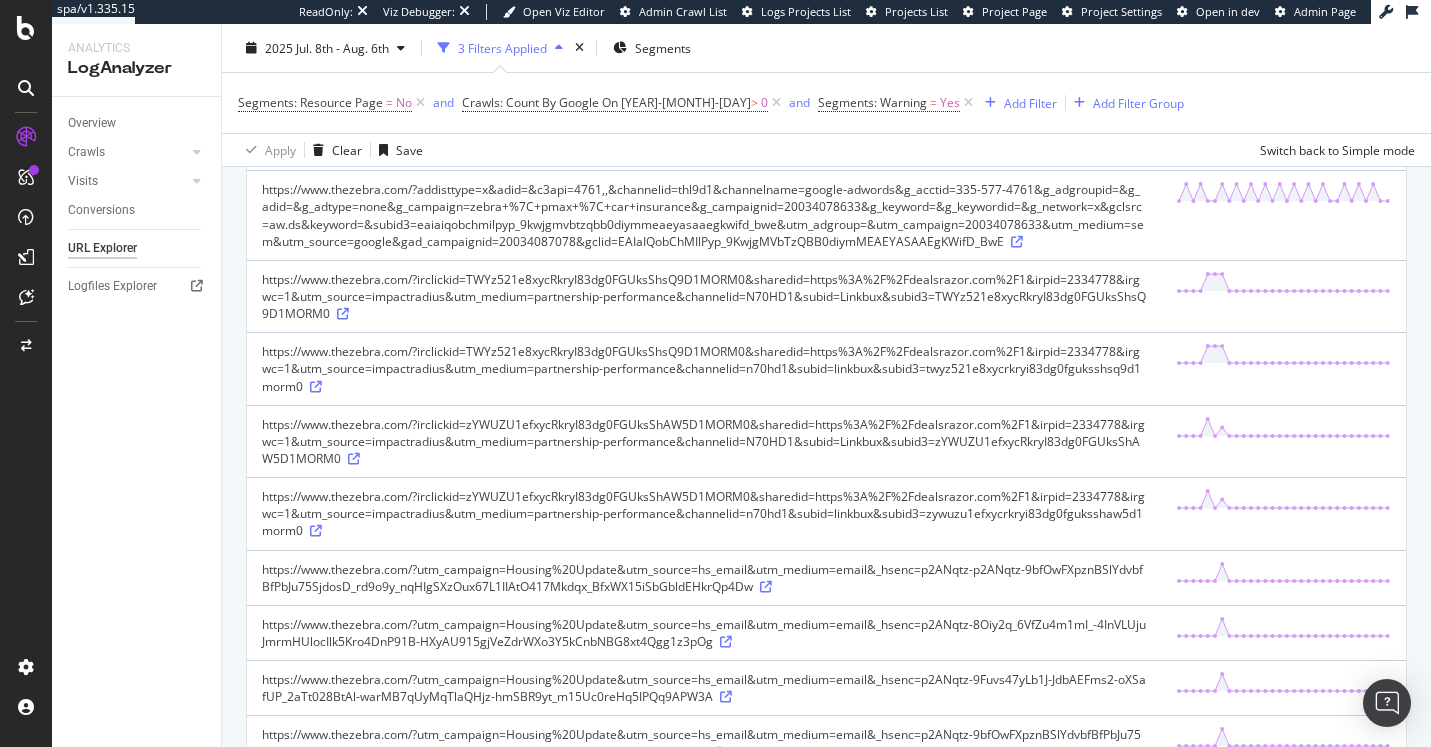 scroll, scrollTop: 0, scrollLeft: 0, axis: both 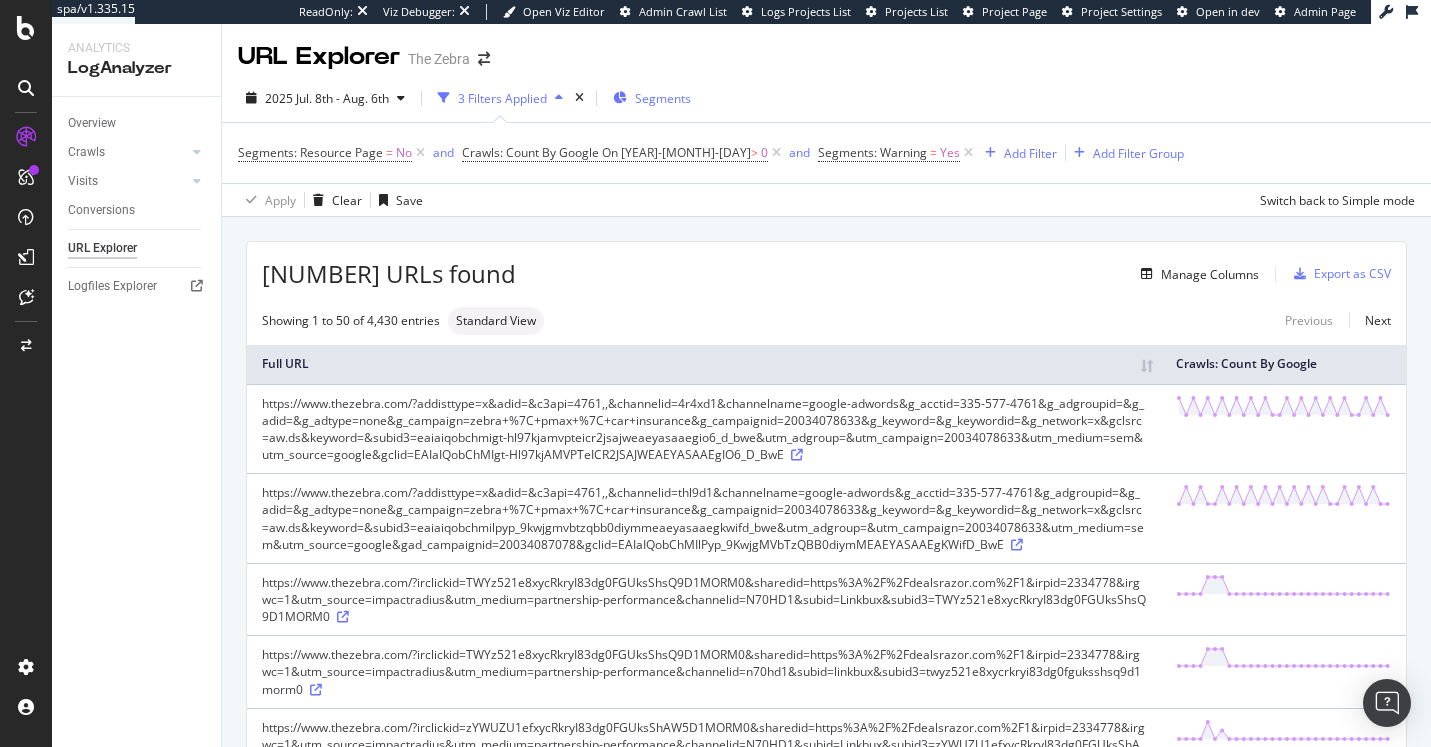 click on "Segments" at bounding box center [663, 98] 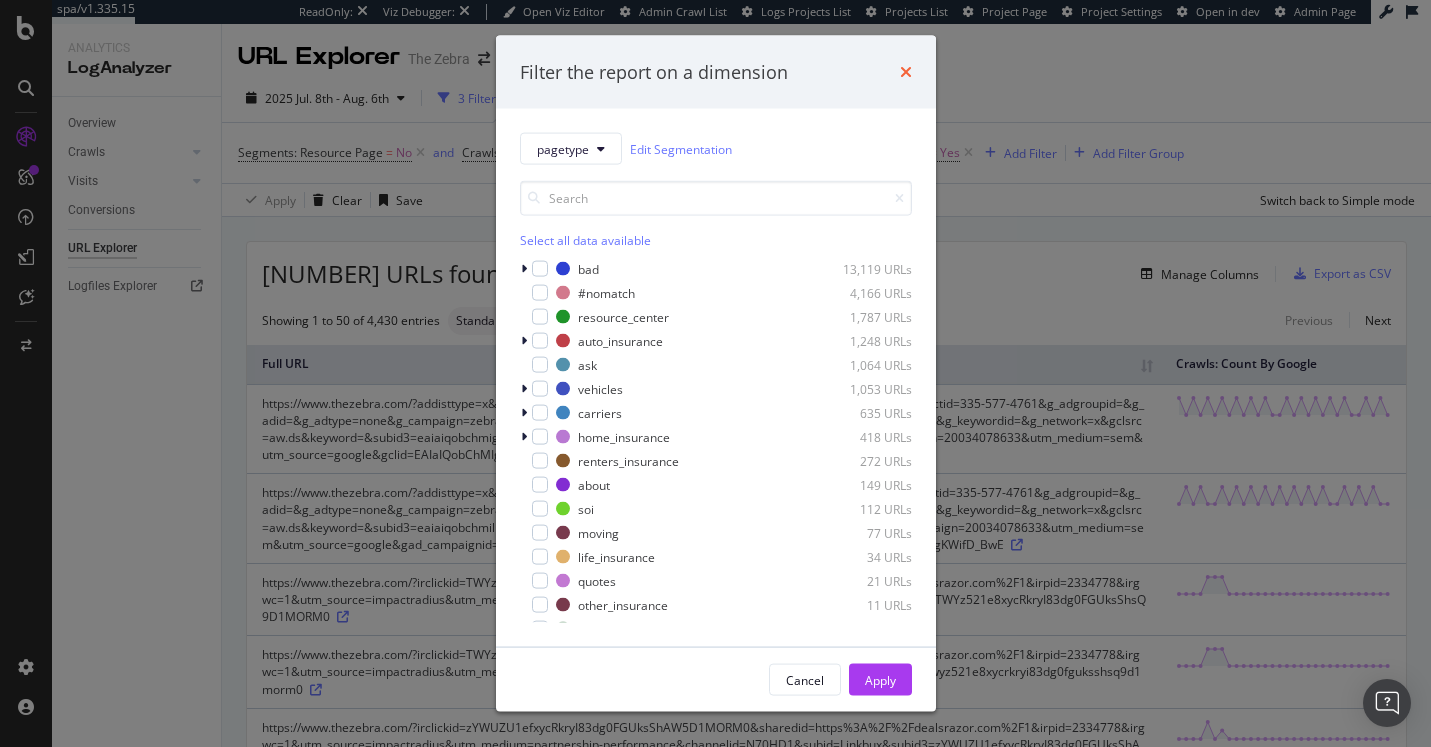 click at bounding box center [906, 72] 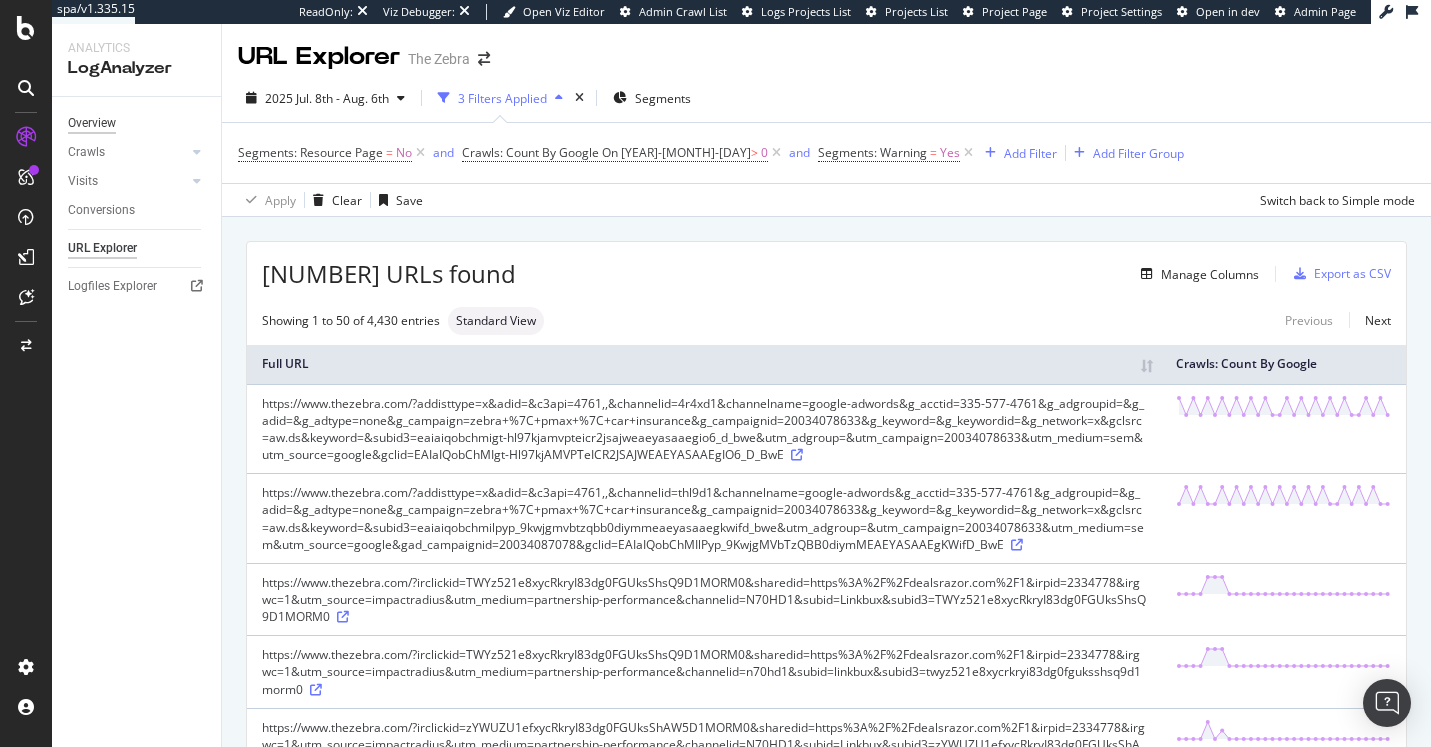 click on "Overview" at bounding box center (92, 123) 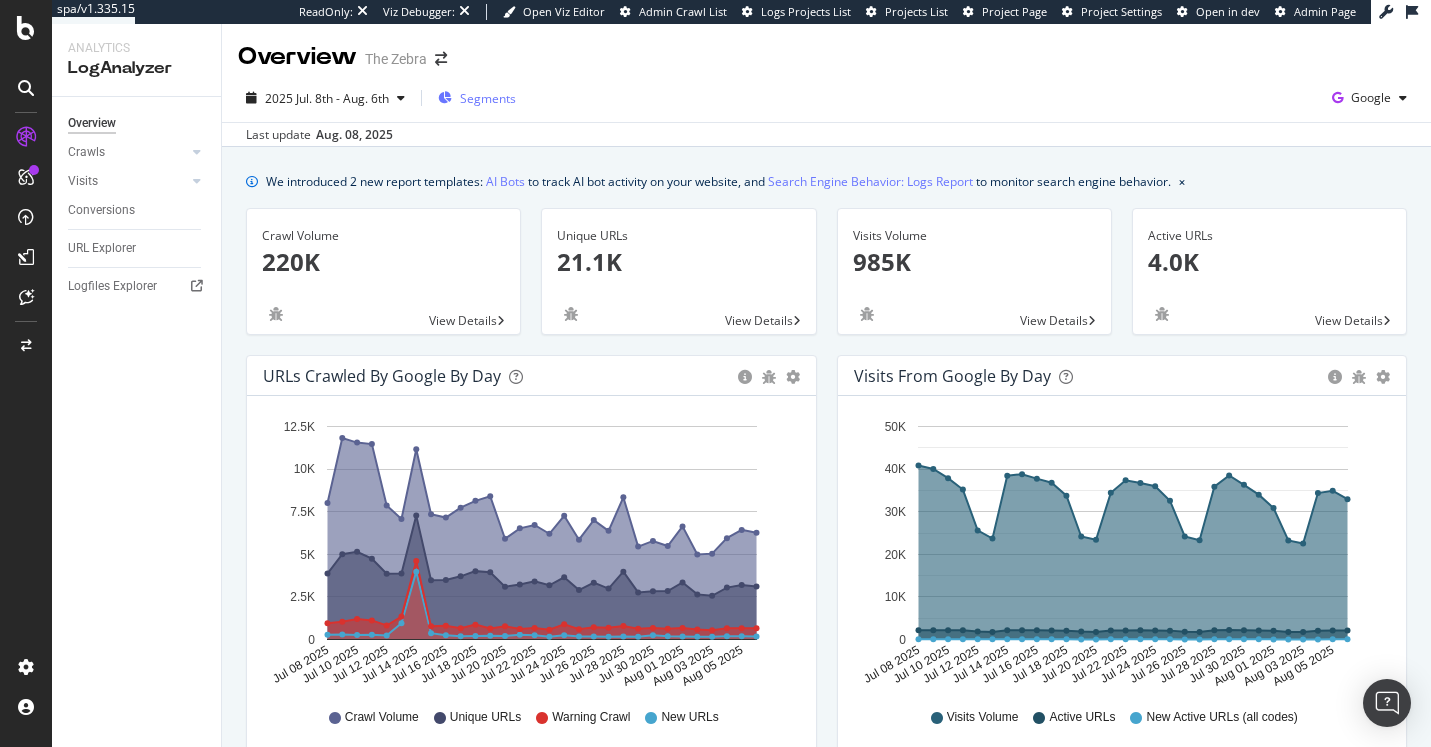 click on "Segments" at bounding box center (477, 98) 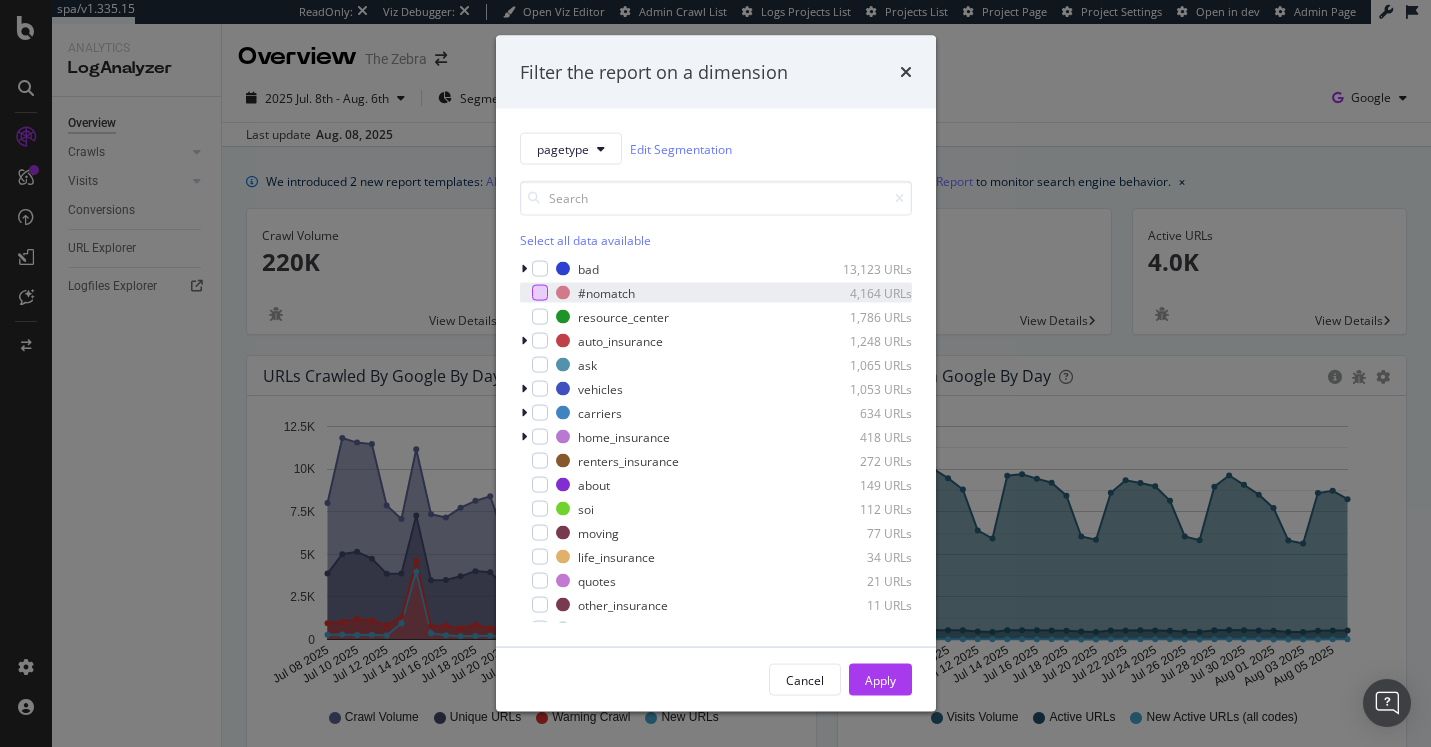 click at bounding box center (540, 293) 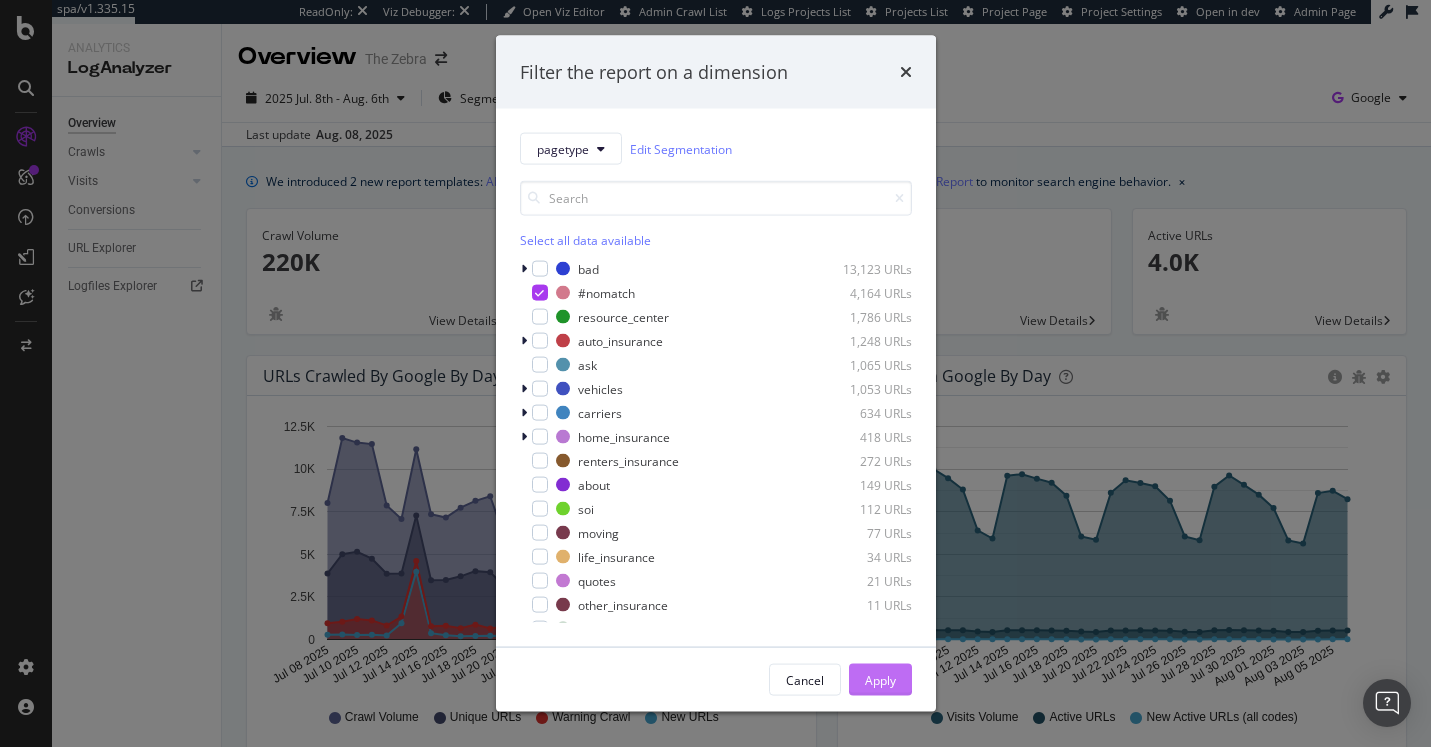 click on "Apply" at bounding box center [880, 679] 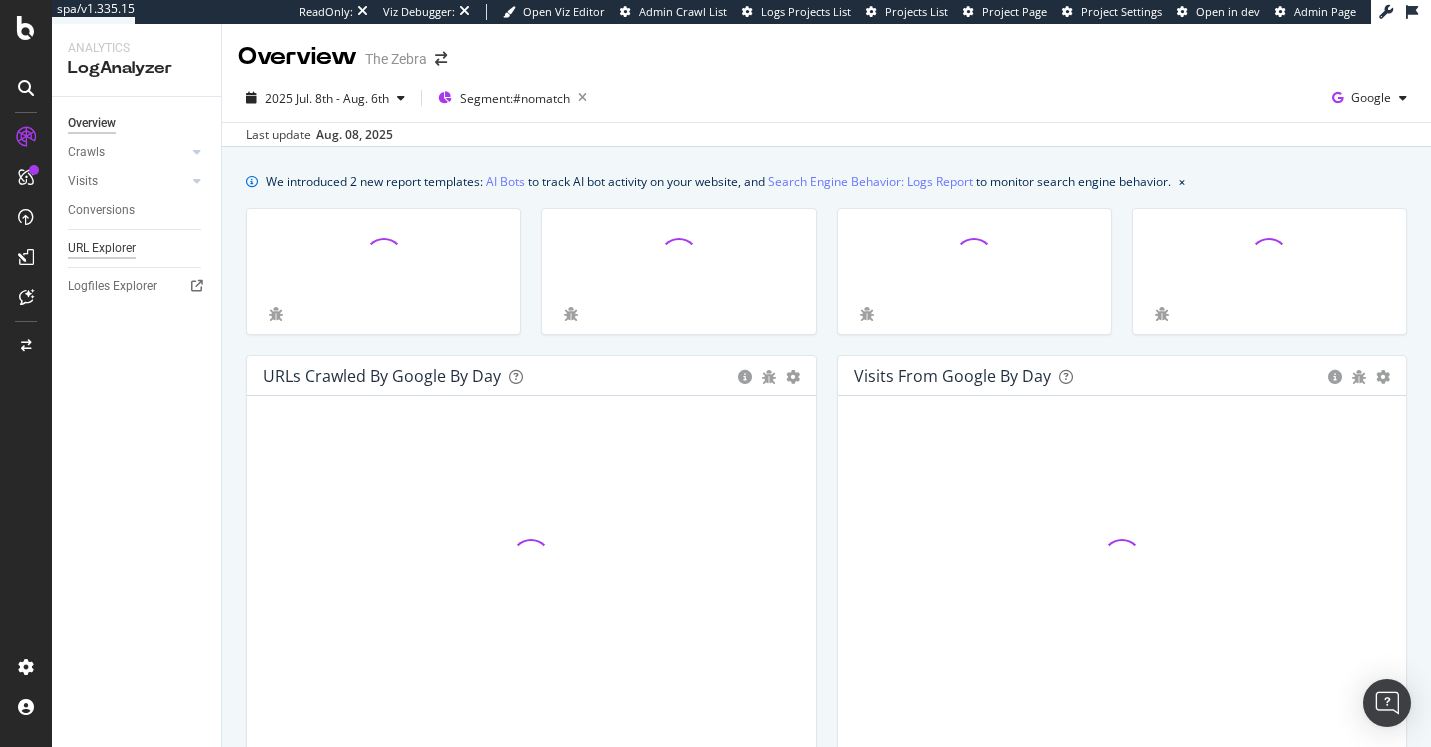 click on "URL Explorer" at bounding box center (102, 248) 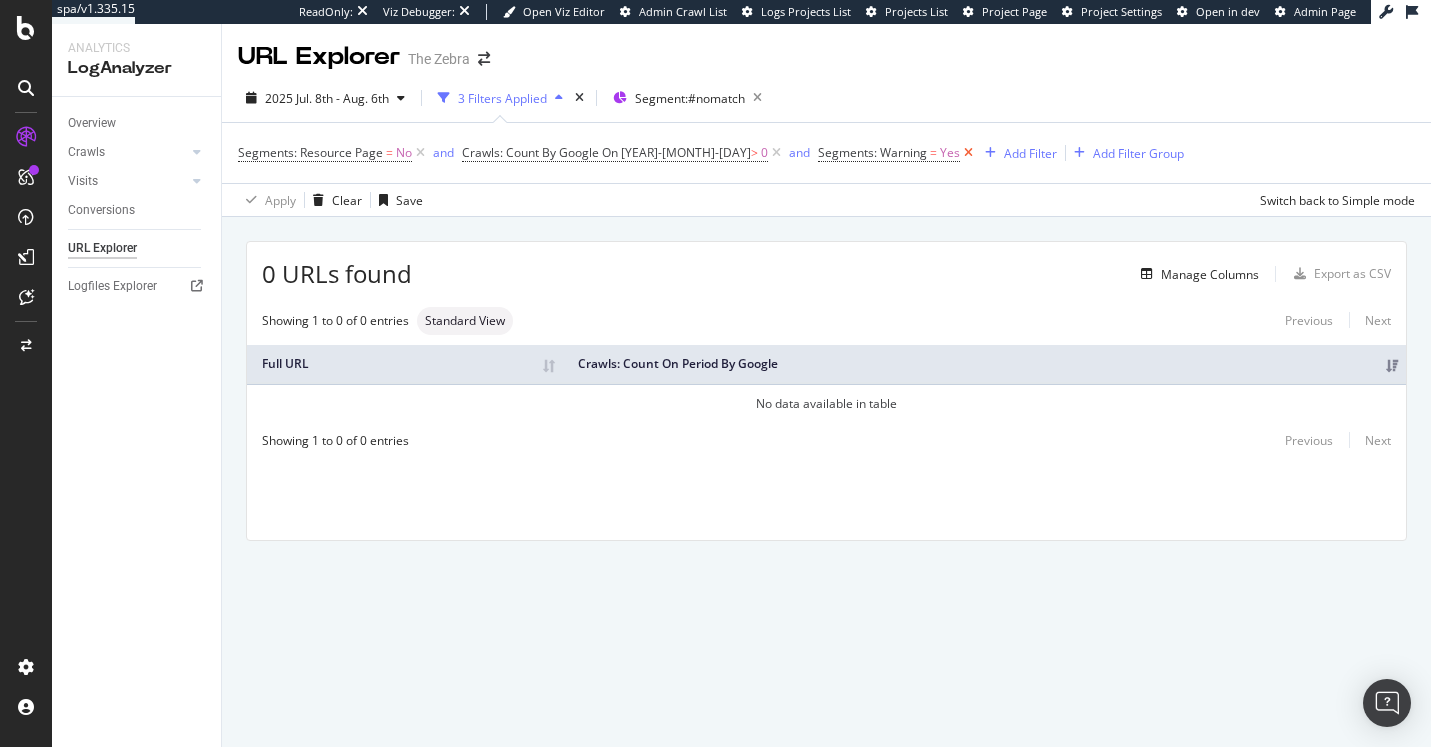 click at bounding box center [968, 153] 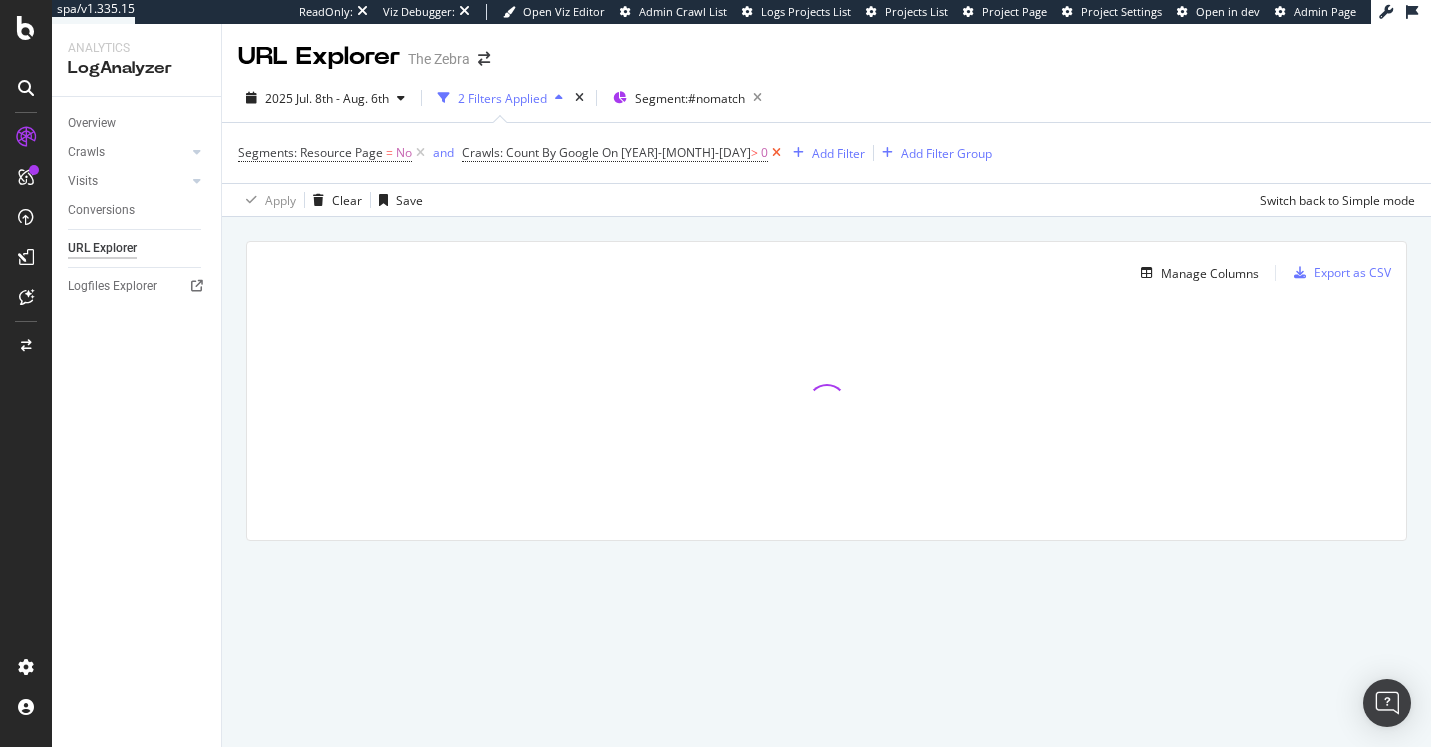 click at bounding box center [776, 153] 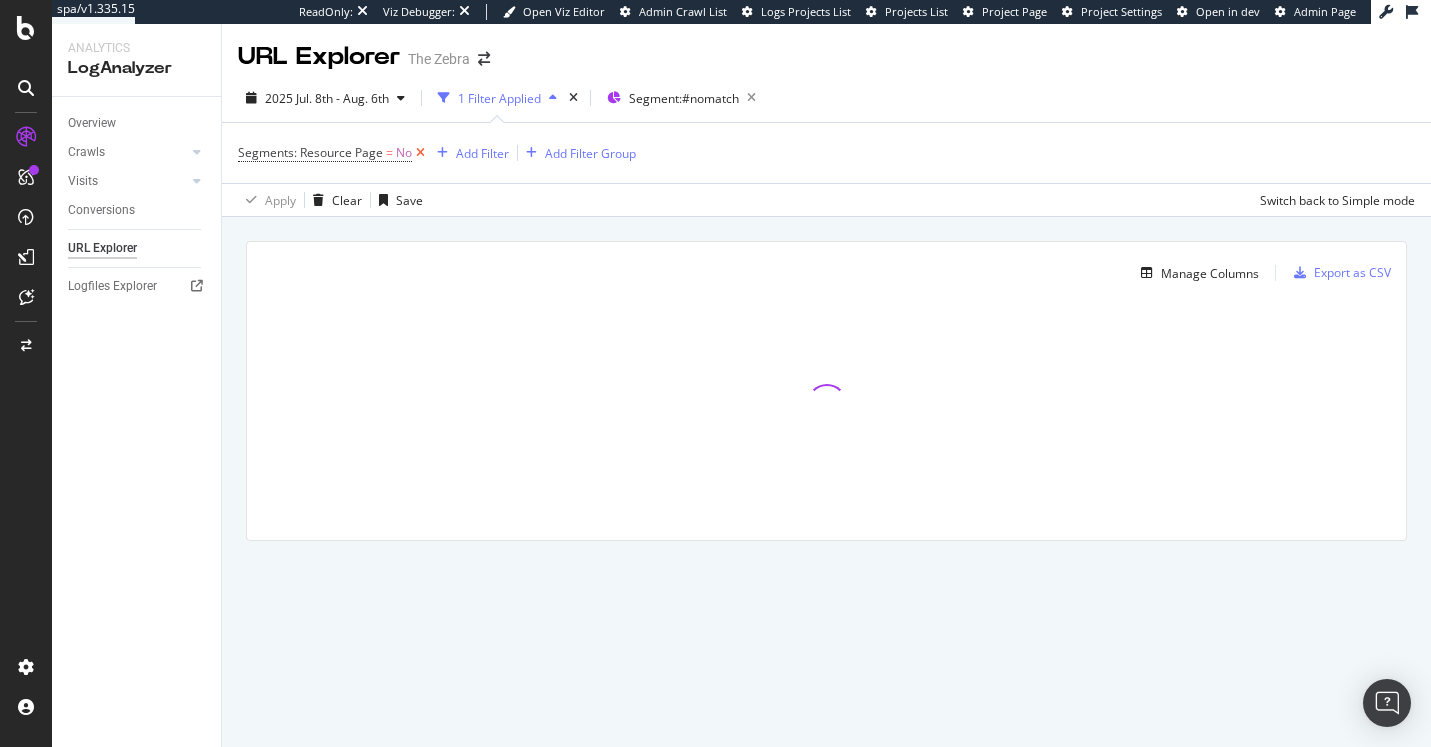 click at bounding box center (420, 153) 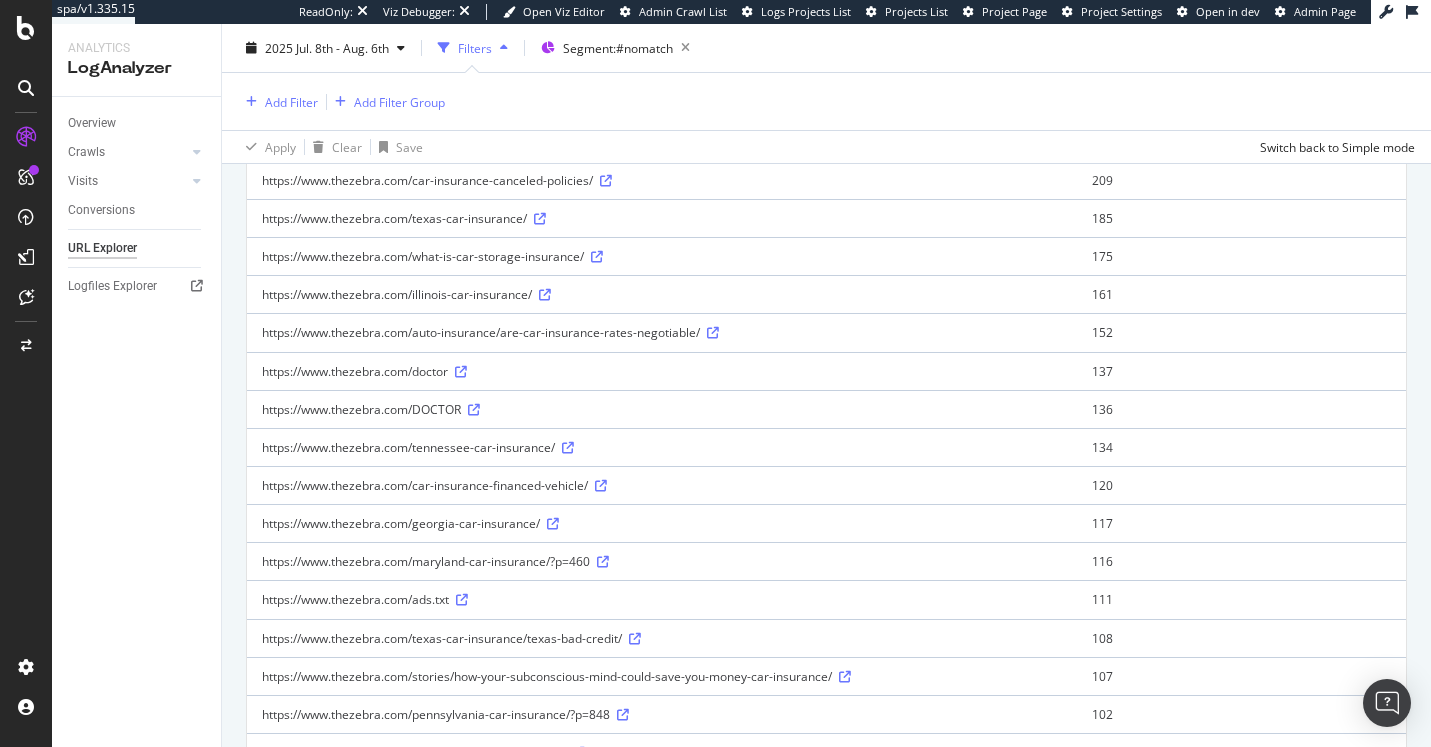scroll, scrollTop: 0, scrollLeft: 0, axis: both 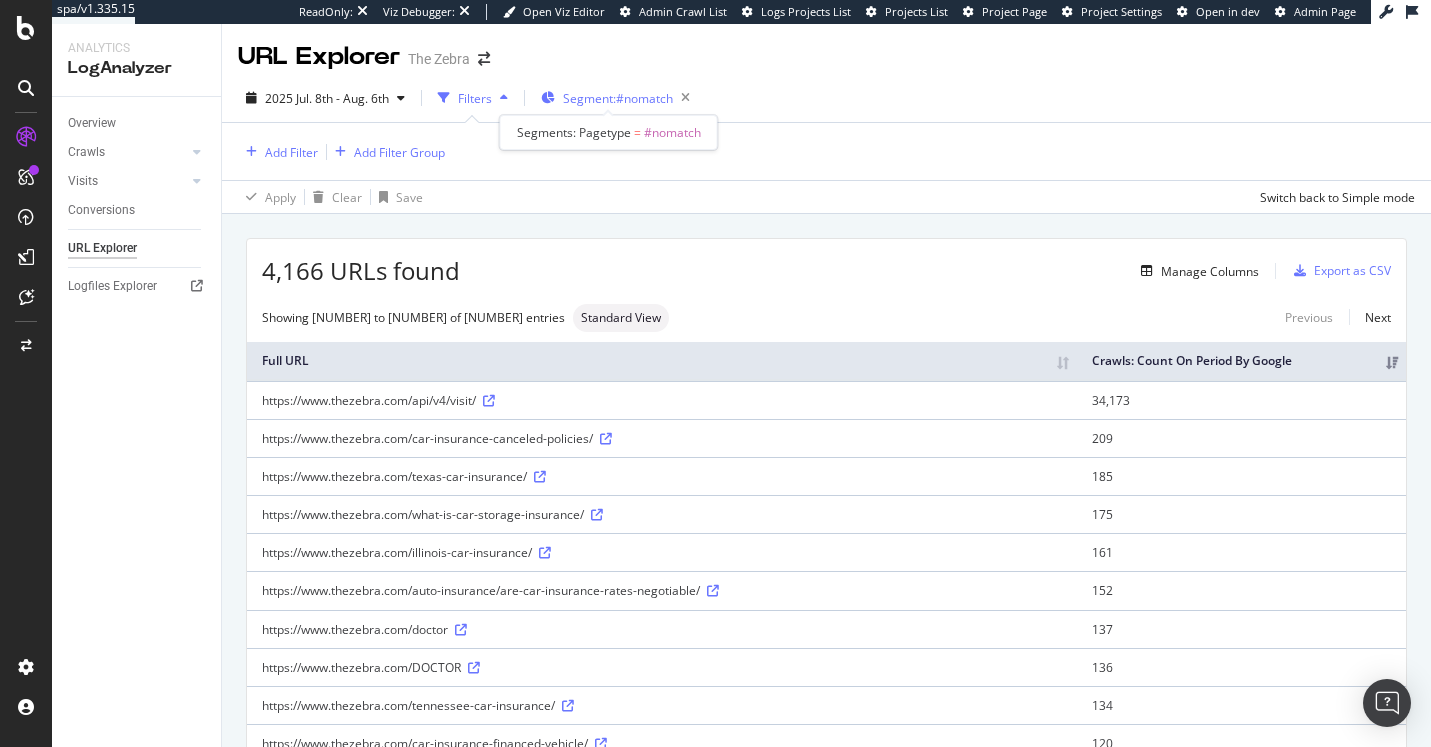 click on "Segment:  #nomatch" at bounding box center (618, 98) 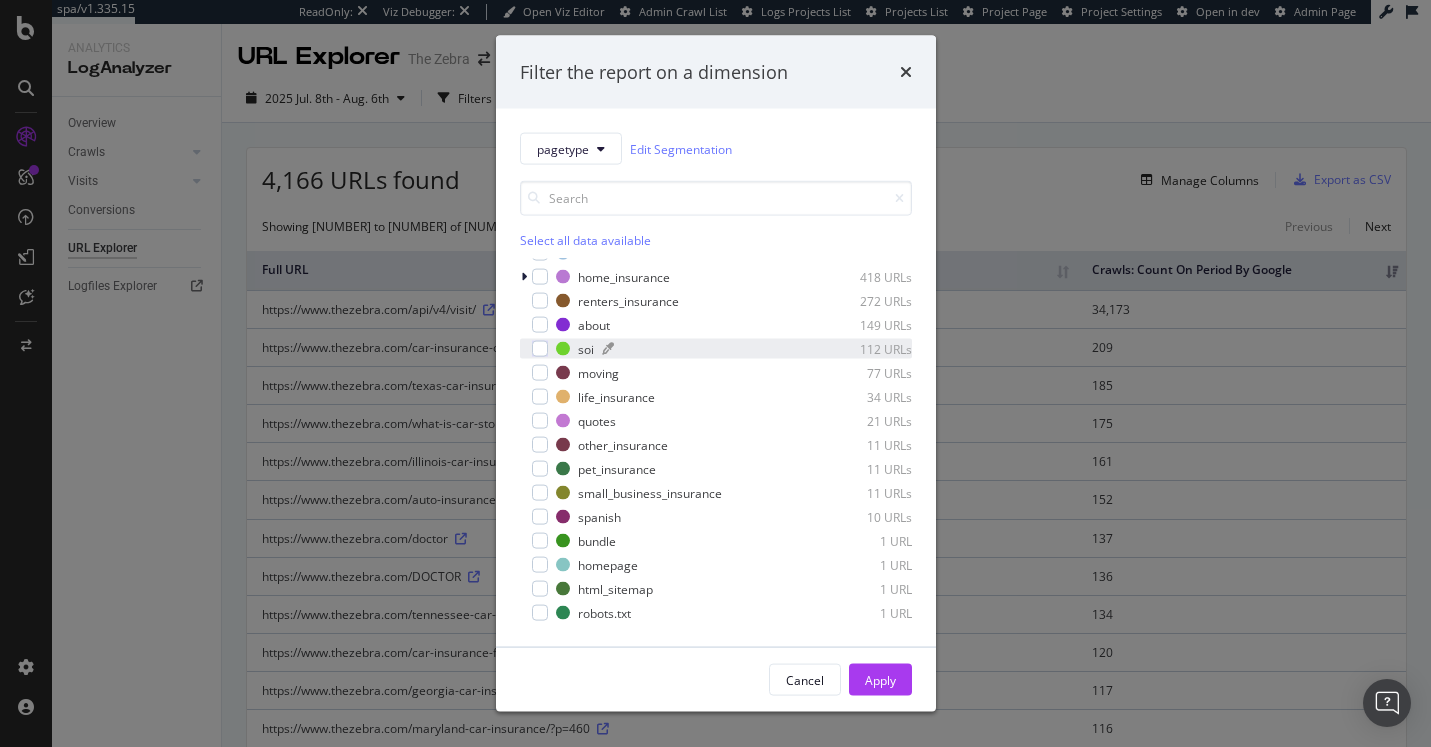 scroll, scrollTop: 0, scrollLeft: 0, axis: both 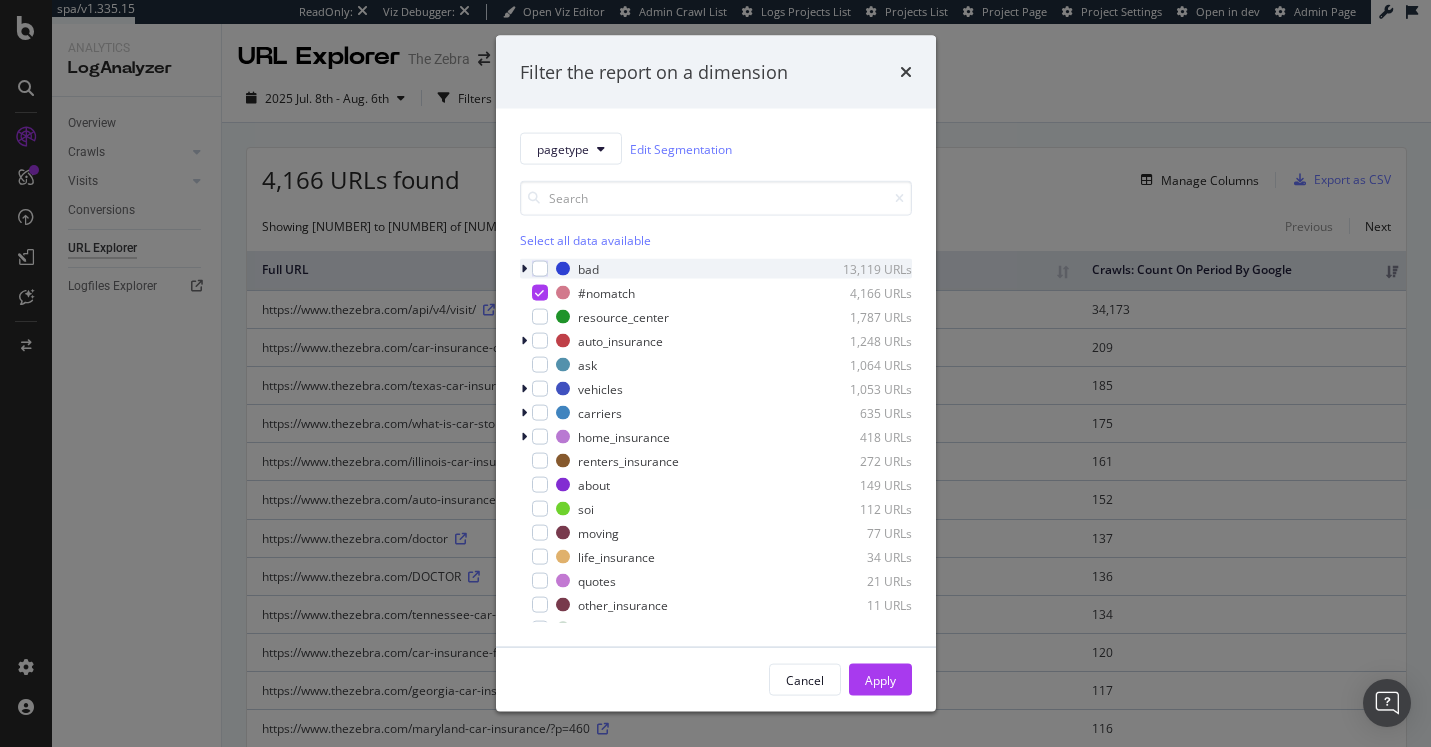 click at bounding box center [524, 269] 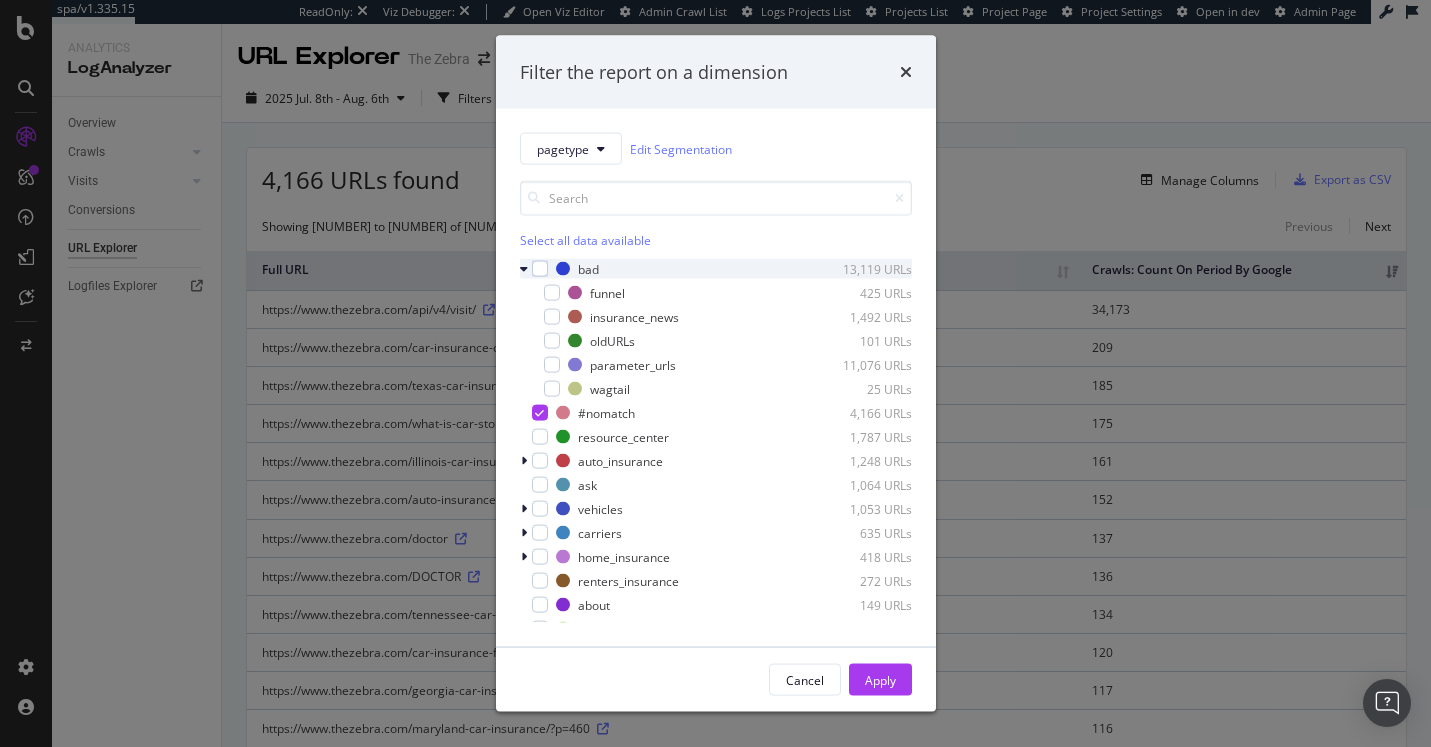 click at bounding box center [524, 269] 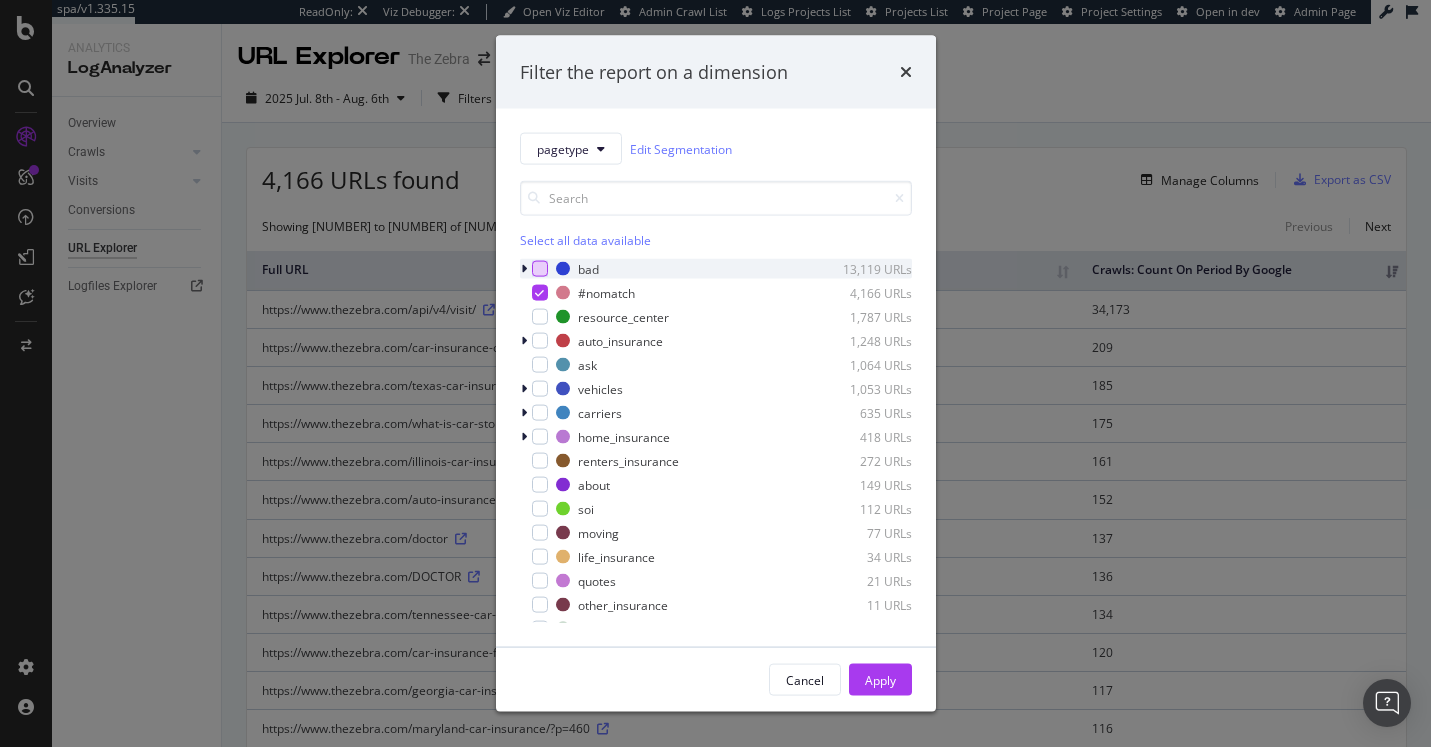 click at bounding box center (540, 269) 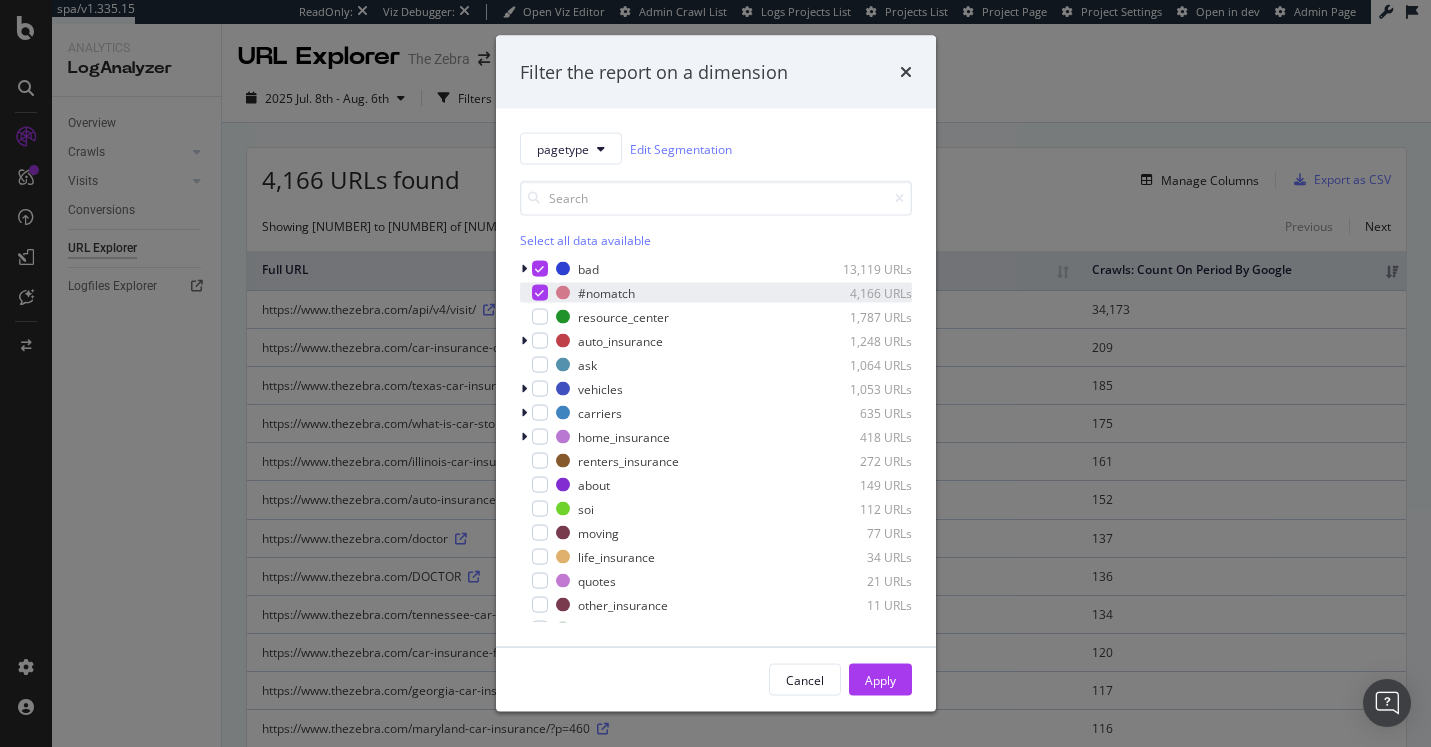 click at bounding box center [539, 293] 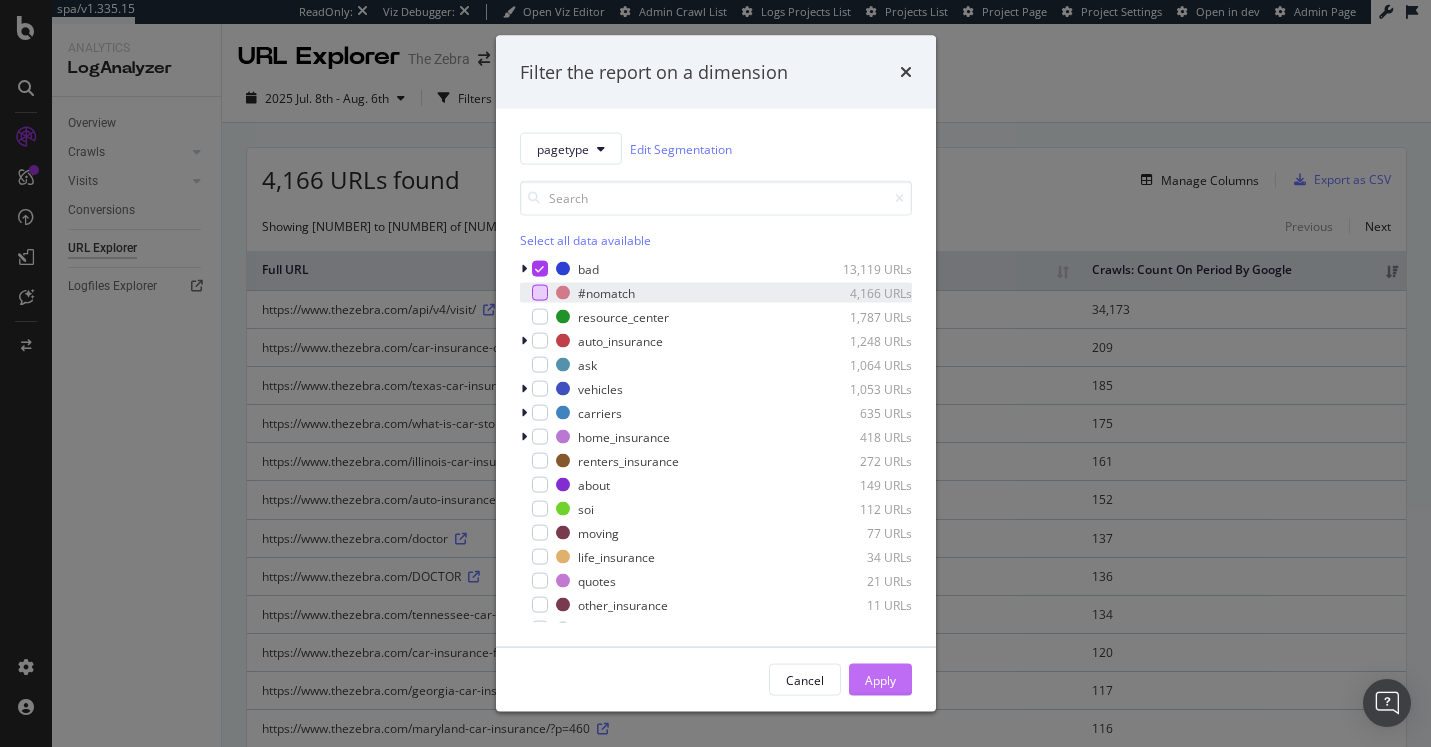 click on "Apply" at bounding box center [880, 679] 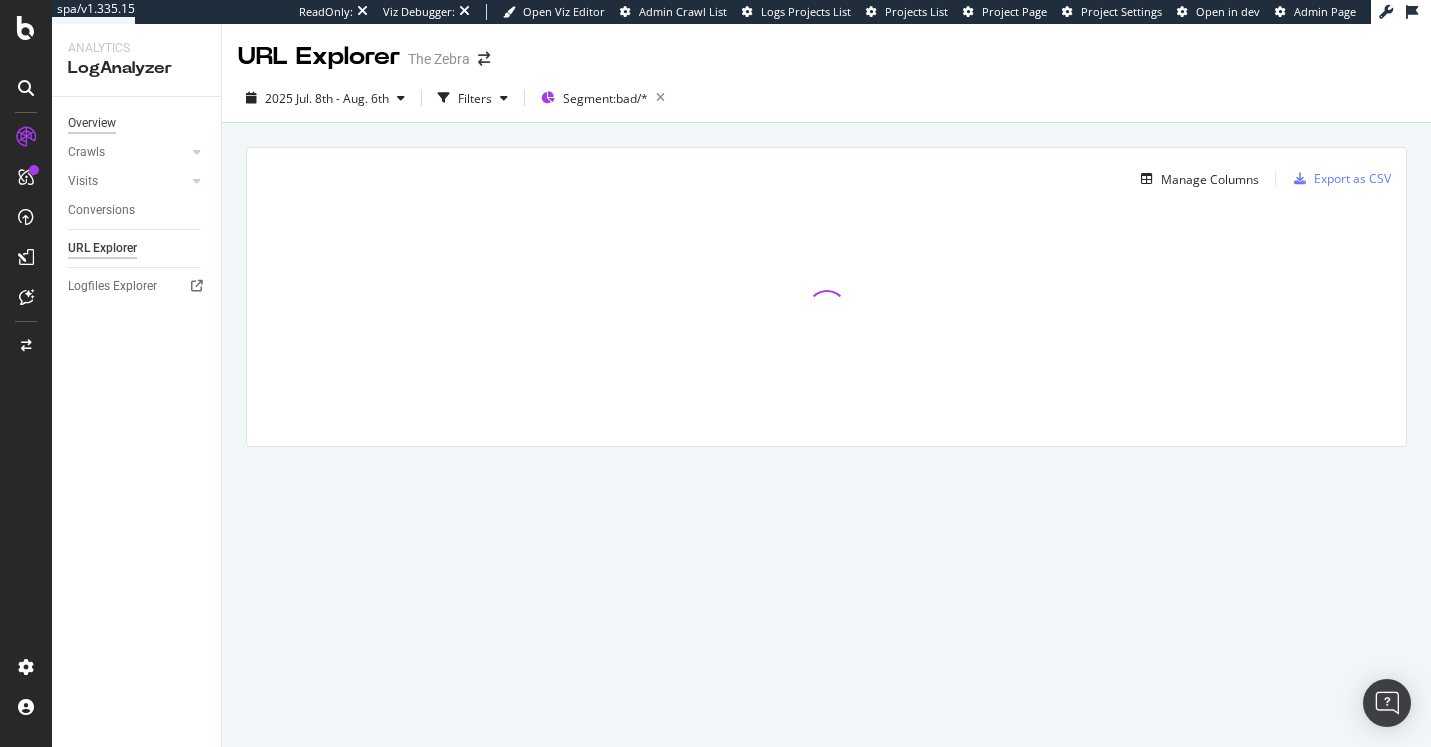 click on "Overview" at bounding box center (92, 123) 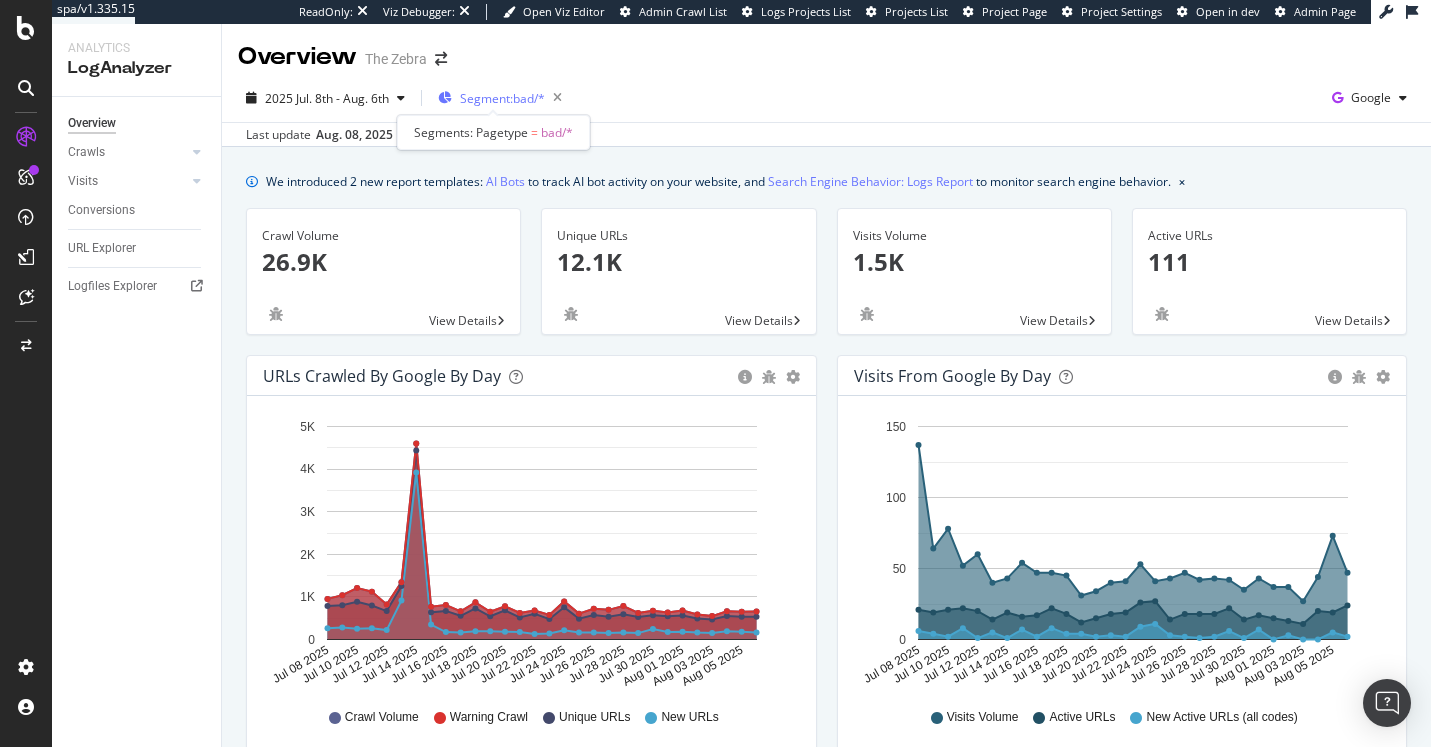 click on "Segment:  bad/*" at bounding box center (502, 98) 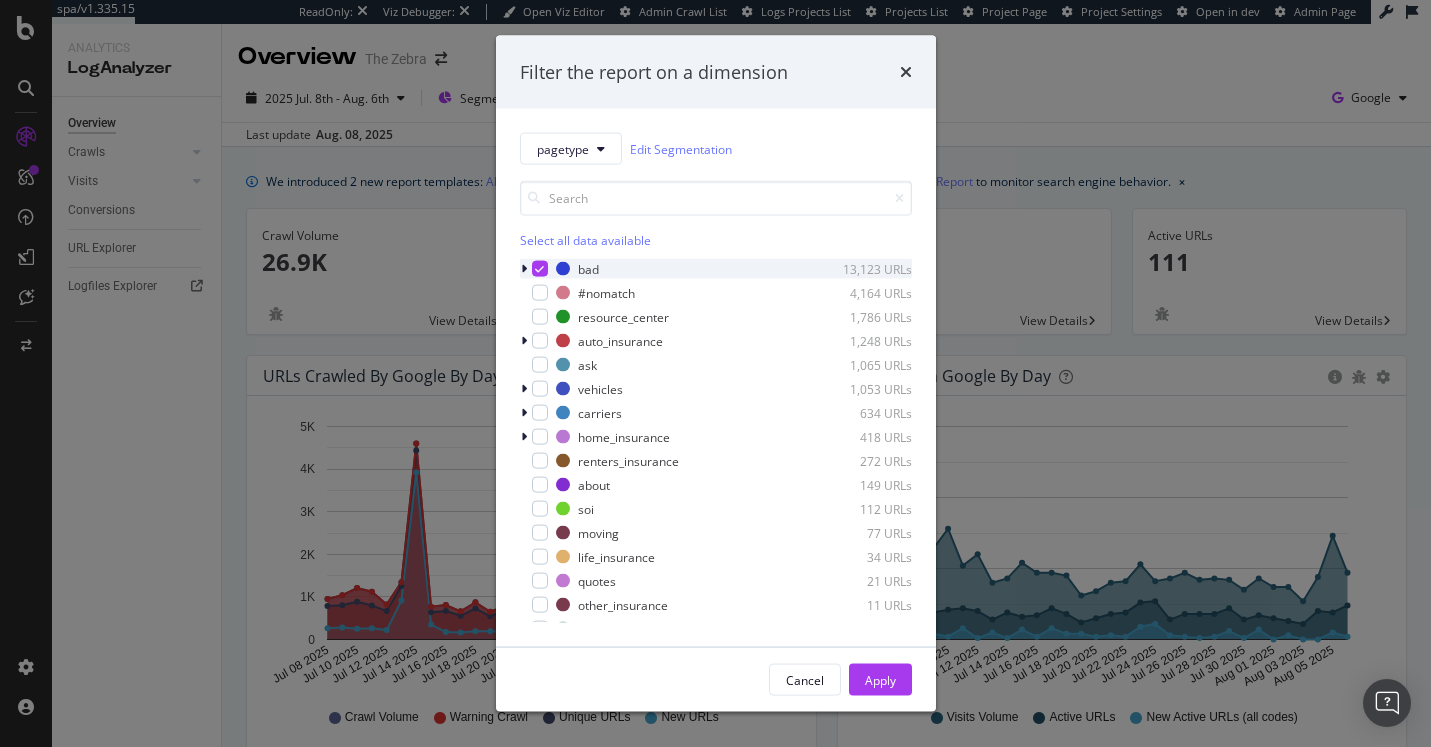 click at bounding box center (524, 269) 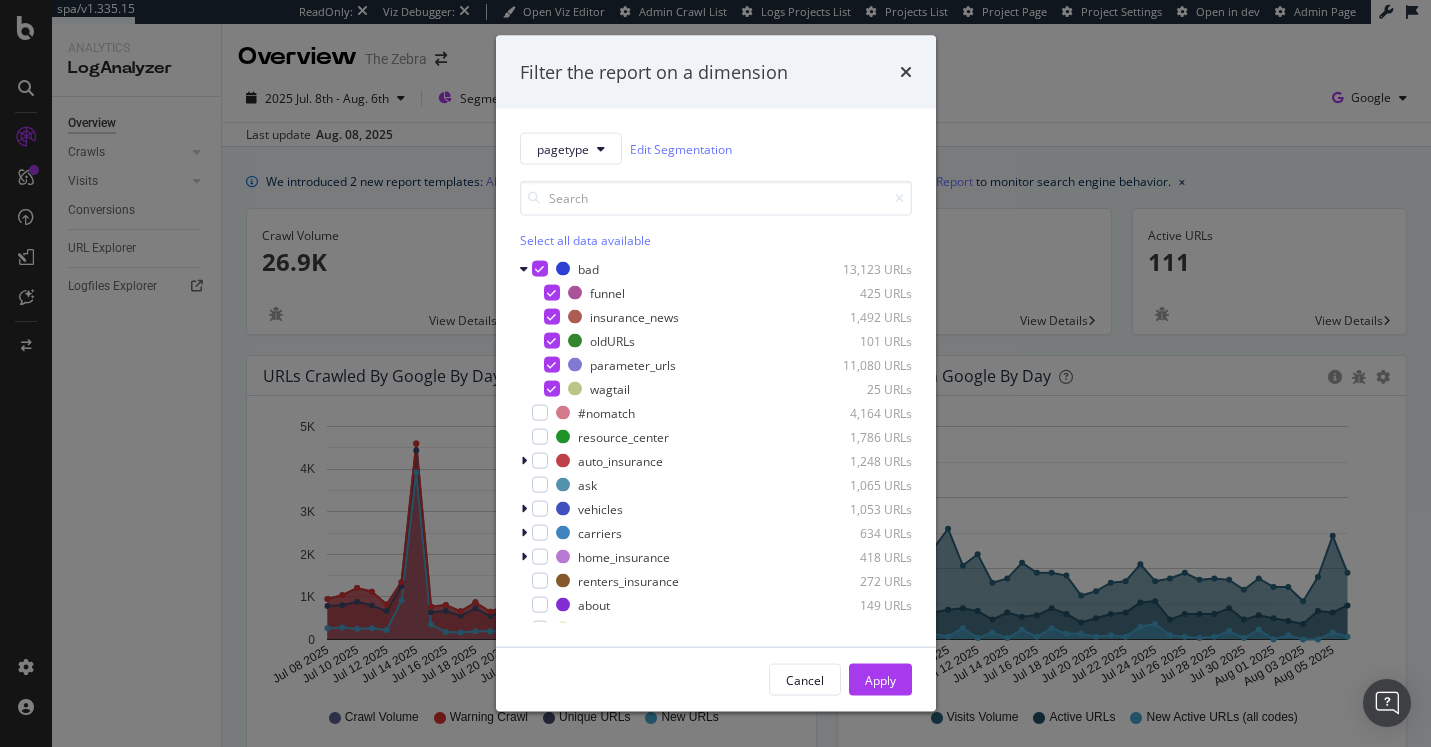 click on "Filter the report on a dimension pagetype Edit Segmentation Select all data available bad 13,123   URLs funnel 425   URLs insurance_news 1,492   URLs oldURLs 101   URLs parameter_urls 11,080   URLs wagtail 25   URLs #nomatch 4,164   URLs resource_center 1,786   URLs auto_insurance 1,248   URLs ask 1,065   URLs vehicles 1,053   URLs carriers 634   URLs home_insurance 418   URLs renters_insurance 272   URLs about 149   URLs soi 112   URLs moving 77   URLs life_insurance 34   URLs quotes 21   URLs other_insurance 11   URLs pet_insurance 11   URLs small_business_insurance 11   URLs spanish 10   URLs bundle 1   URL homepage 1   URL html_sitemap 1   URL robots.txt 1   URL Cancel Apply" at bounding box center [715, 373] 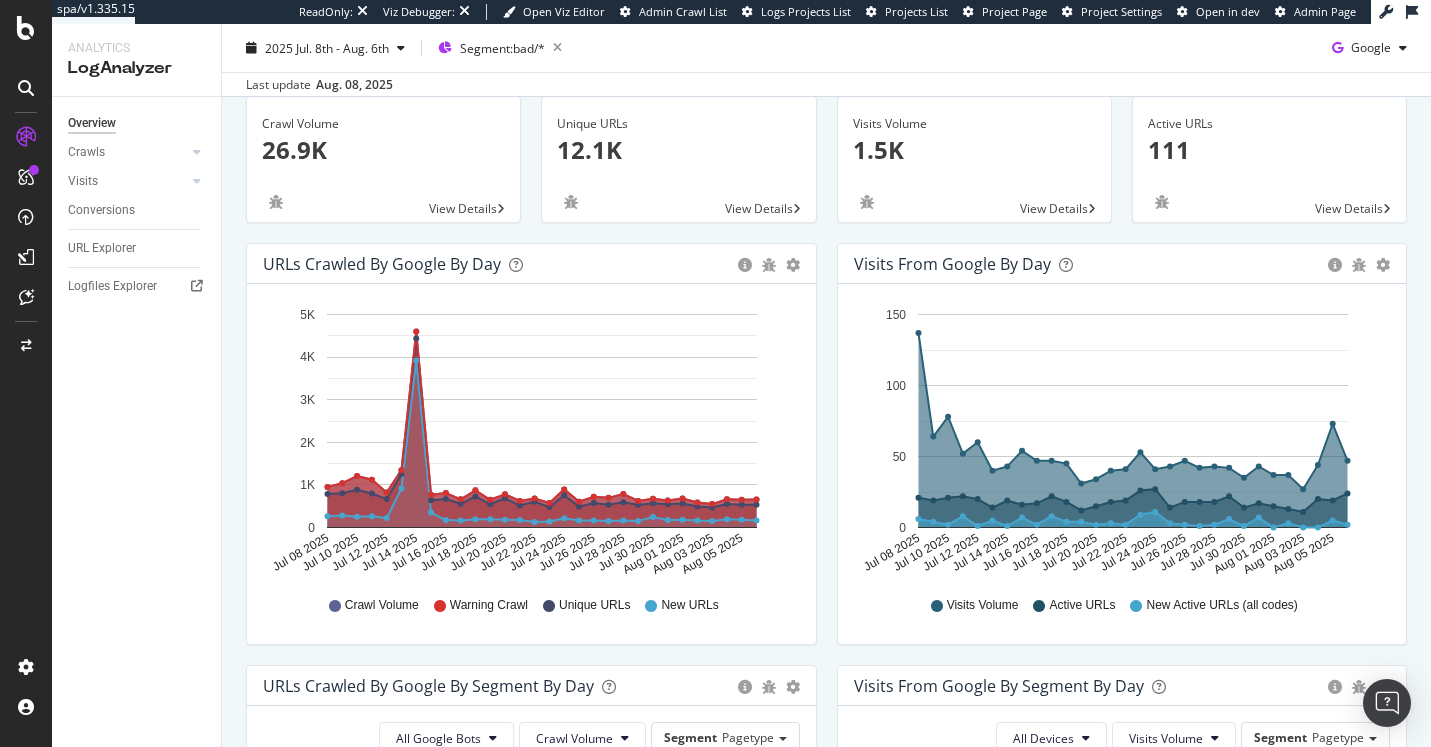 scroll, scrollTop: 0, scrollLeft: 0, axis: both 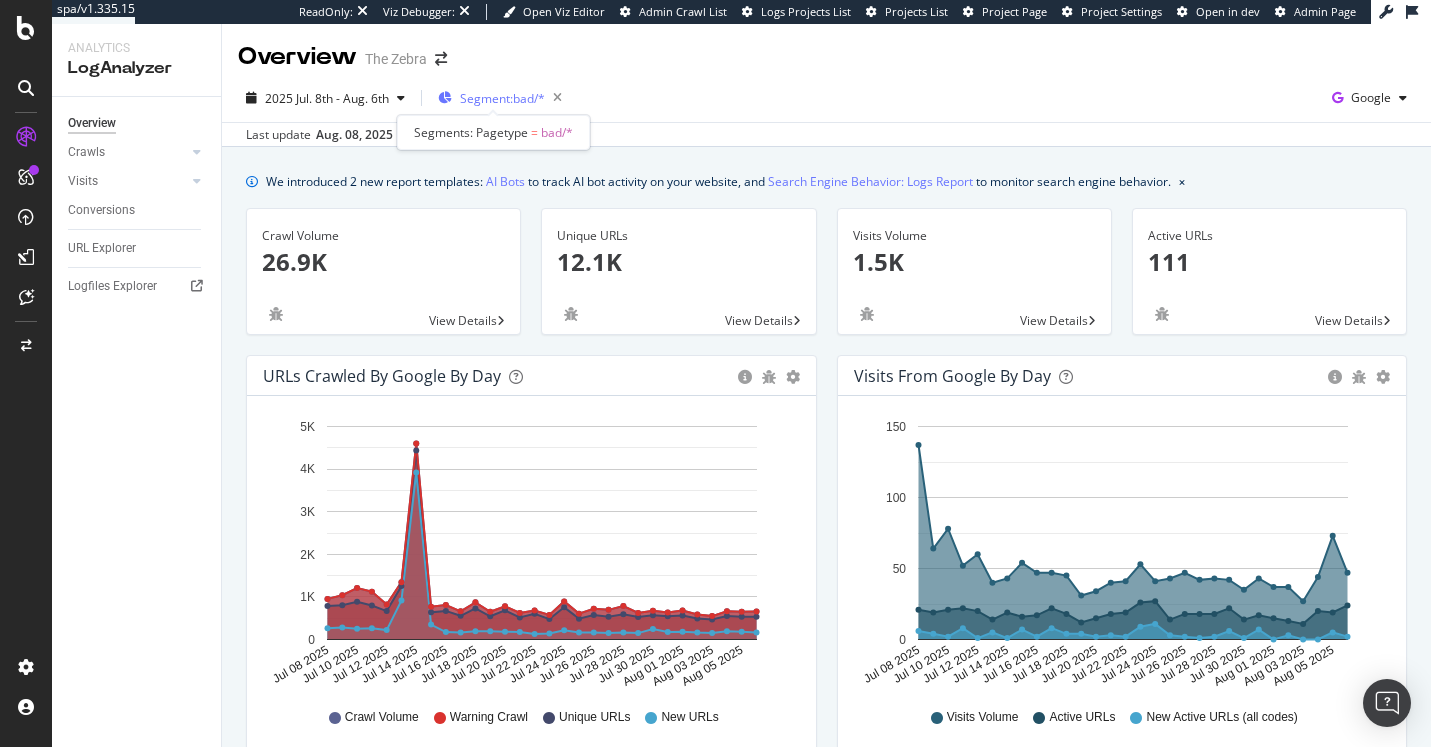 click on "Segment:  bad/*" at bounding box center (502, 98) 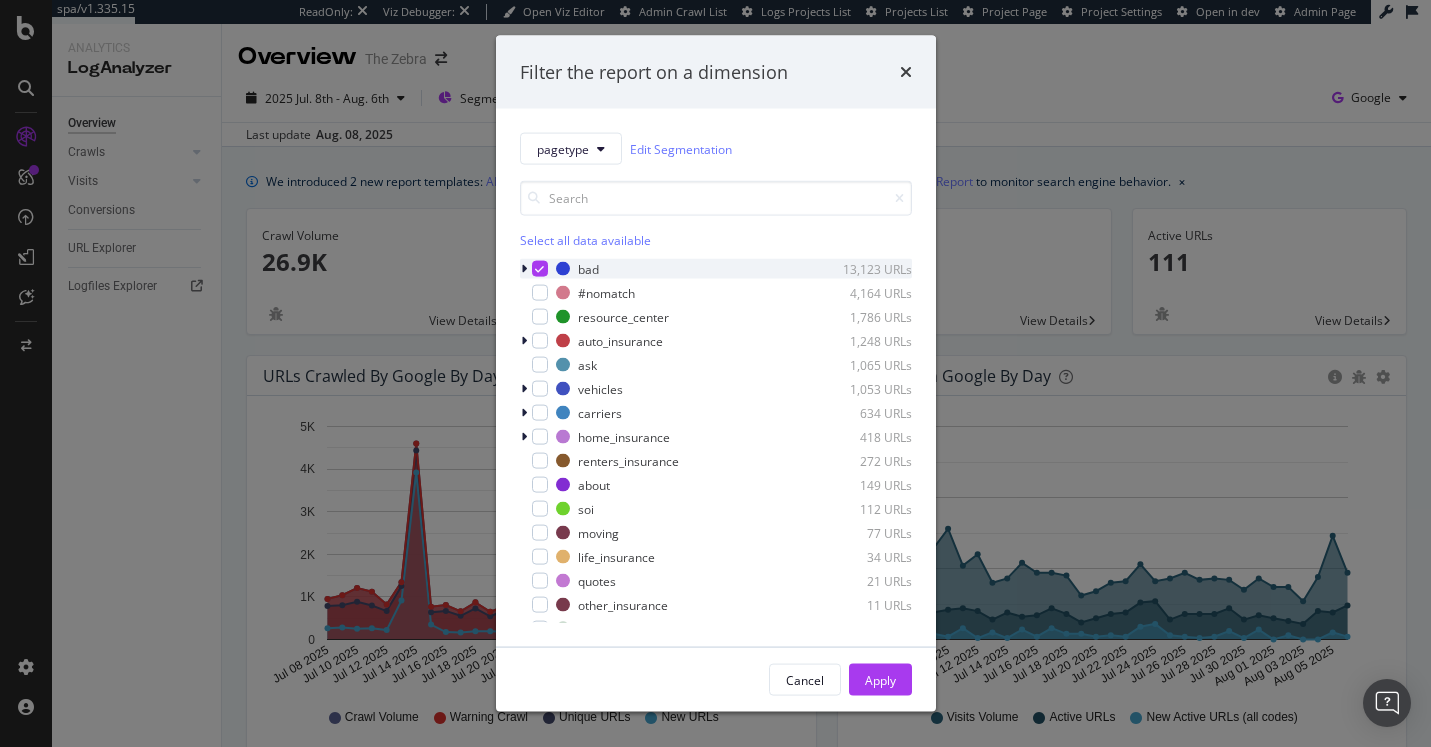 click at bounding box center (524, 269) 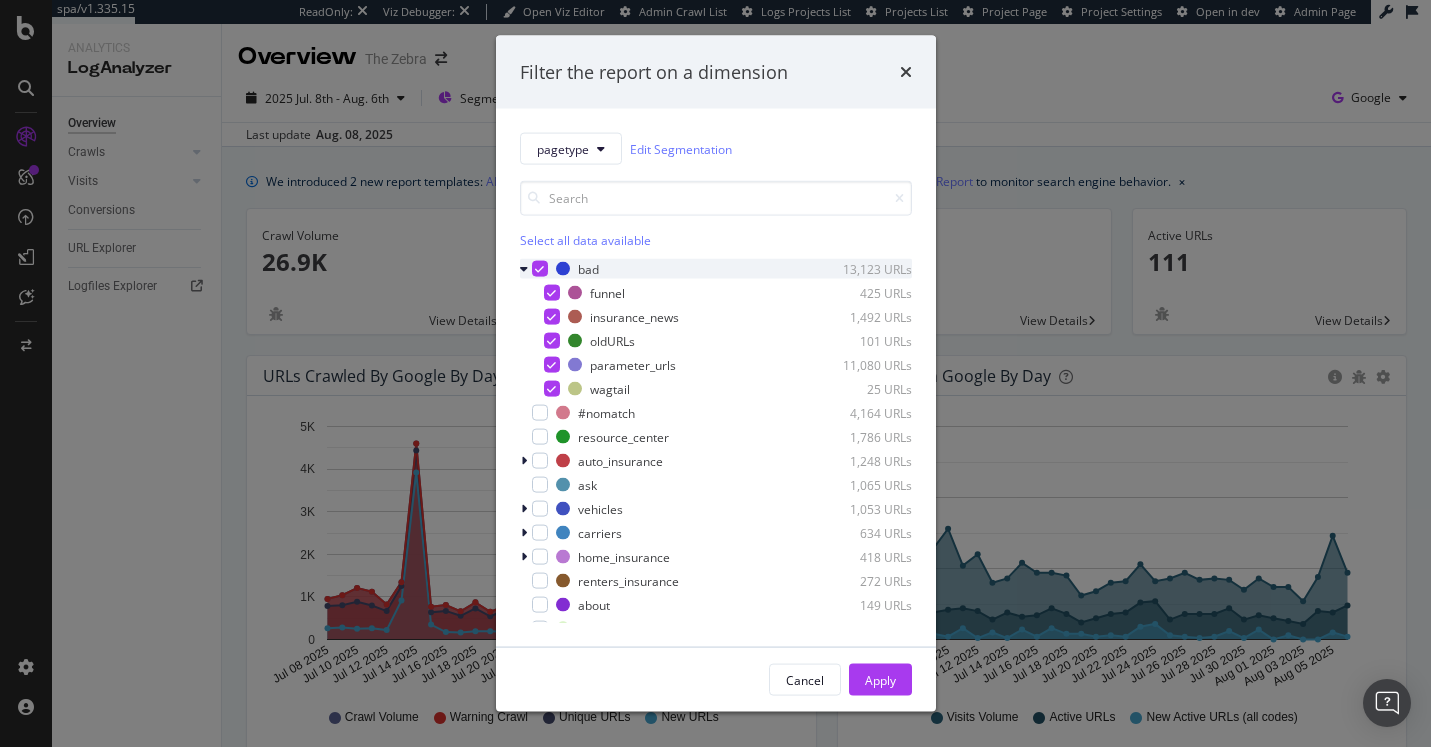 click at bounding box center [524, 269] 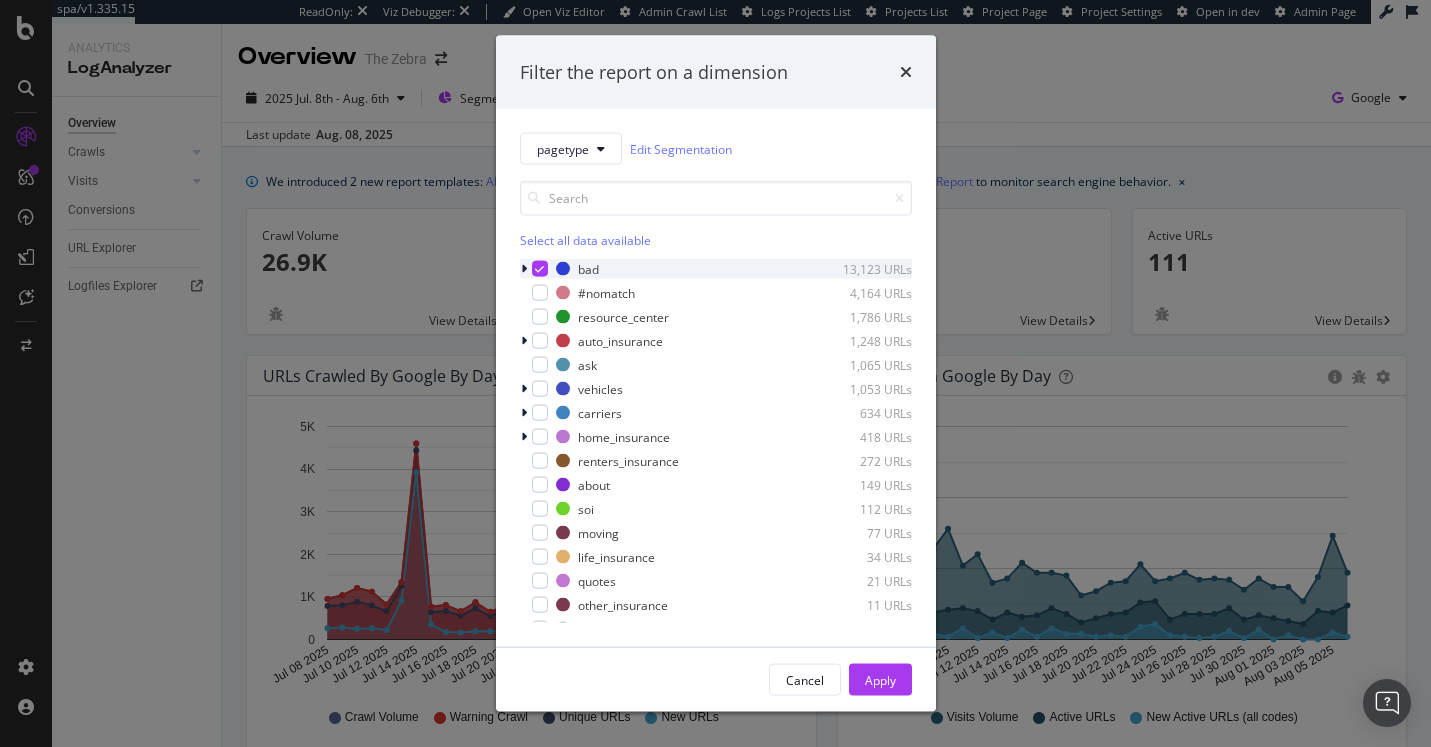 click at bounding box center (540, 269) 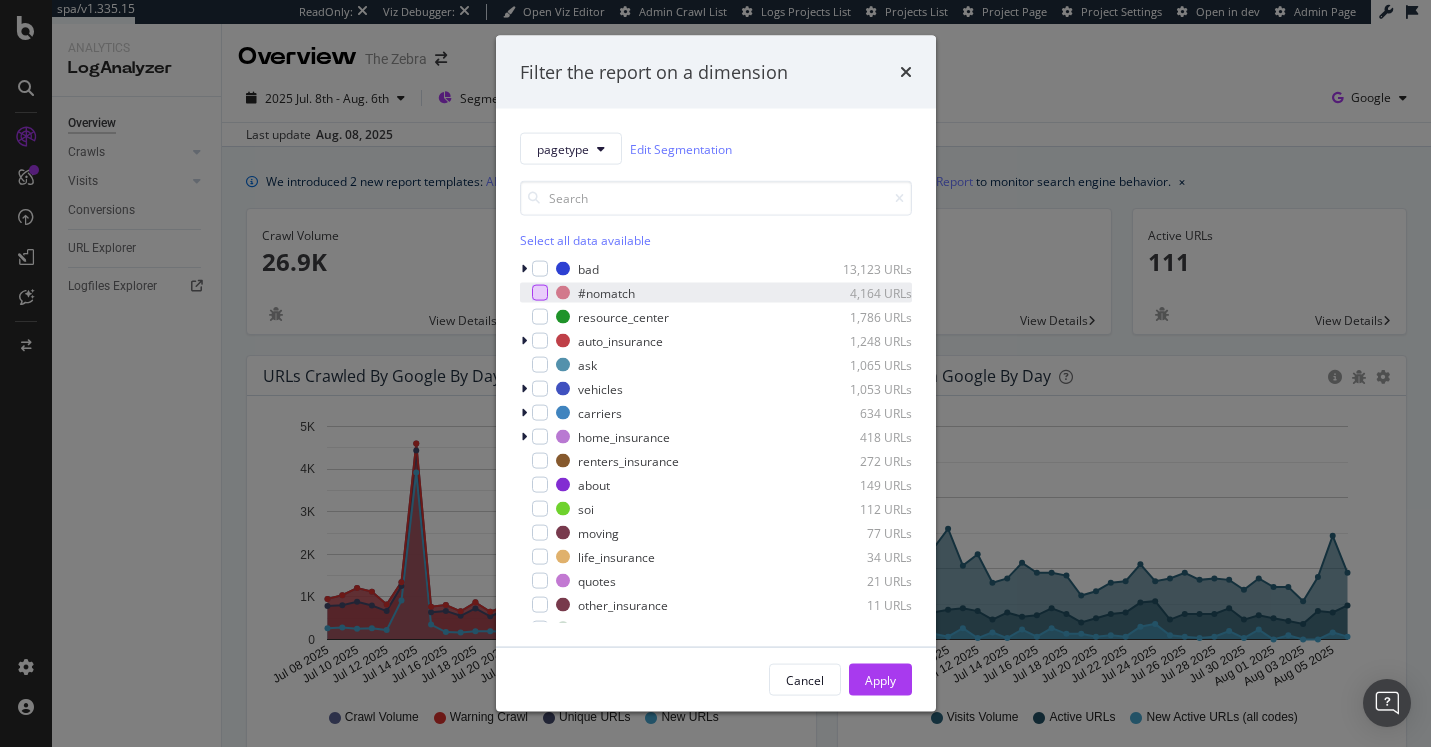 click at bounding box center [540, 293] 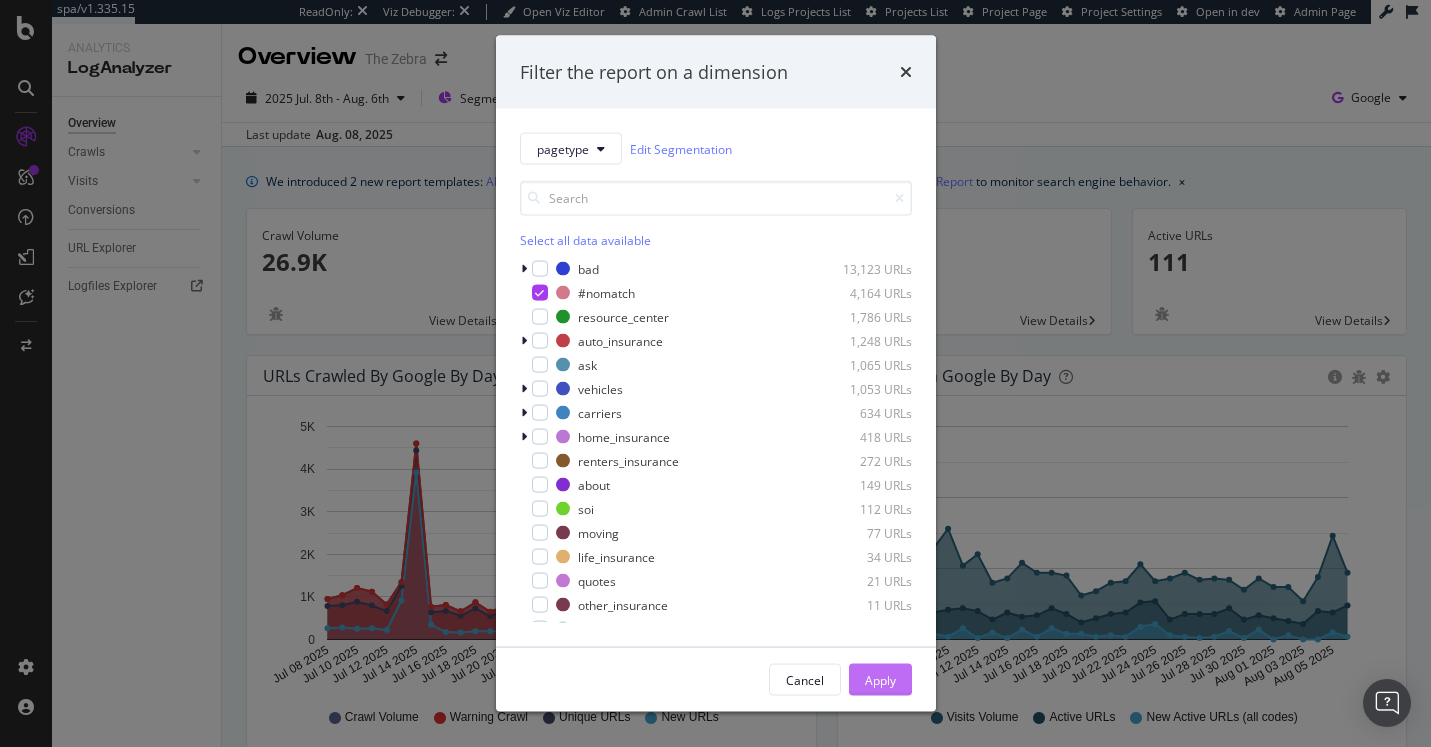 click on "Apply" at bounding box center [880, 680] 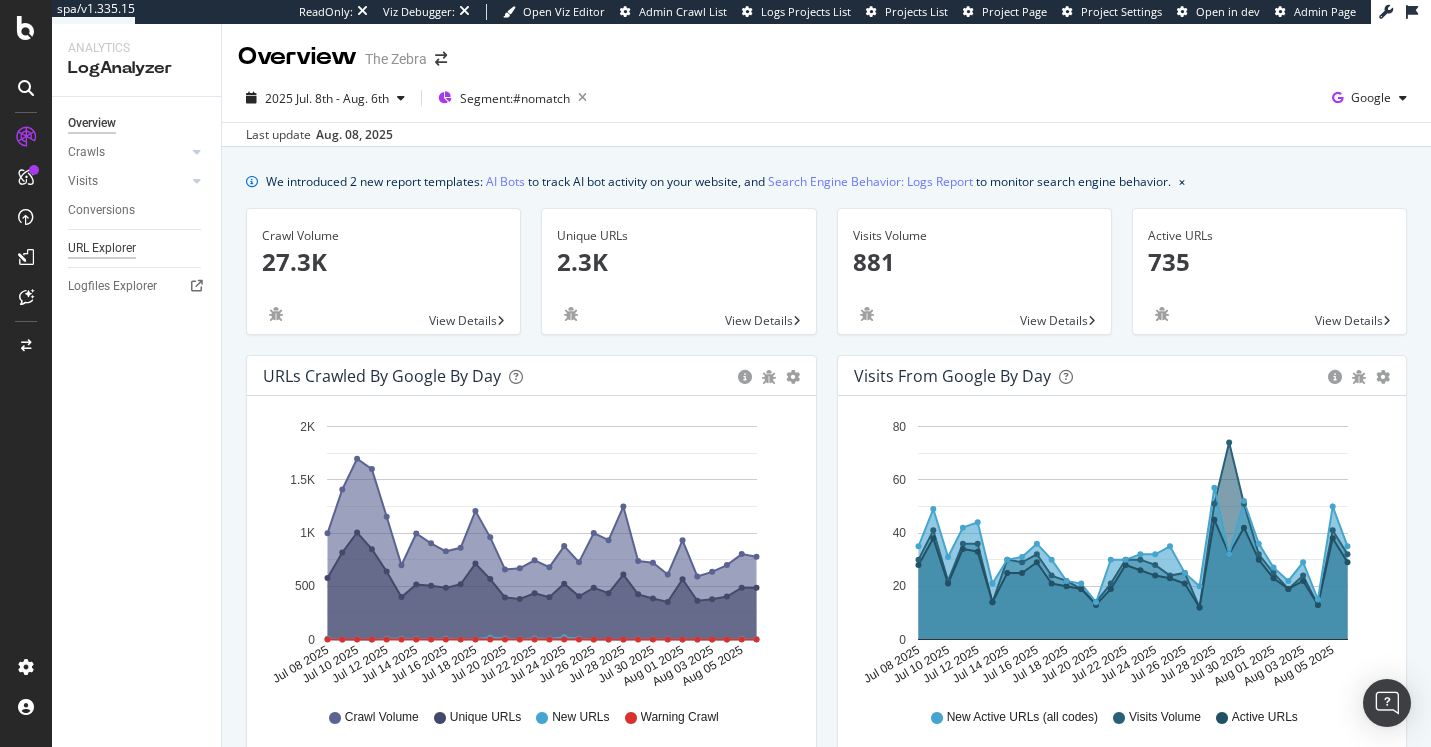 click on "URL Explorer" at bounding box center (102, 248) 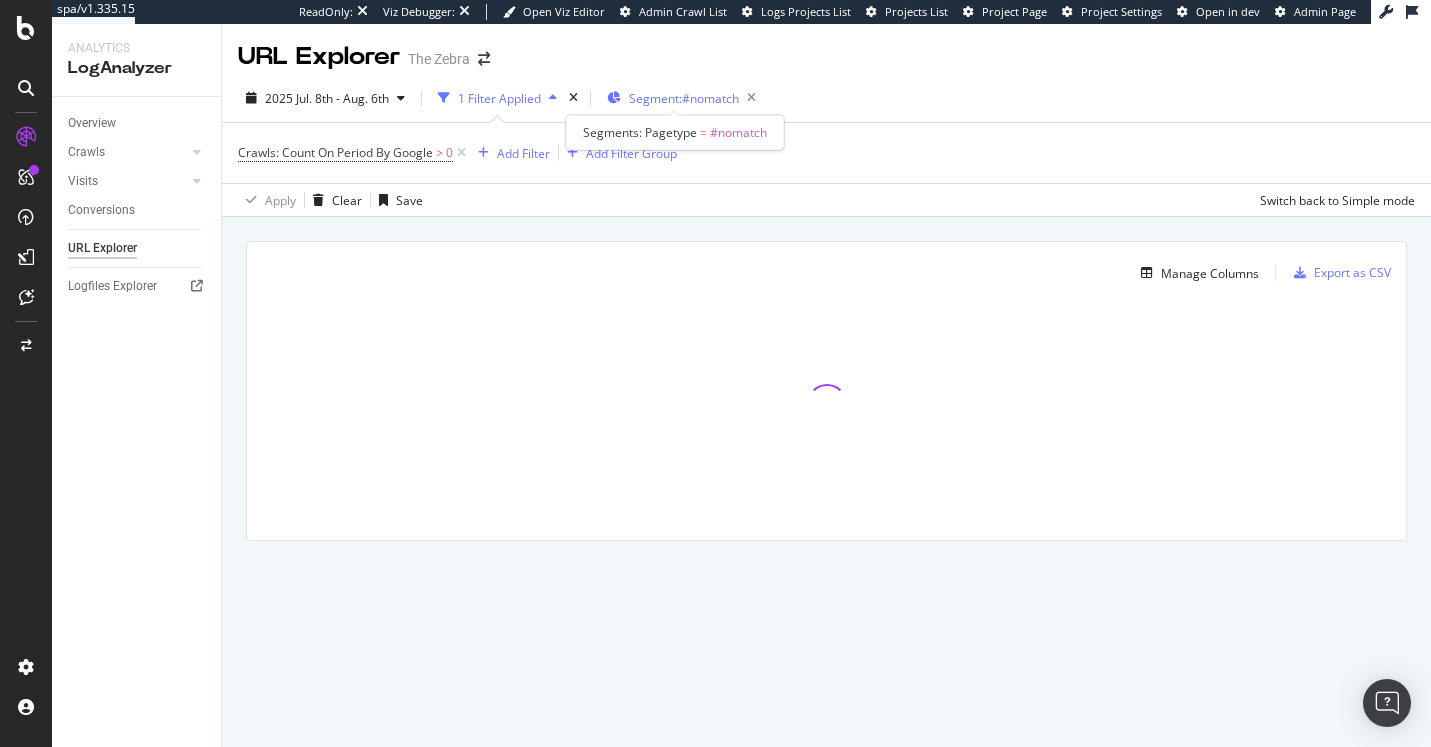 click on "Segment:  #nomatch" at bounding box center (684, 98) 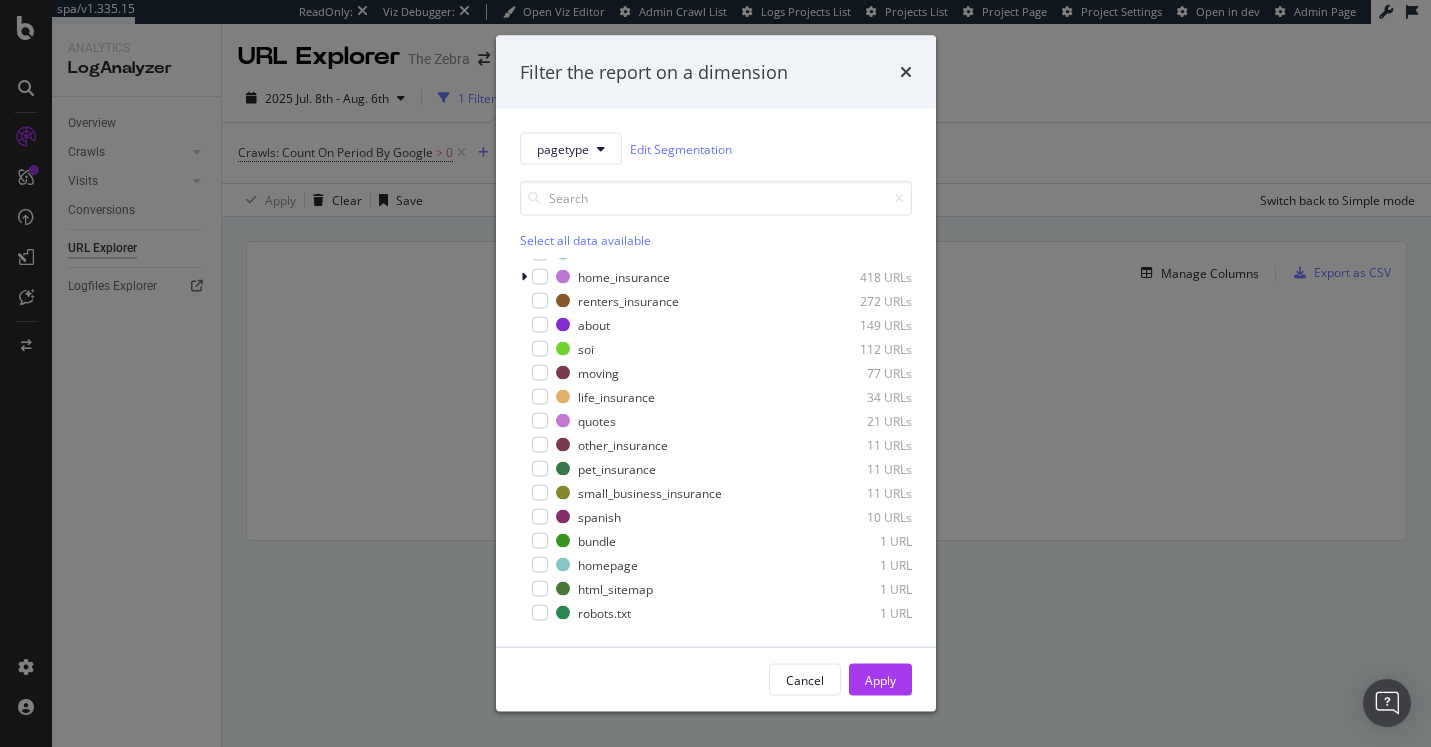scroll, scrollTop: 0, scrollLeft: 0, axis: both 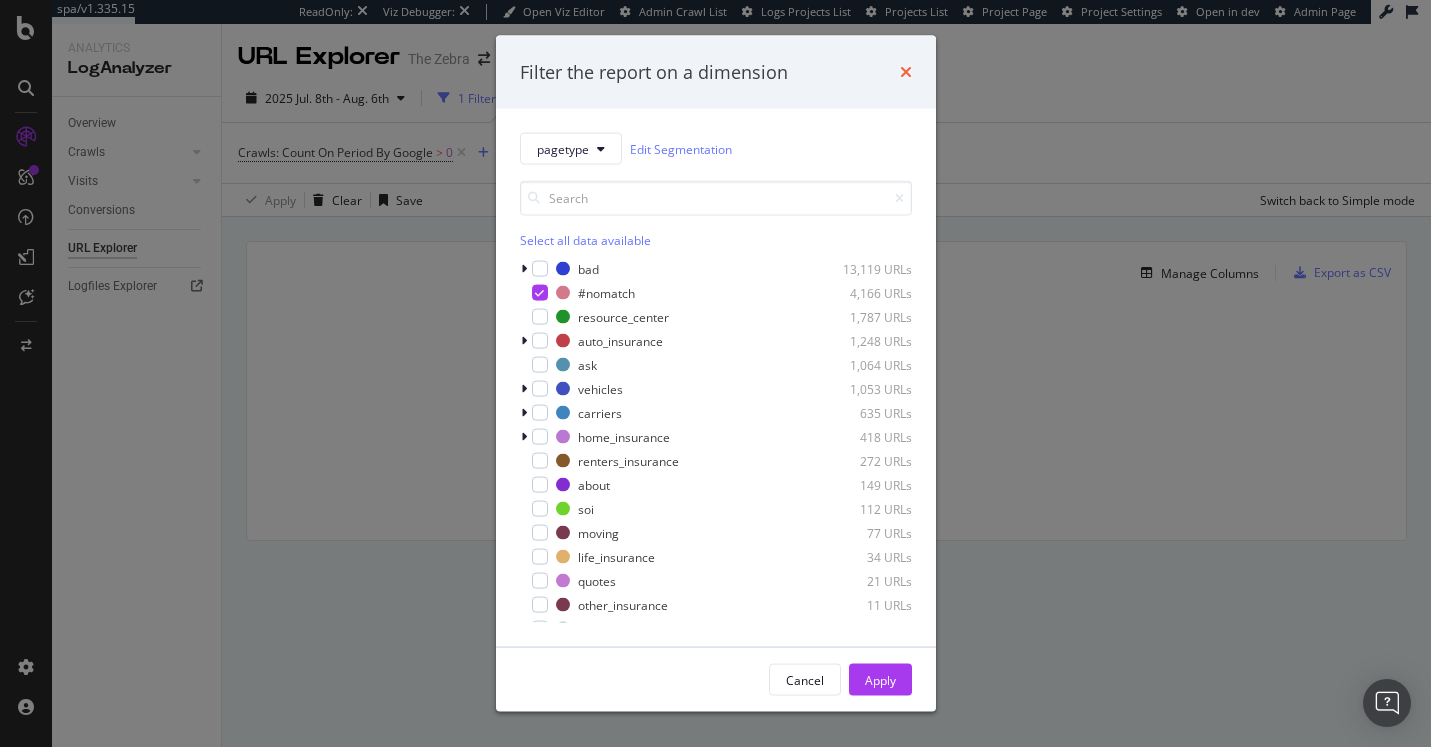click at bounding box center (906, 72) 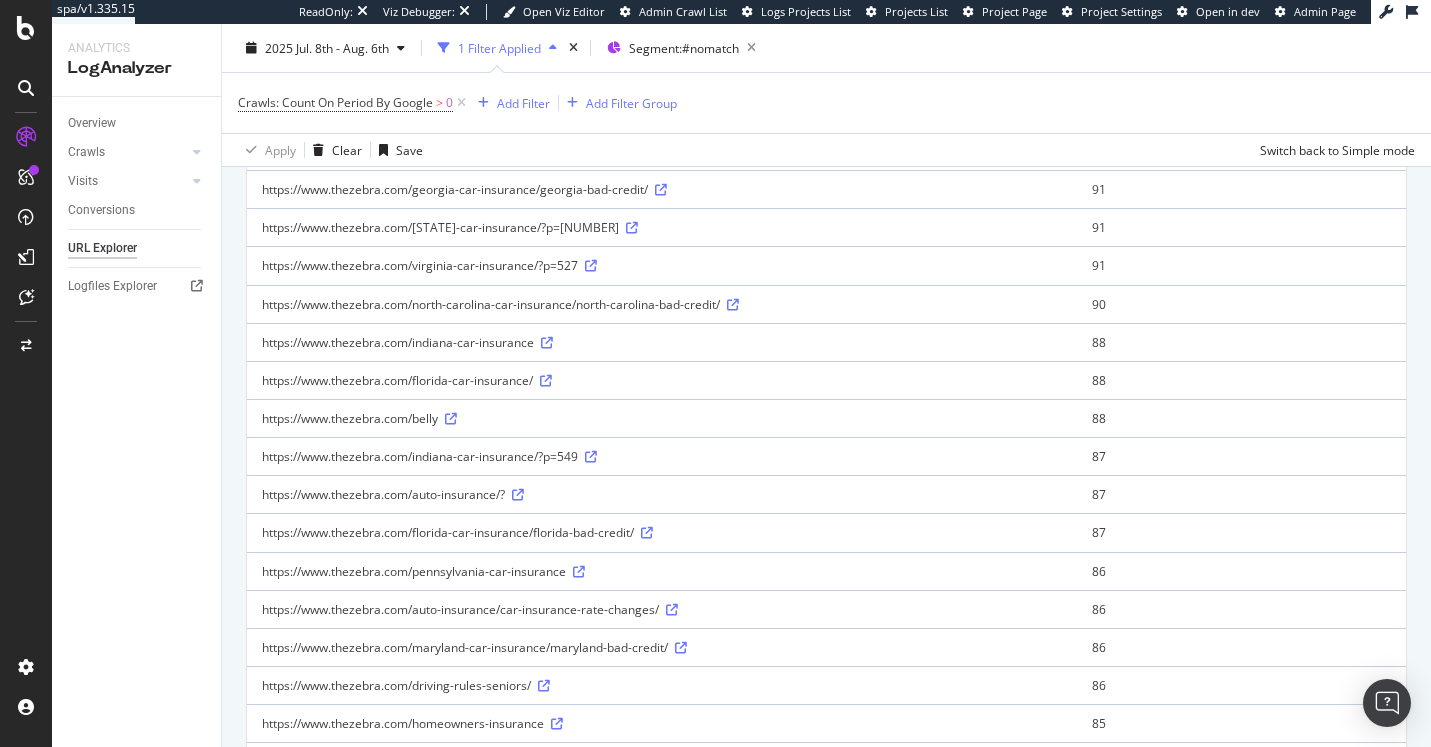 scroll, scrollTop: 1413, scrollLeft: 0, axis: vertical 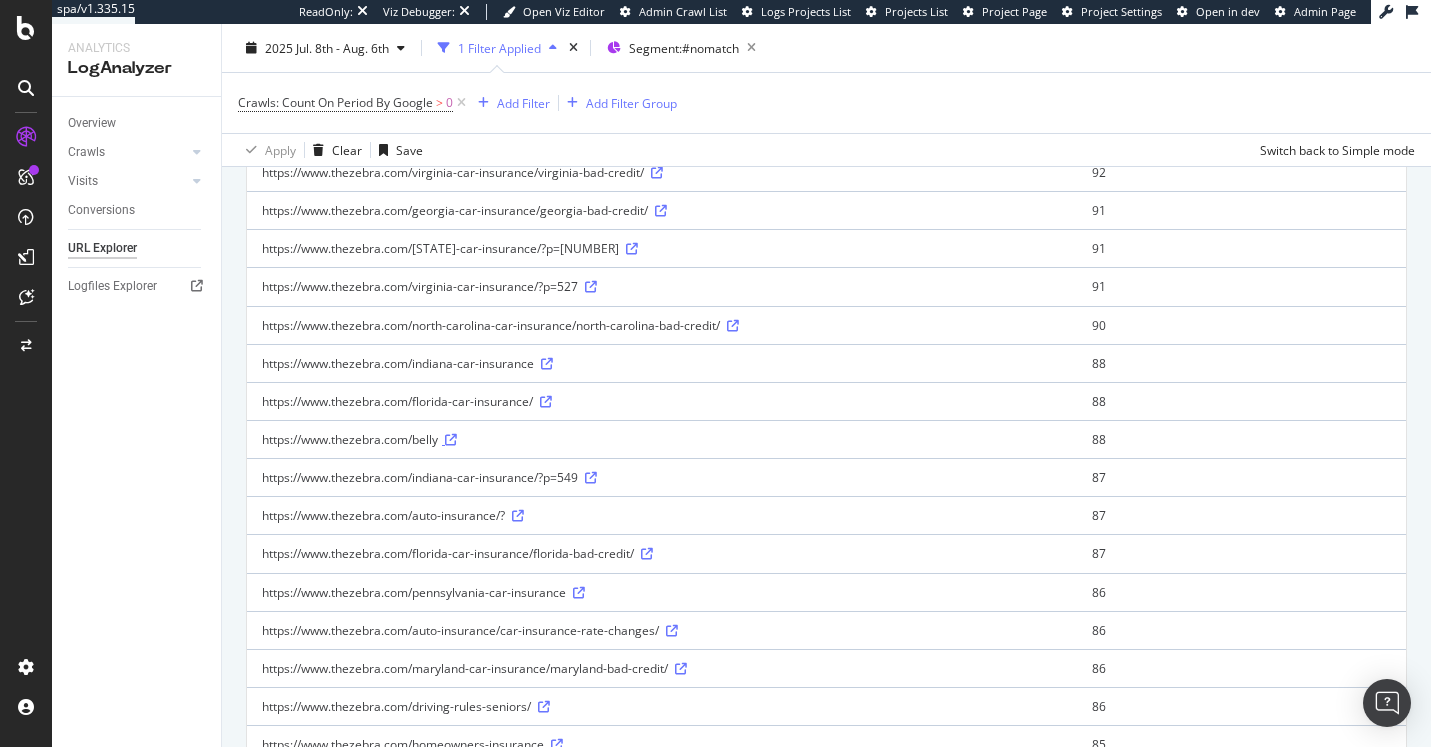 click at bounding box center [451, 440] 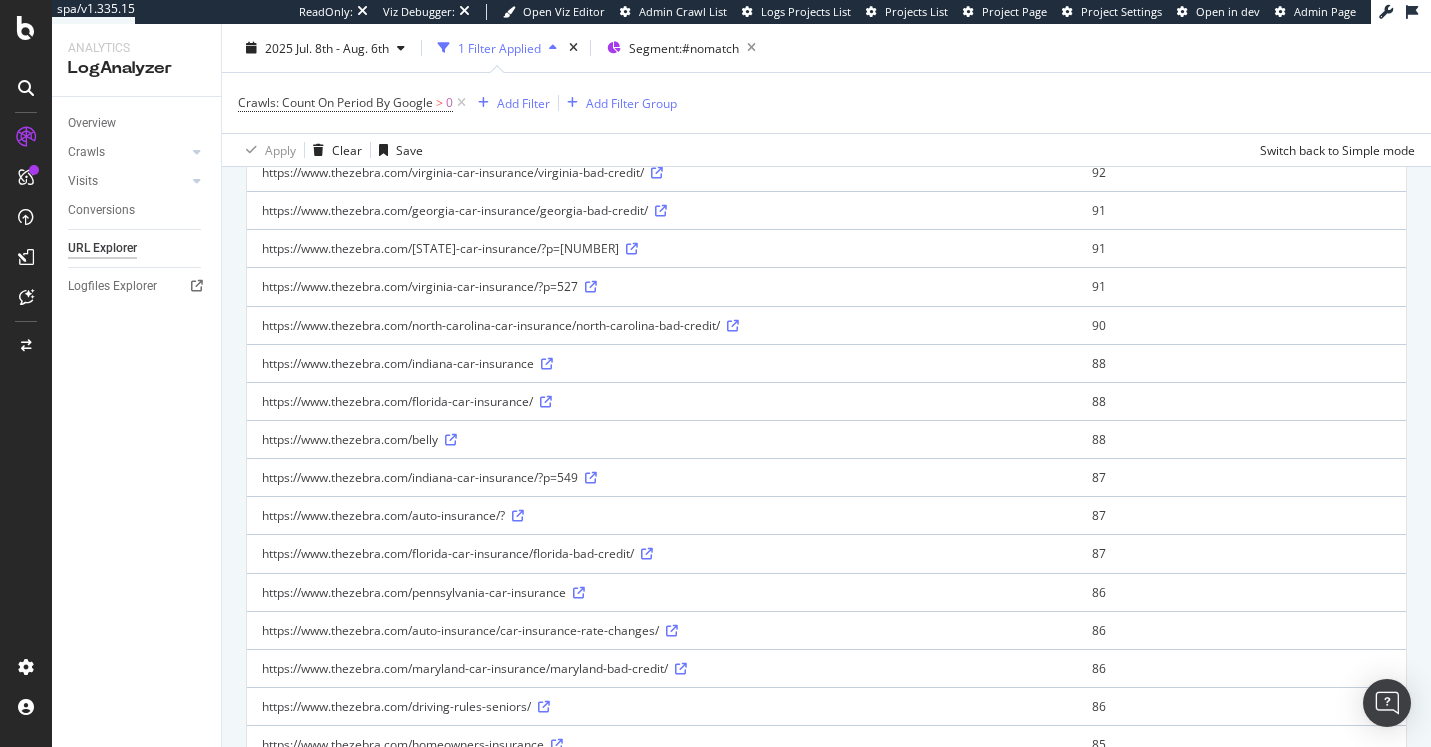 click on "https://www.thezebra.com/north-carolina-car-insurance/north-carolina-bad-credit/" at bounding box center (662, 325) 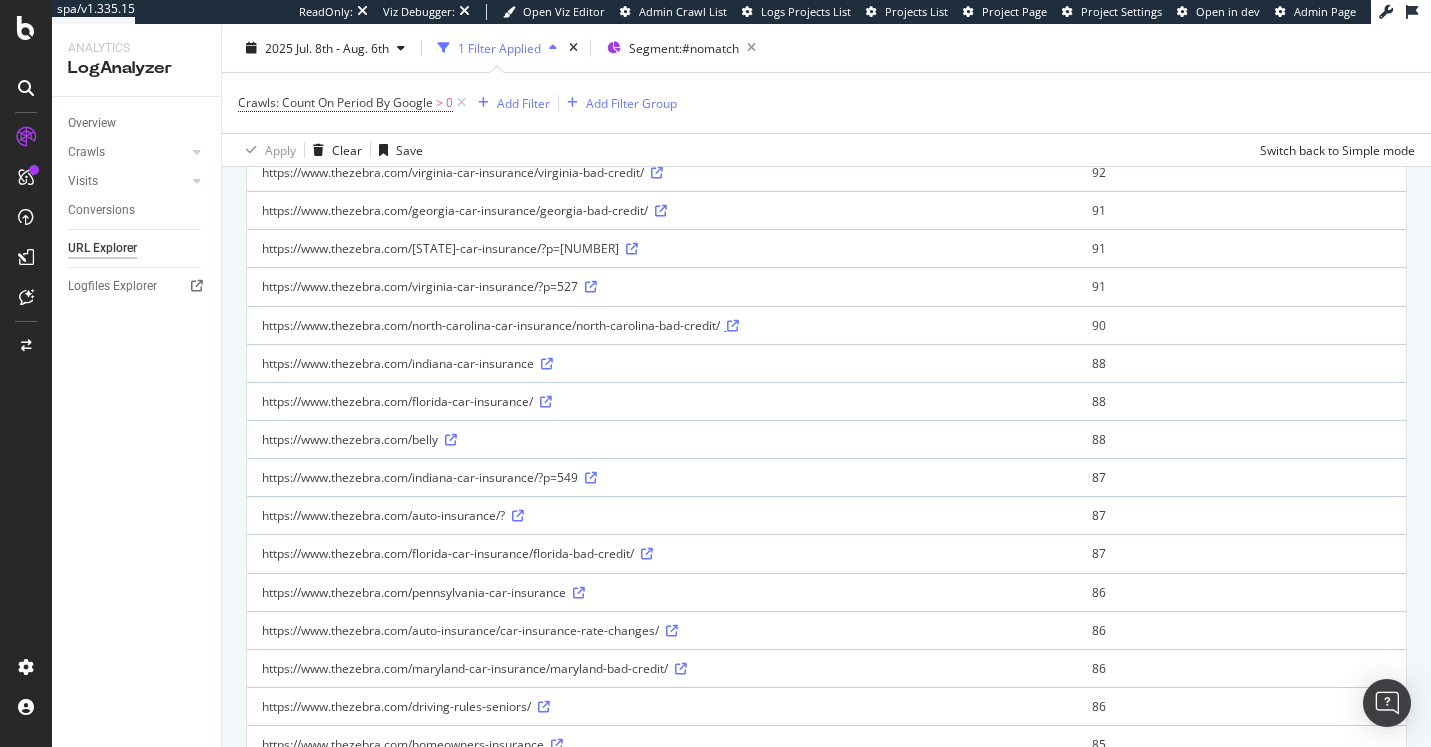 click at bounding box center (733, 326) 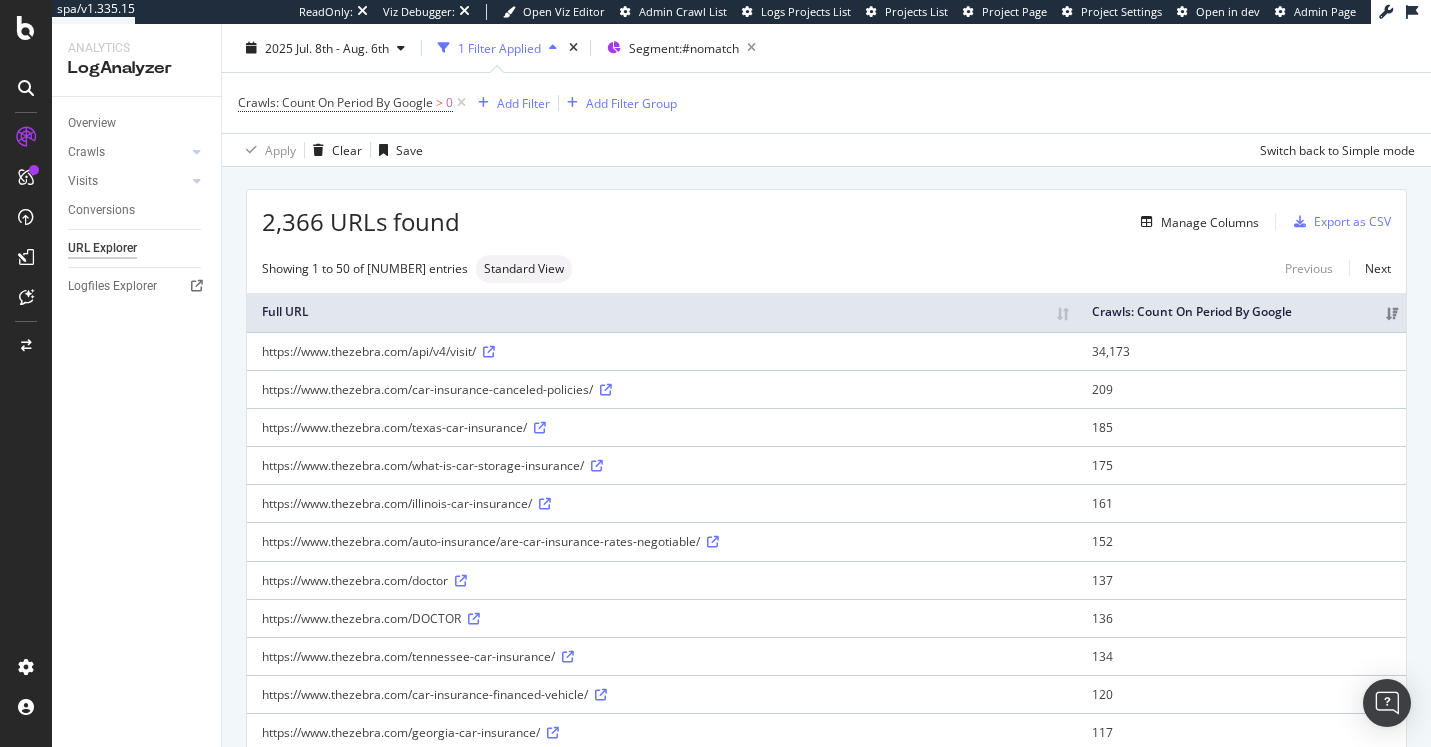 scroll, scrollTop: 30, scrollLeft: 0, axis: vertical 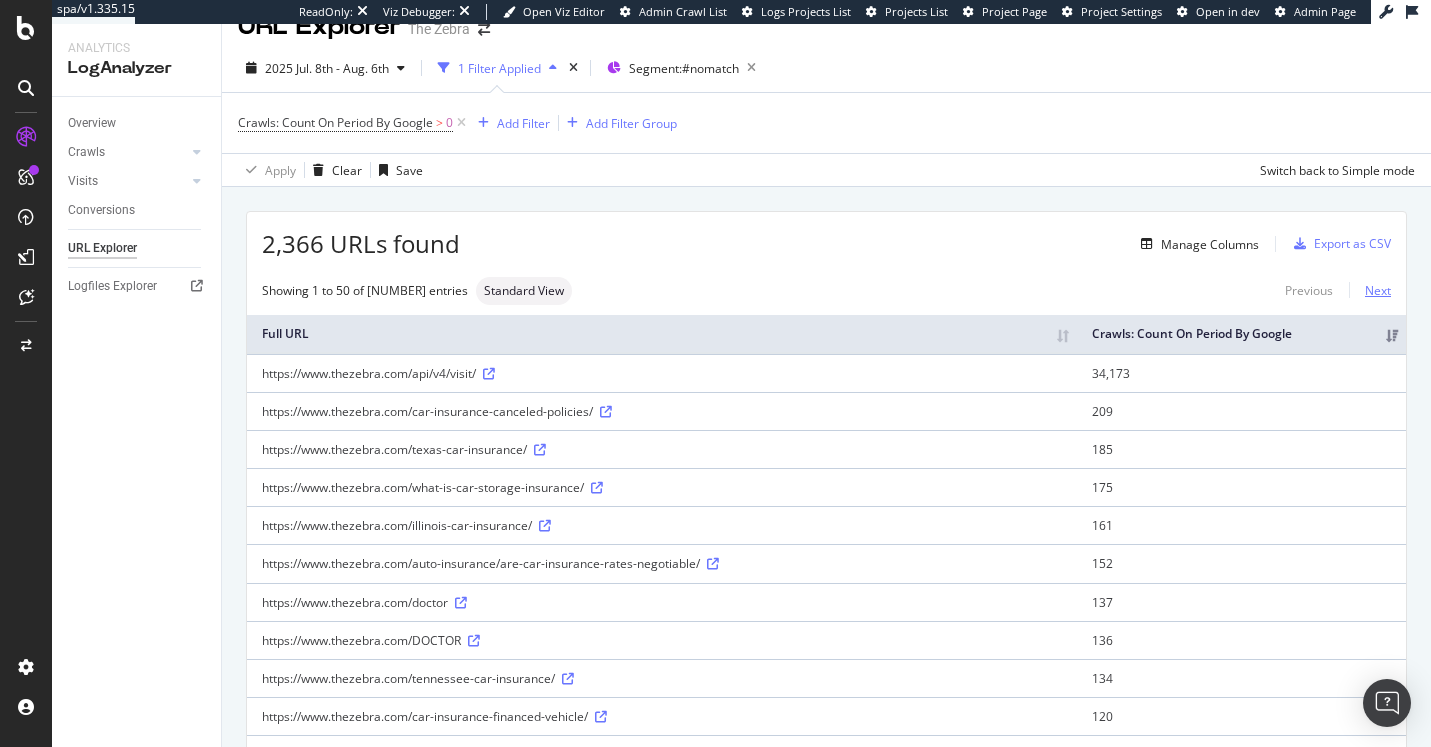 click on "Next" at bounding box center (1370, 290) 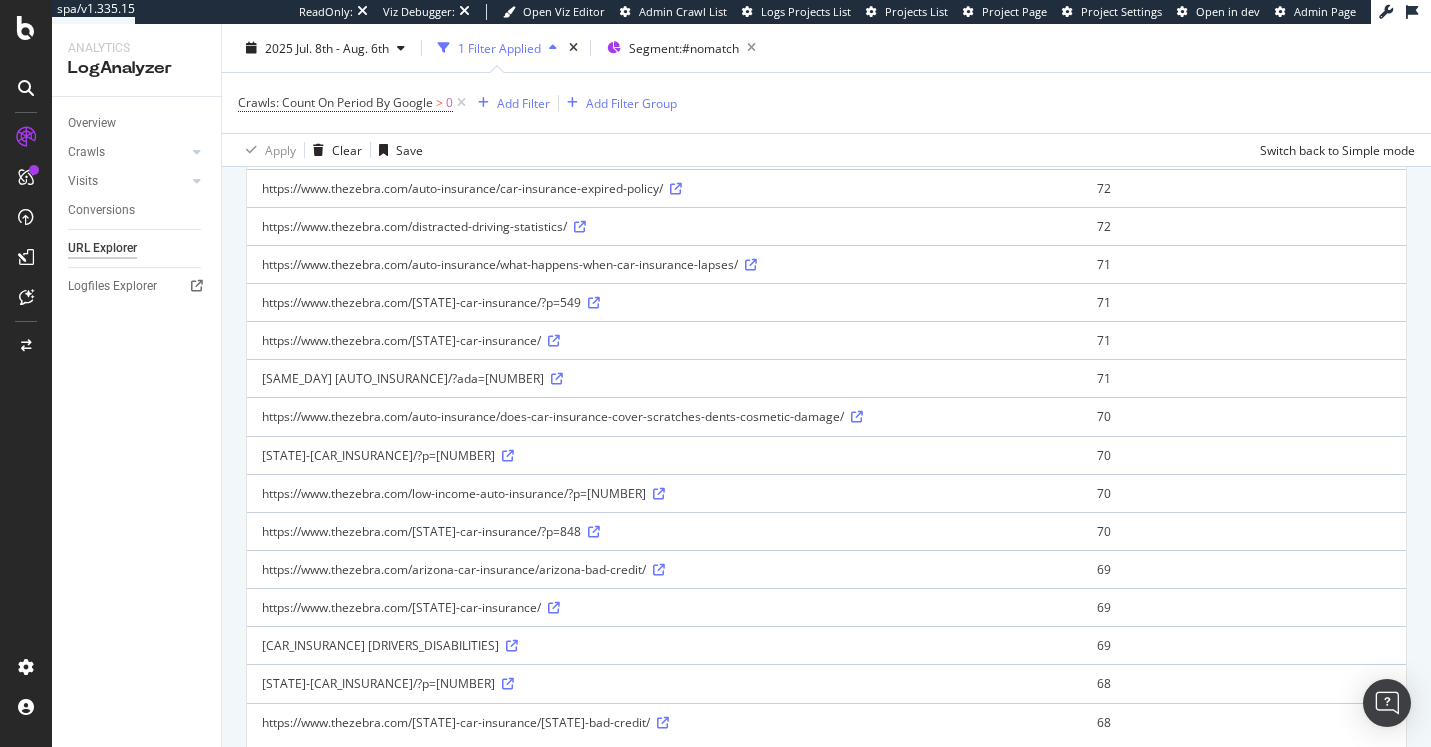 scroll, scrollTop: 1642, scrollLeft: 0, axis: vertical 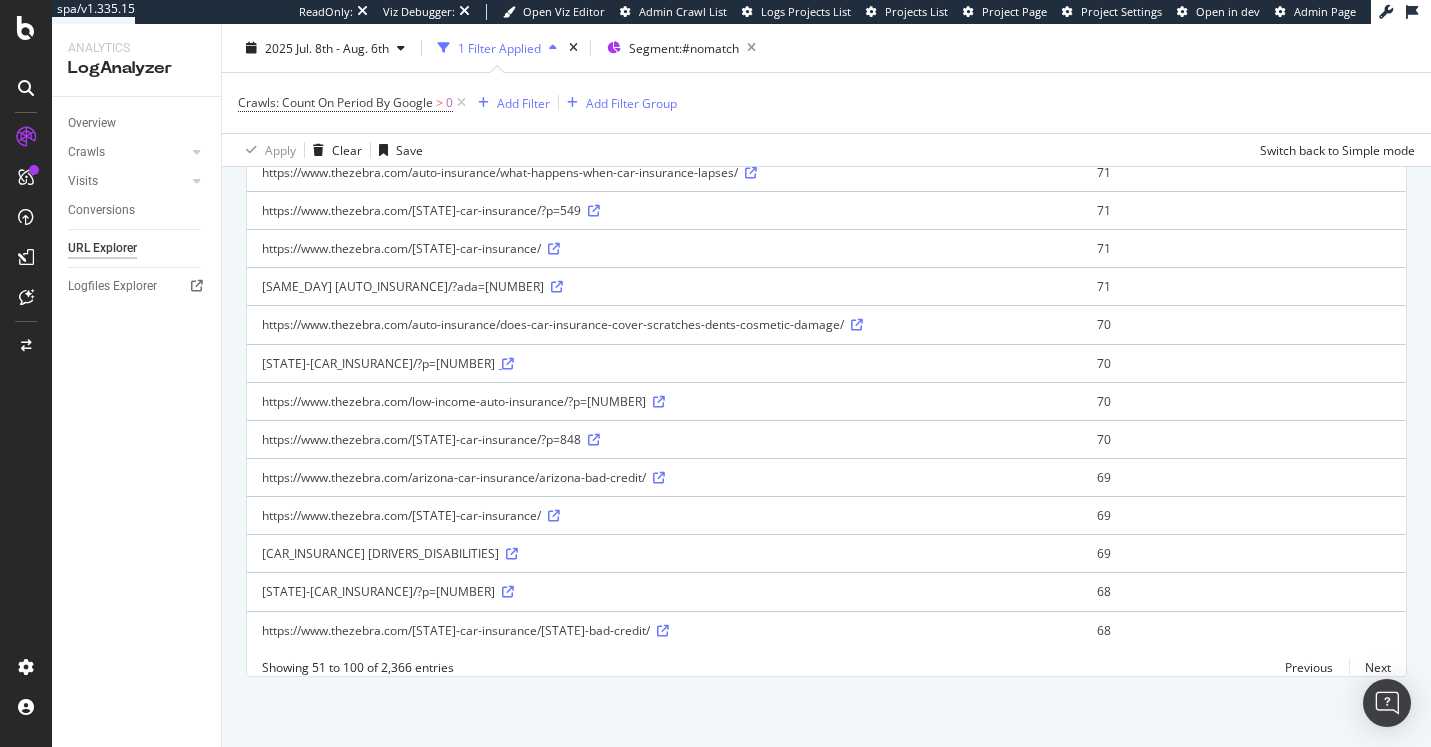 click at bounding box center [508, 364] 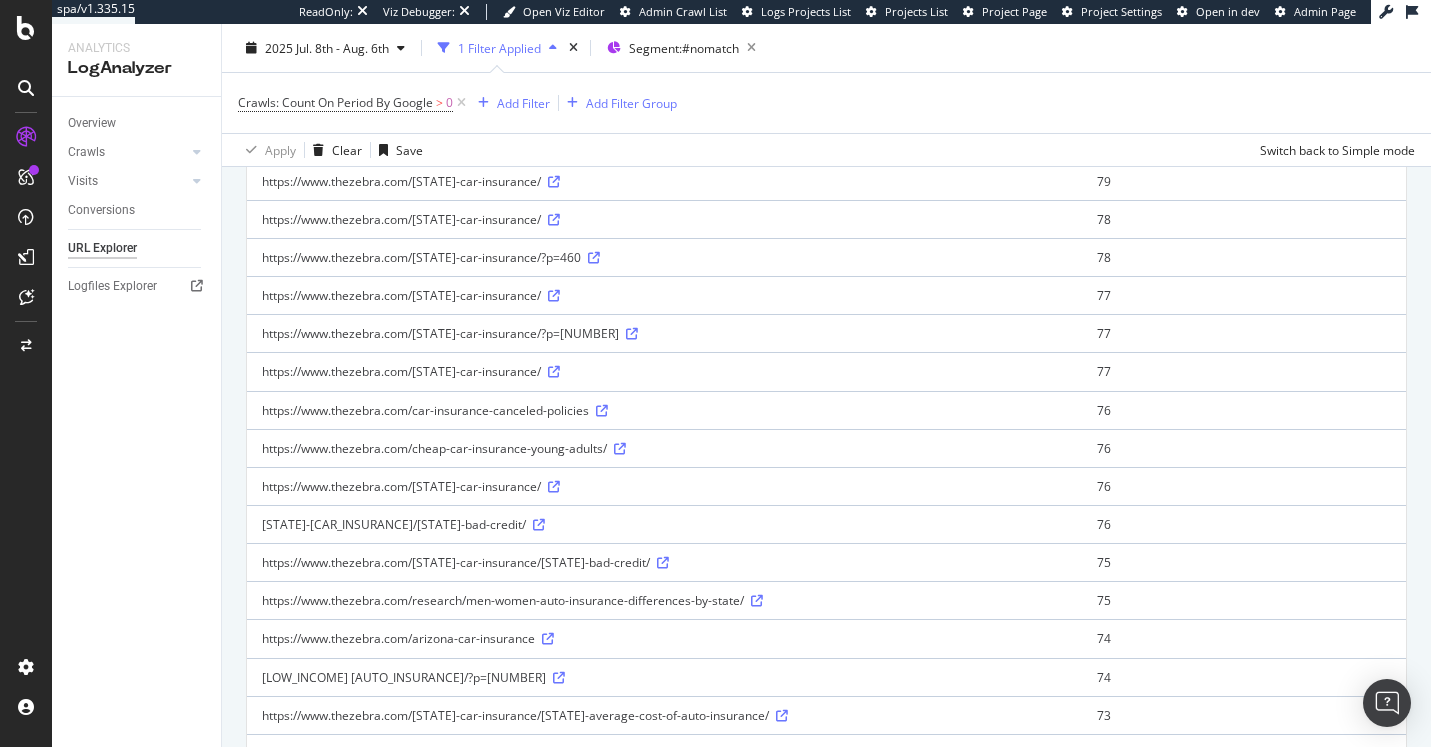 scroll, scrollTop: 752, scrollLeft: 0, axis: vertical 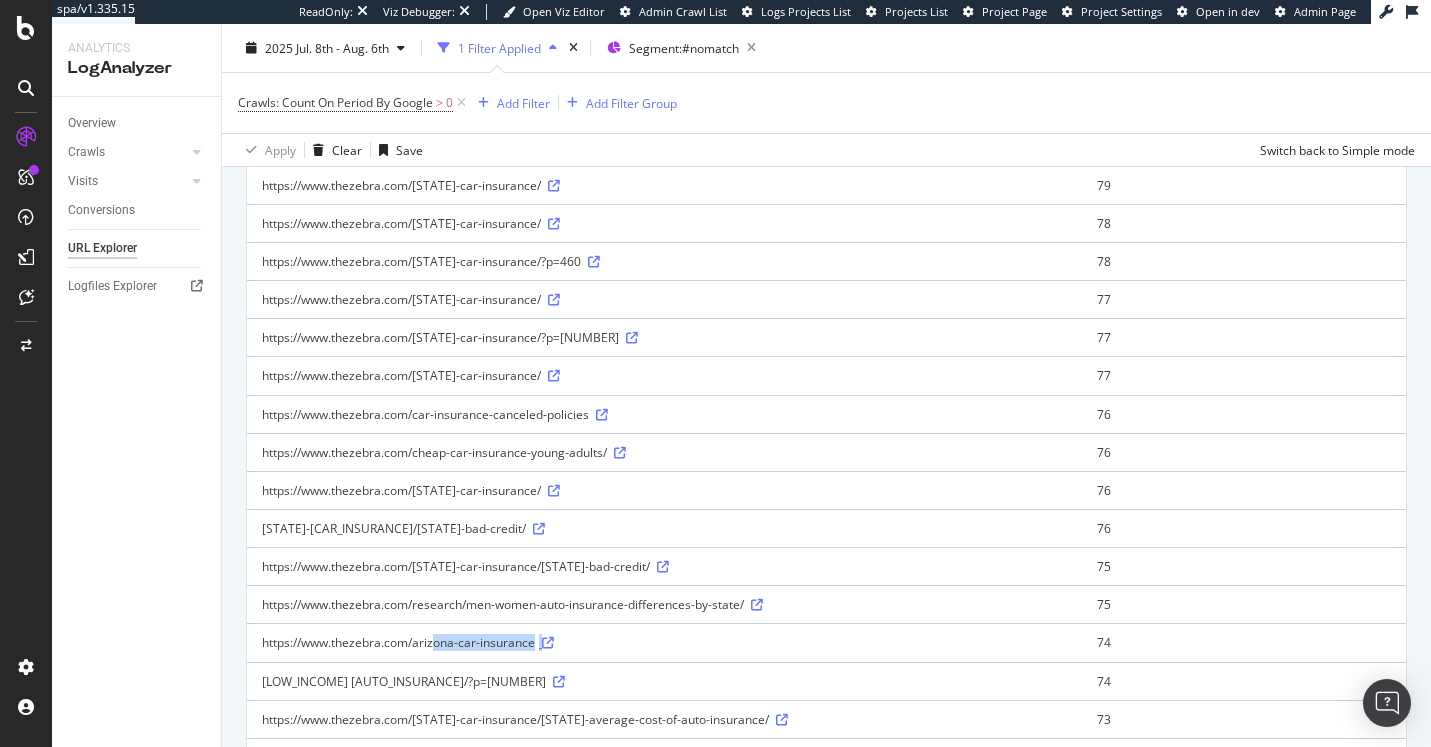 drag, startPoint x: 409, startPoint y: 640, endPoint x: 551, endPoint y: 640, distance: 142 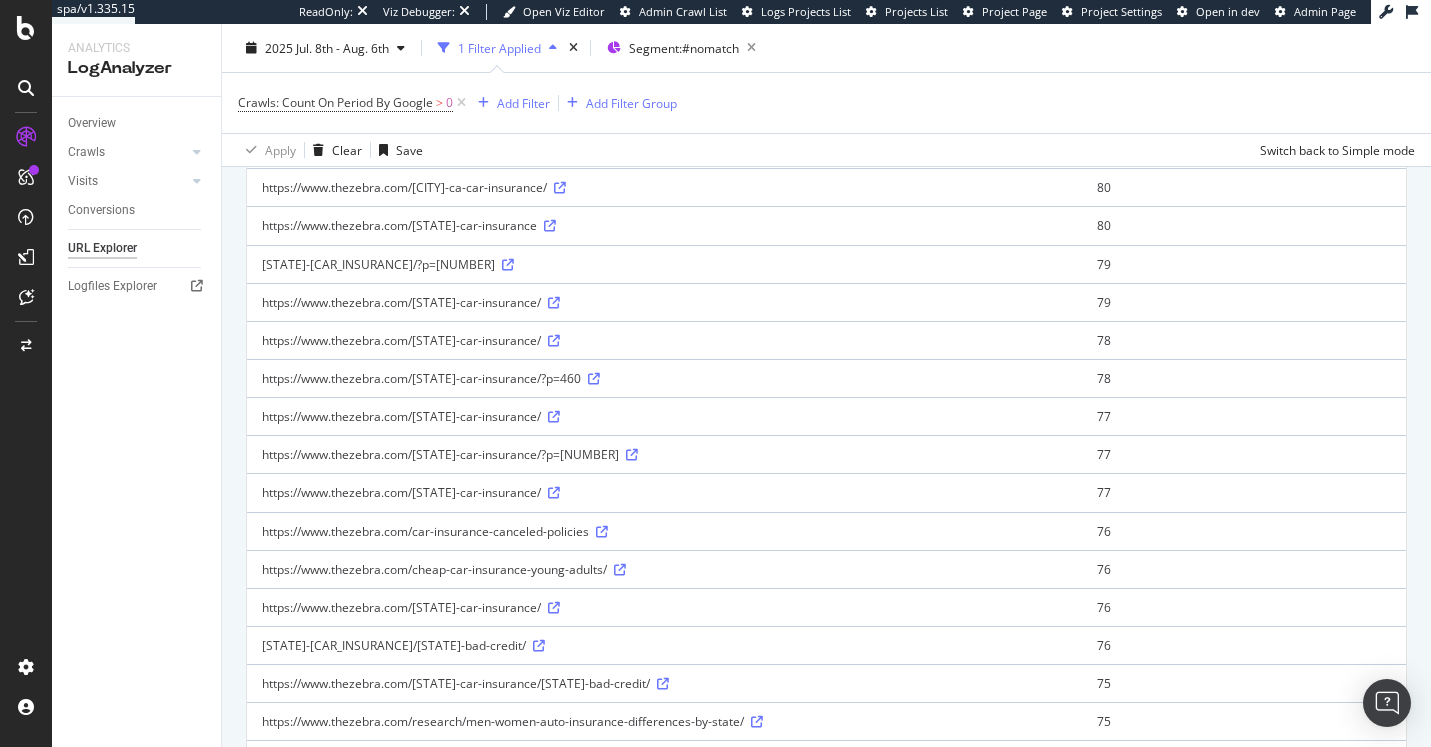 scroll, scrollTop: 620, scrollLeft: 0, axis: vertical 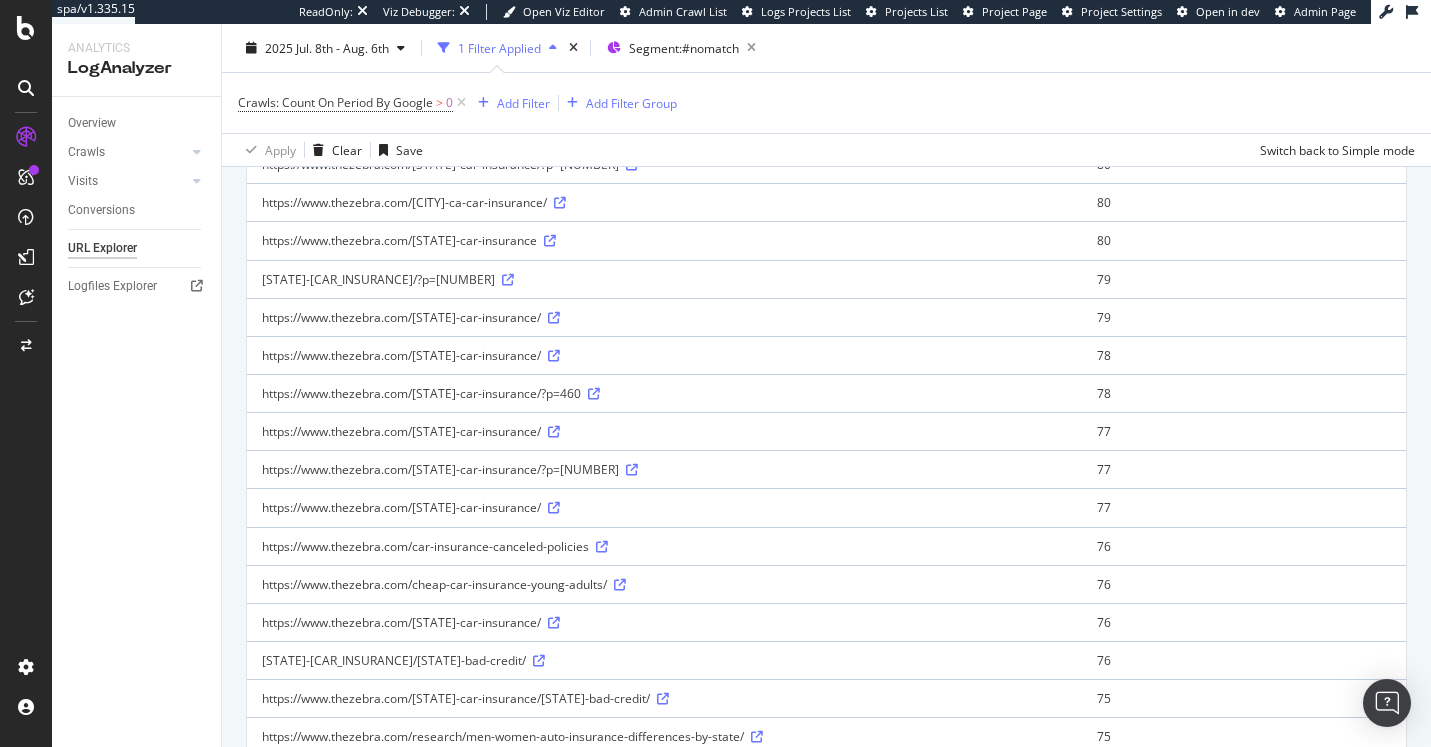 drag, startPoint x: 550, startPoint y: 431, endPoint x: 489, endPoint y: 431, distance: 61 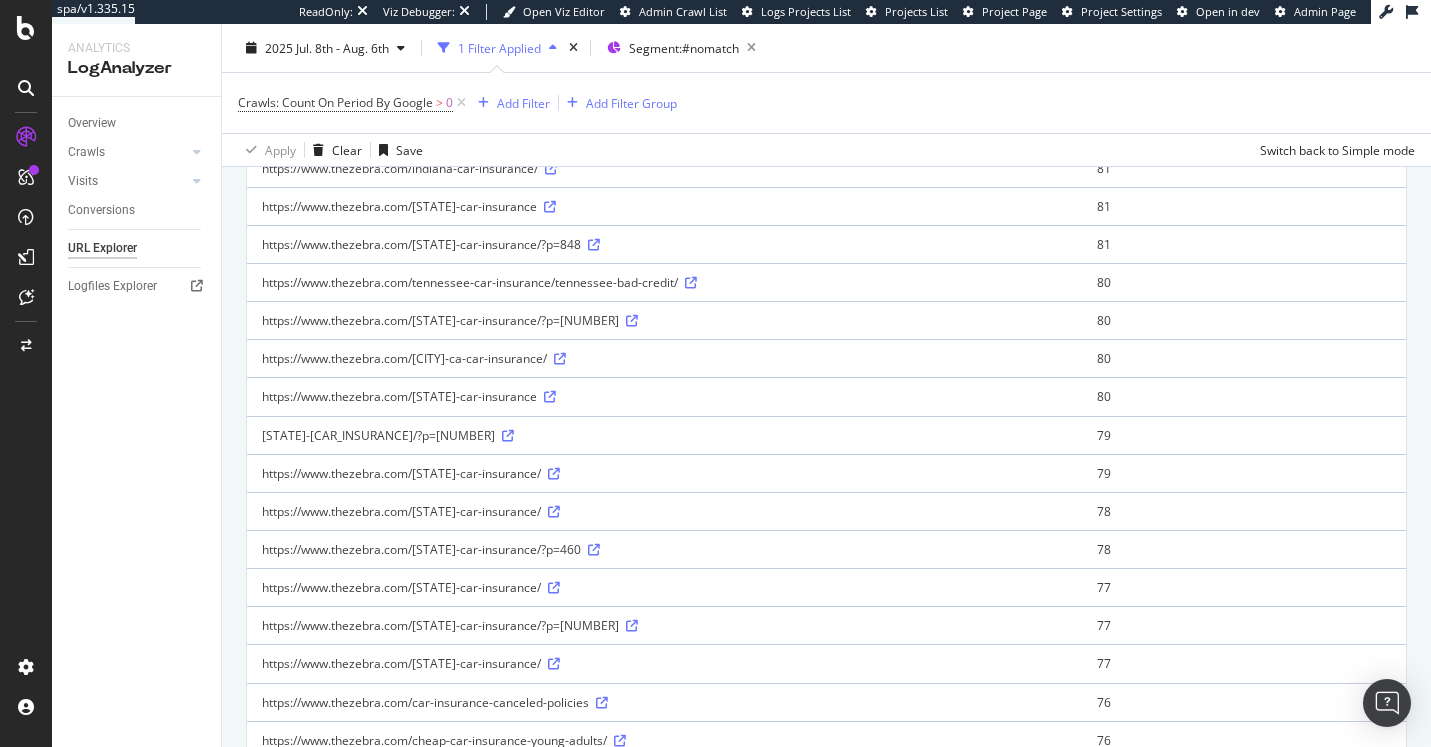 scroll, scrollTop: 451, scrollLeft: 0, axis: vertical 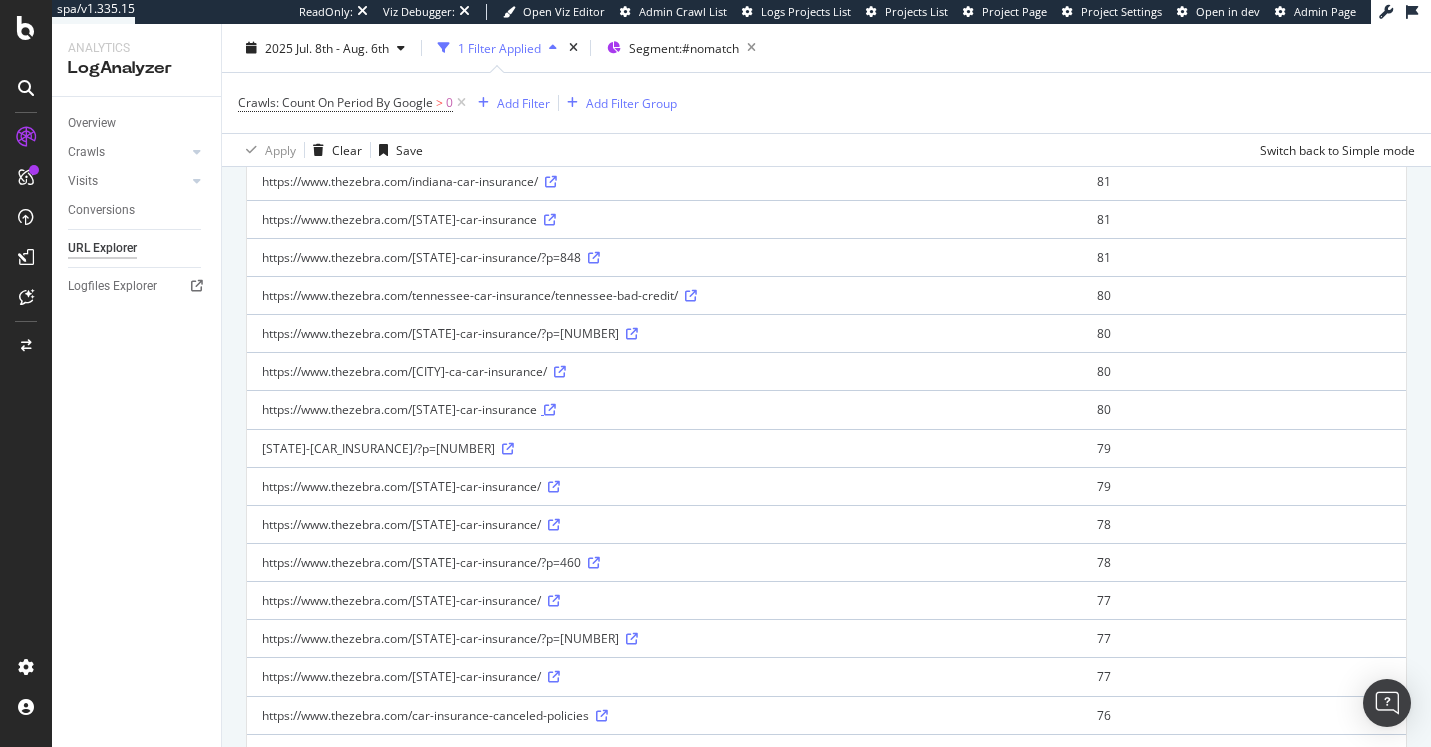 click at bounding box center [550, 410] 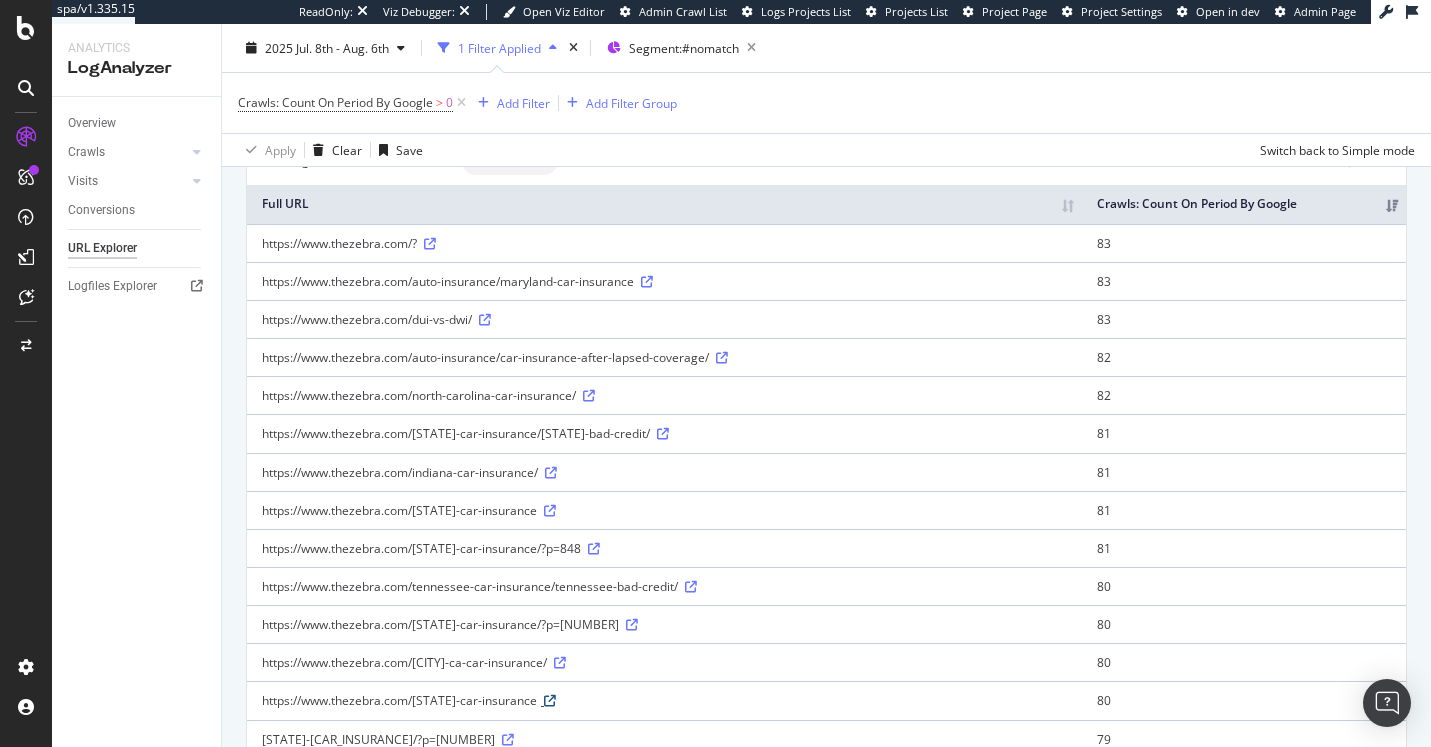 scroll, scrollTop: 0, scrollLeft: 0, axis: both 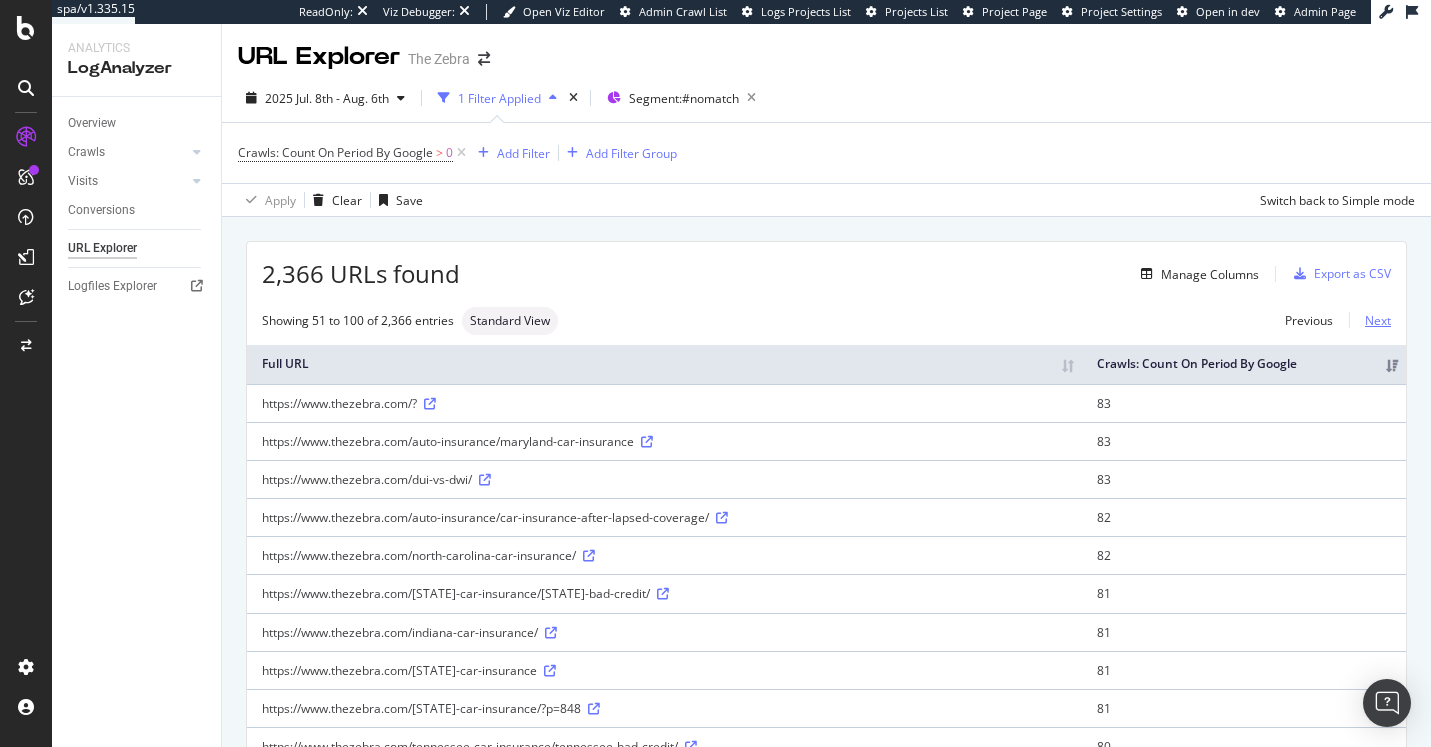 click on "Next" at bounding box center [1370, 320] 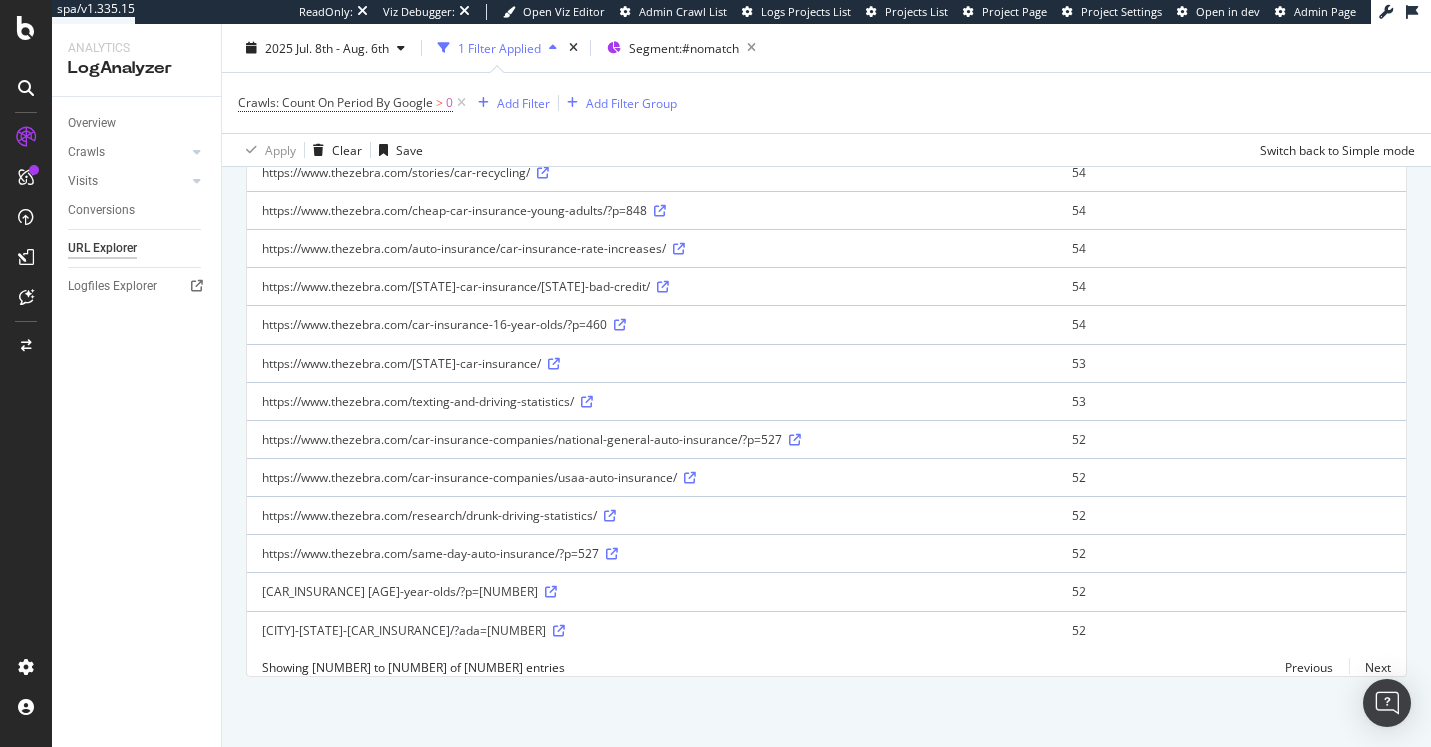 scroll, scrollTop: 0, scrollLeft: 0, axis: both 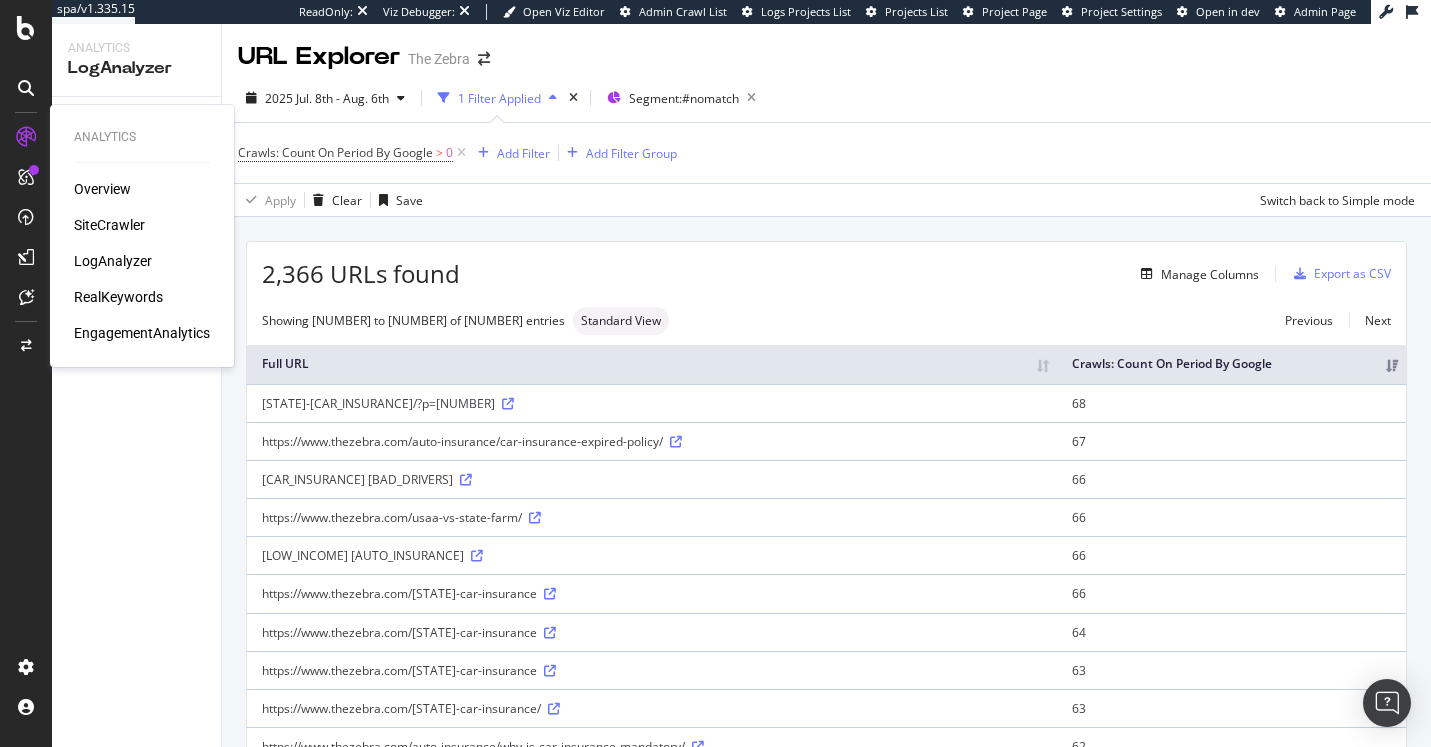 click on "SiteCrawler" at bounding box center [109, 225] 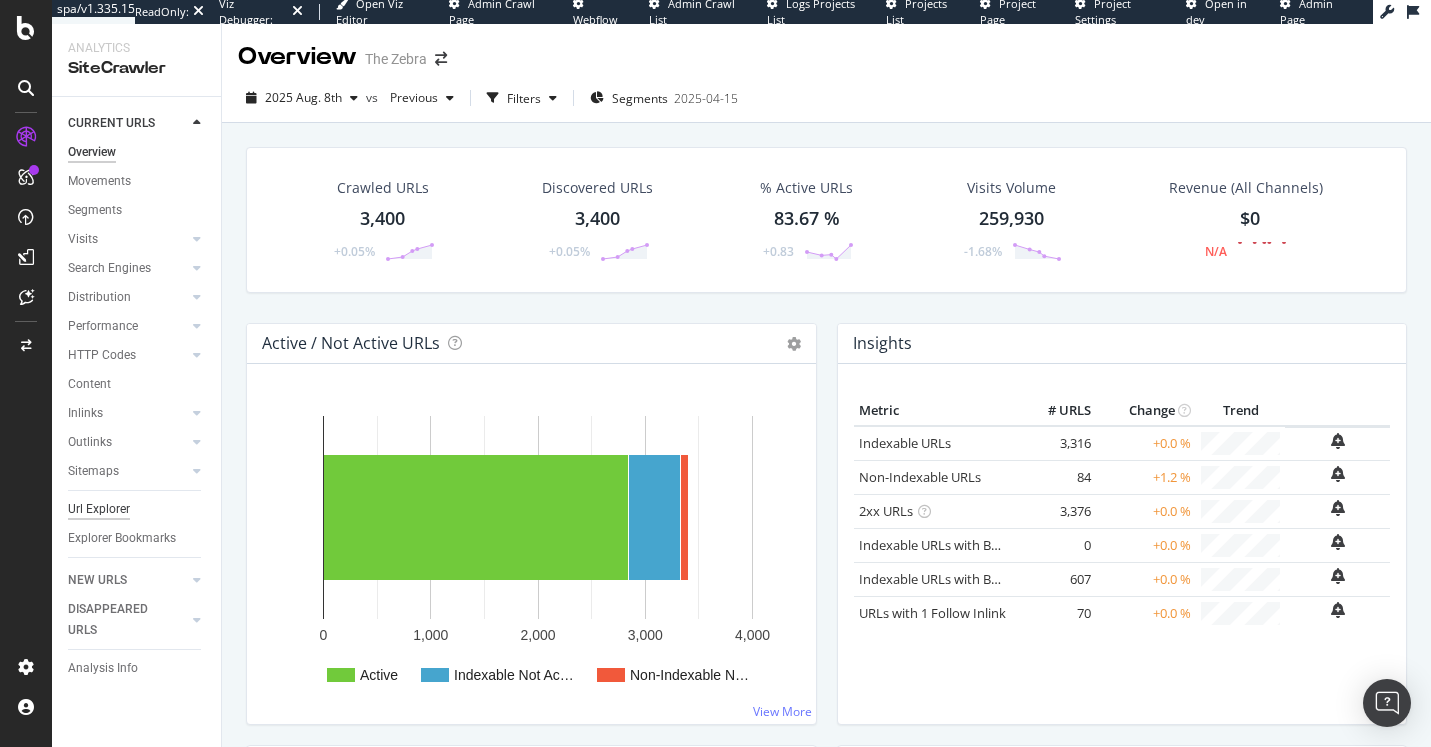 click on "Url Explorer" at bounding box center [99, 509] 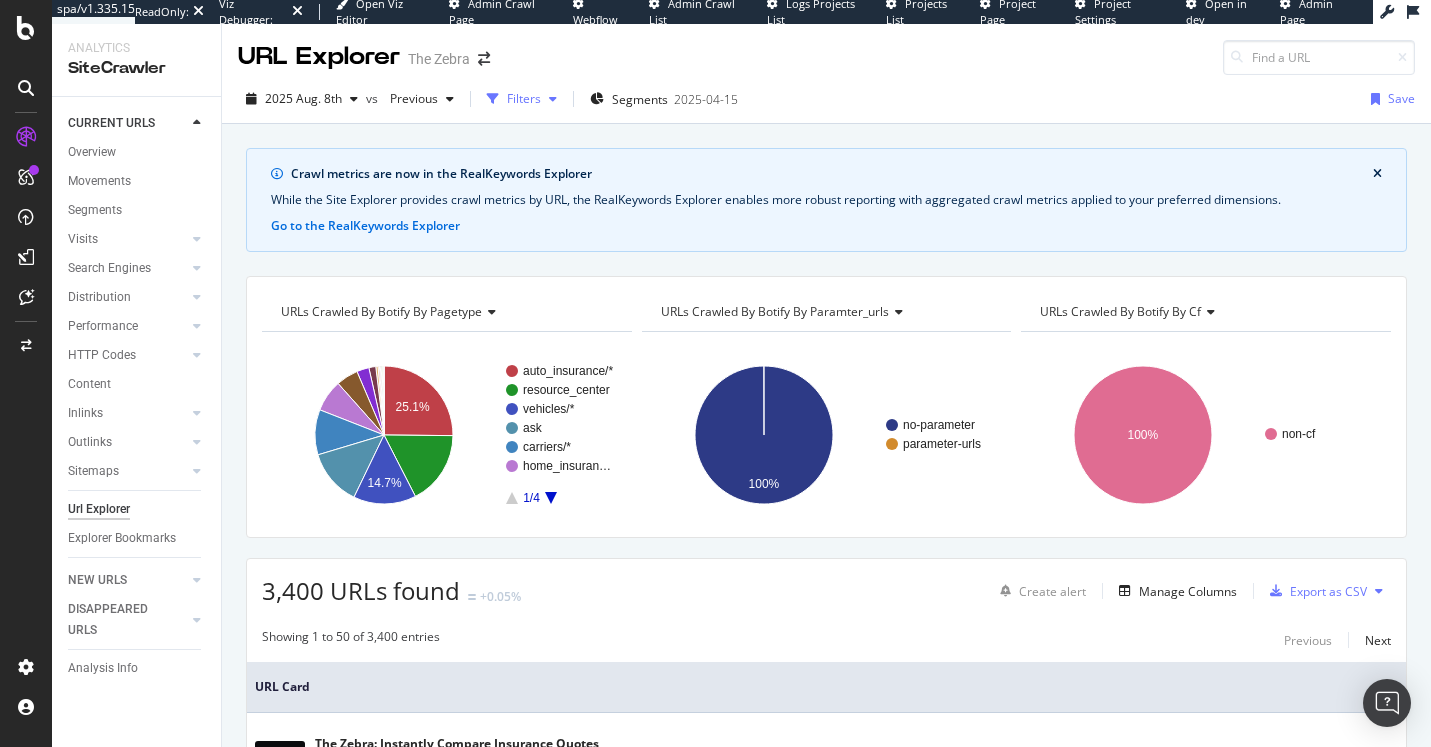 click on "Filters" at bounding box center [524, 98] 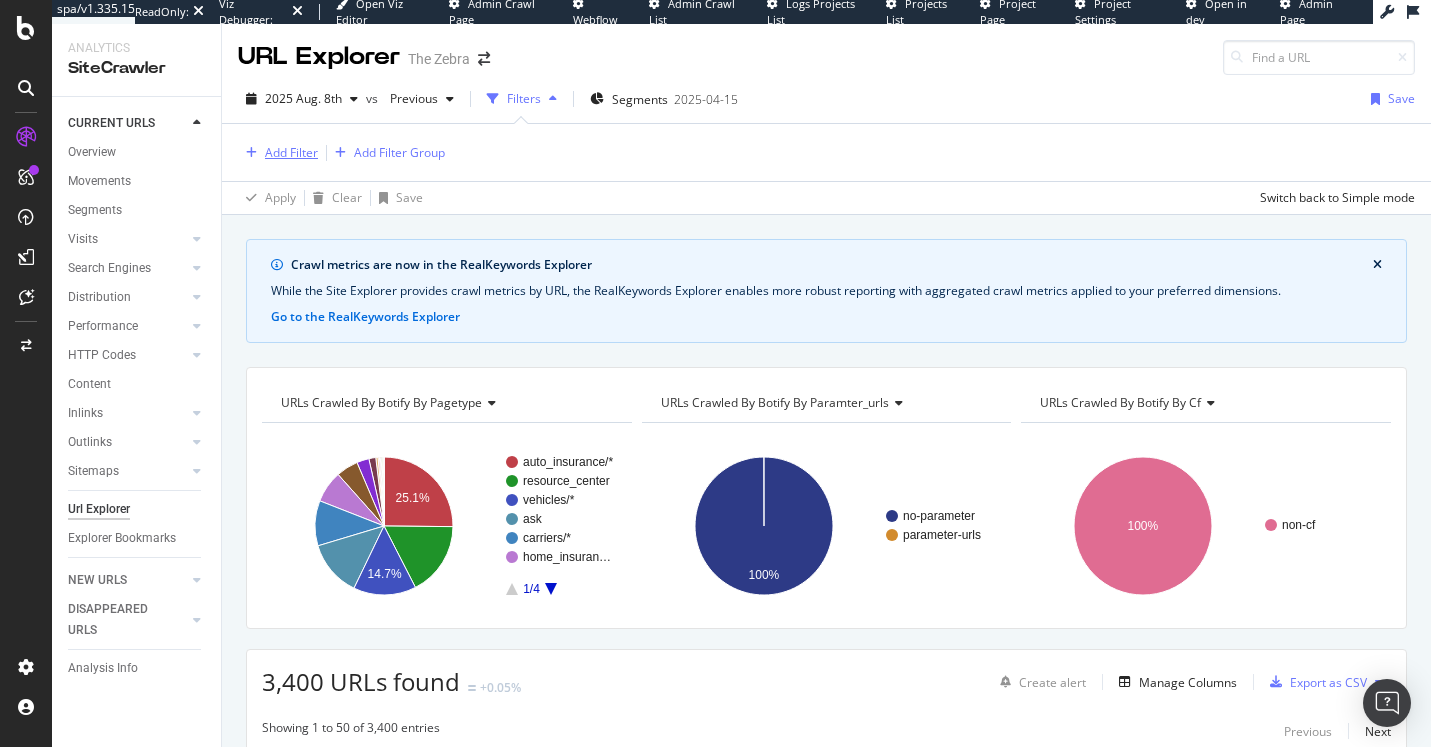 click on "Add Filter" at bounding box center (291, 152) 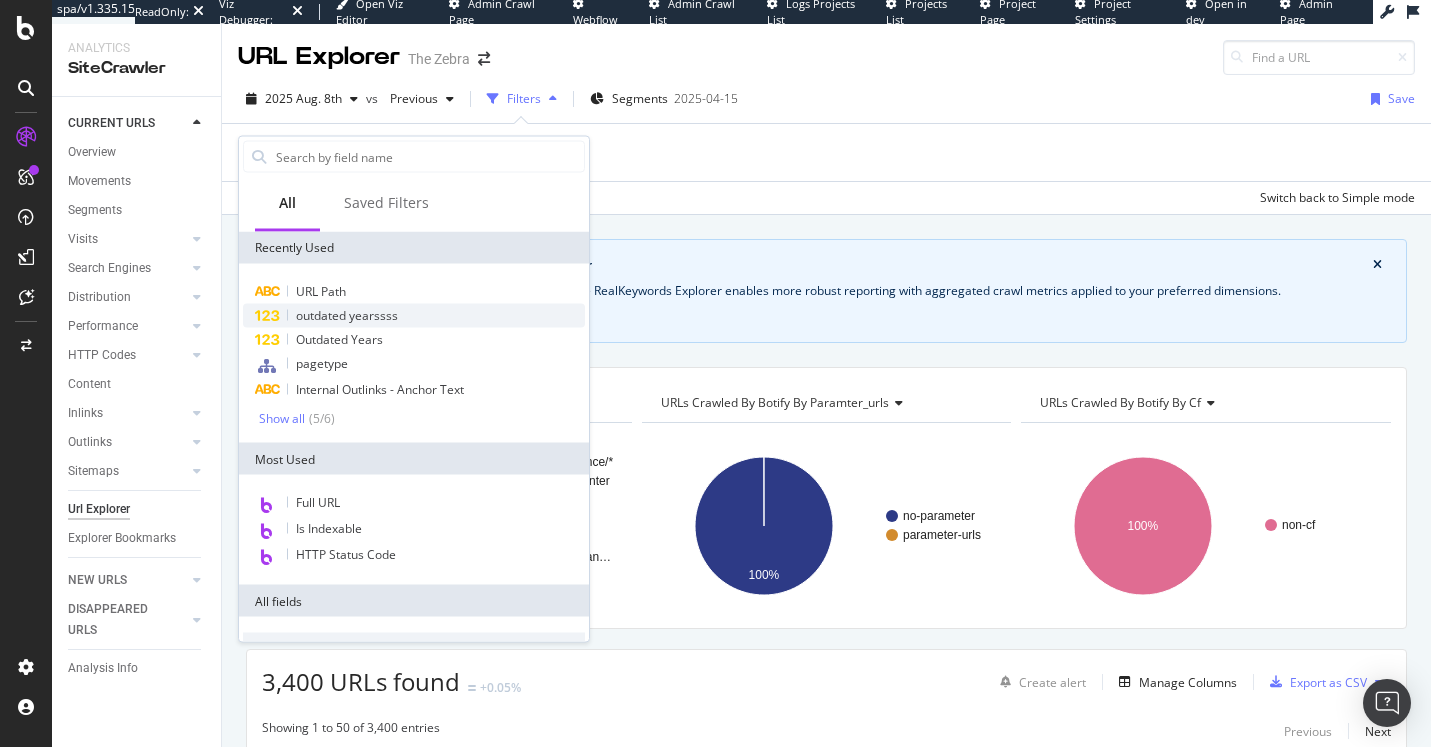 click on "outdated yearssss" at bounding box center (347, 315) 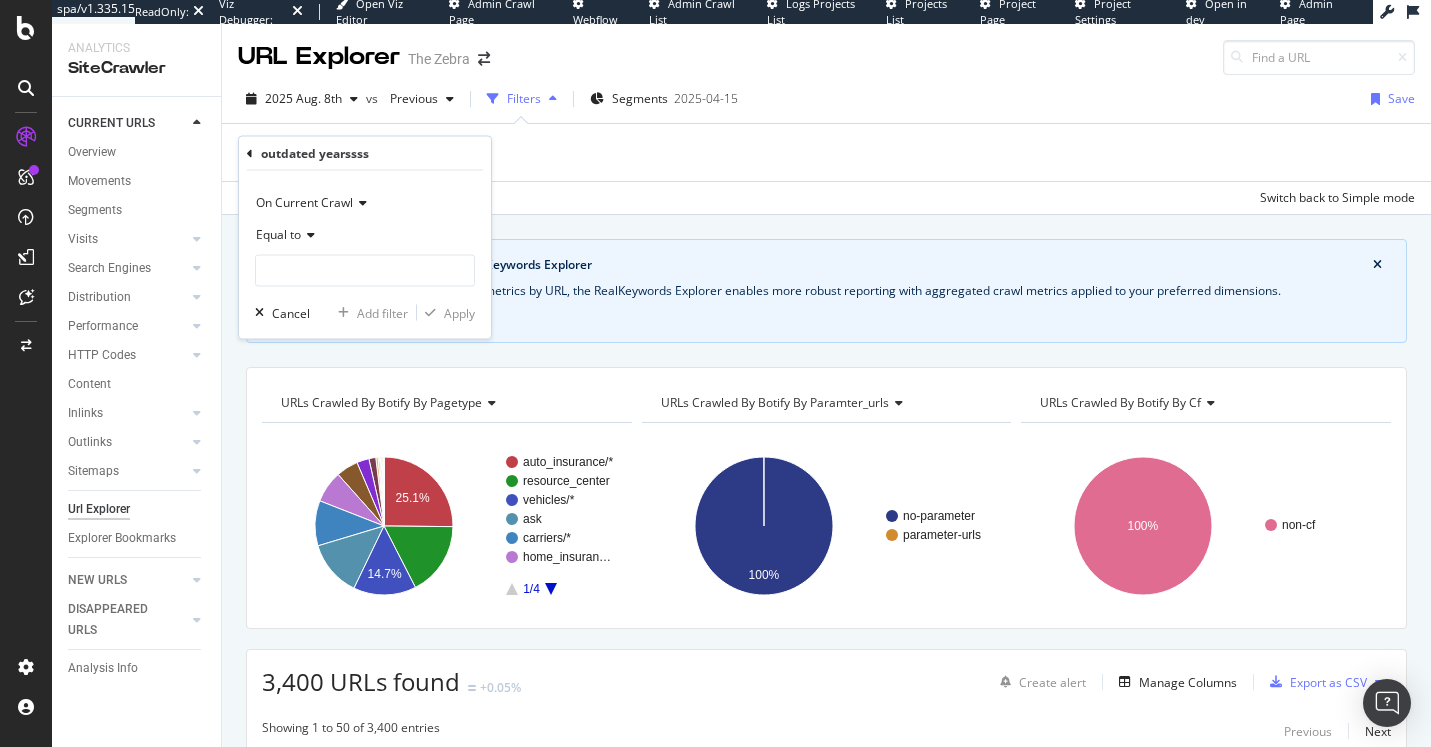 click on "Equal to" at bounding box center [278, 234] 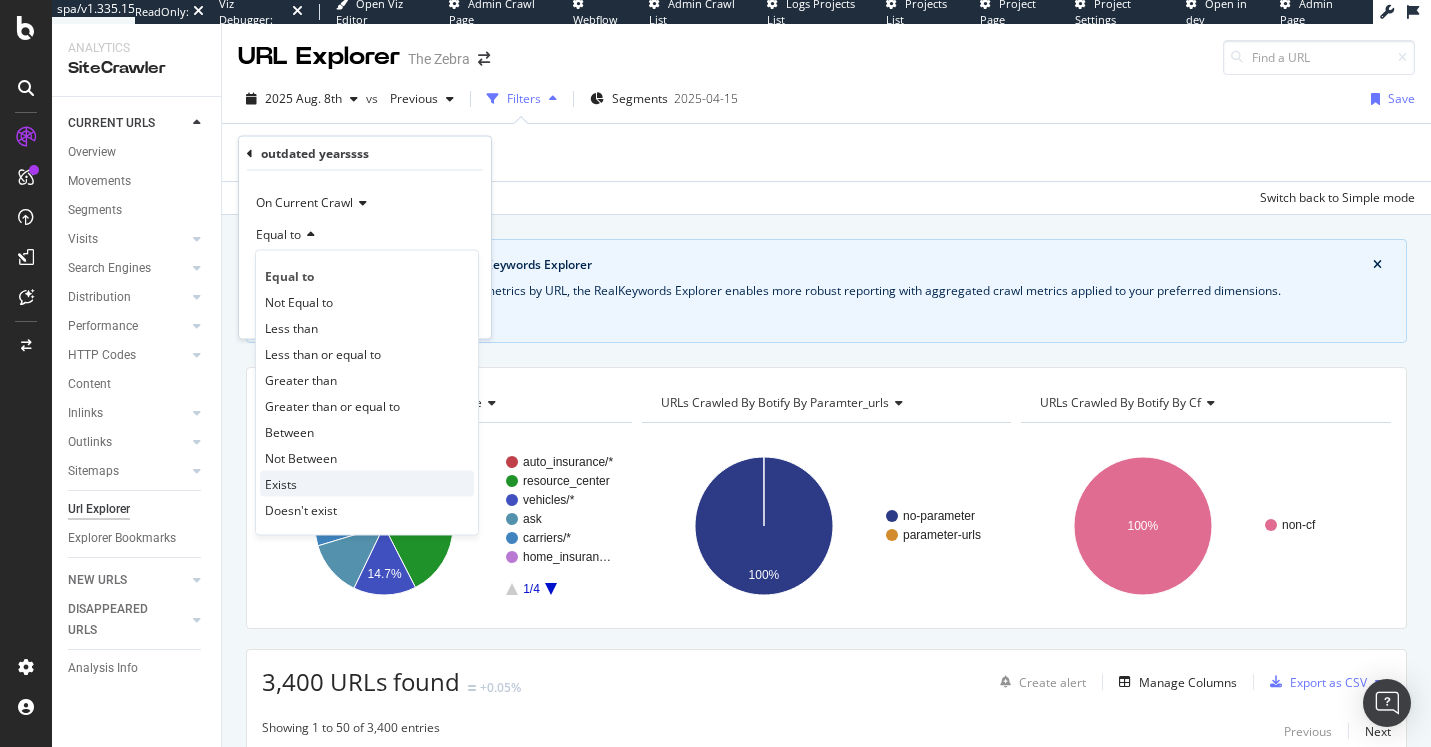 click on "Exists" at bounding box center (367, 484) 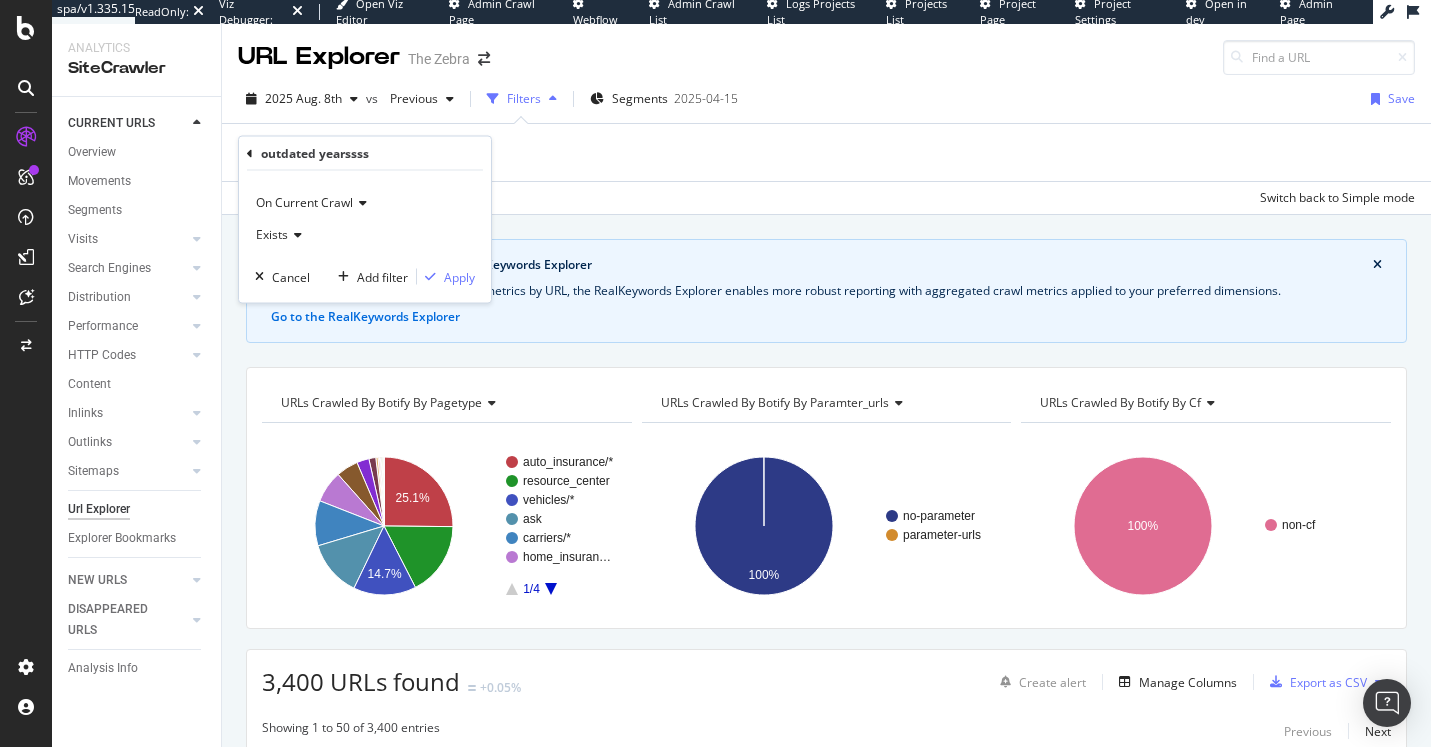 click on "On Current Crawl Exists Cancel Add filter Apply" at bounding box center [365, 237] 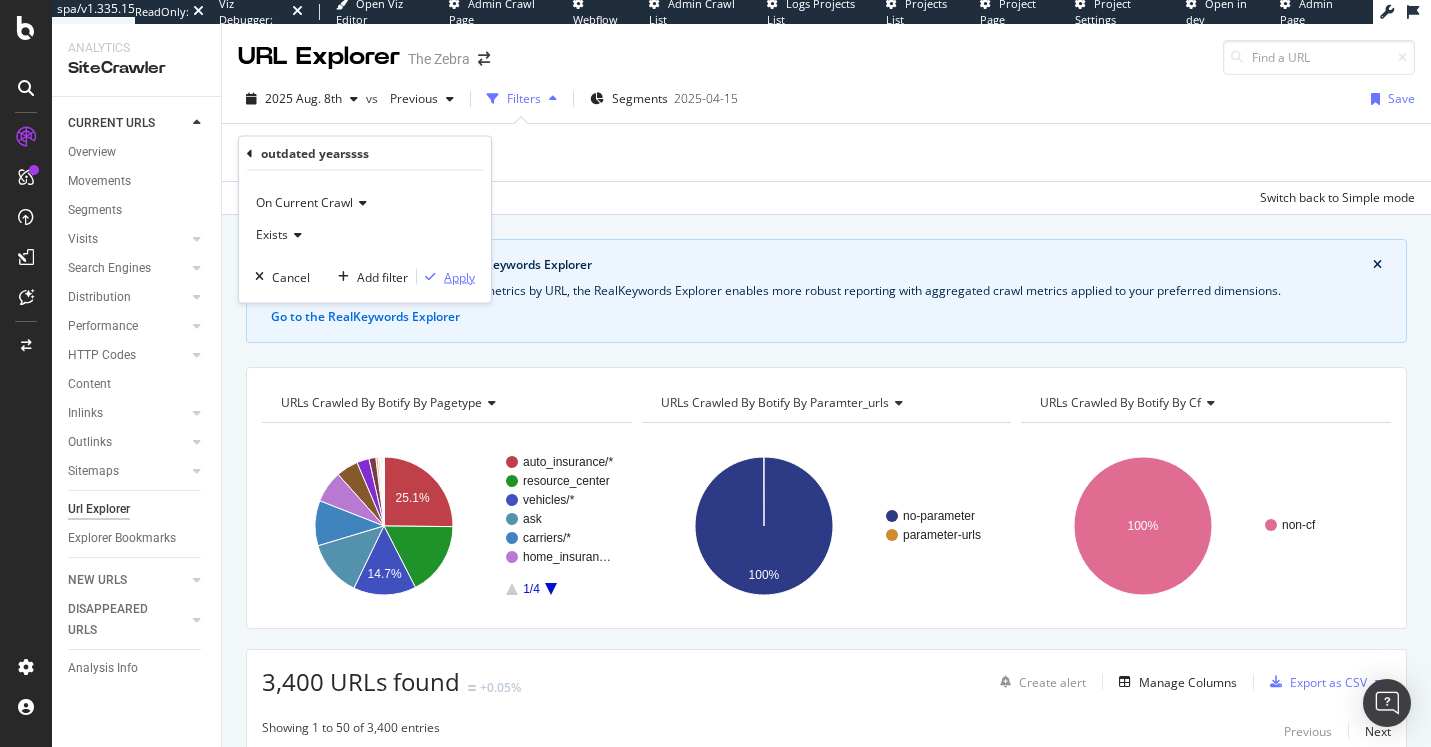 click on "Apply" at bounding box center (459, 276) 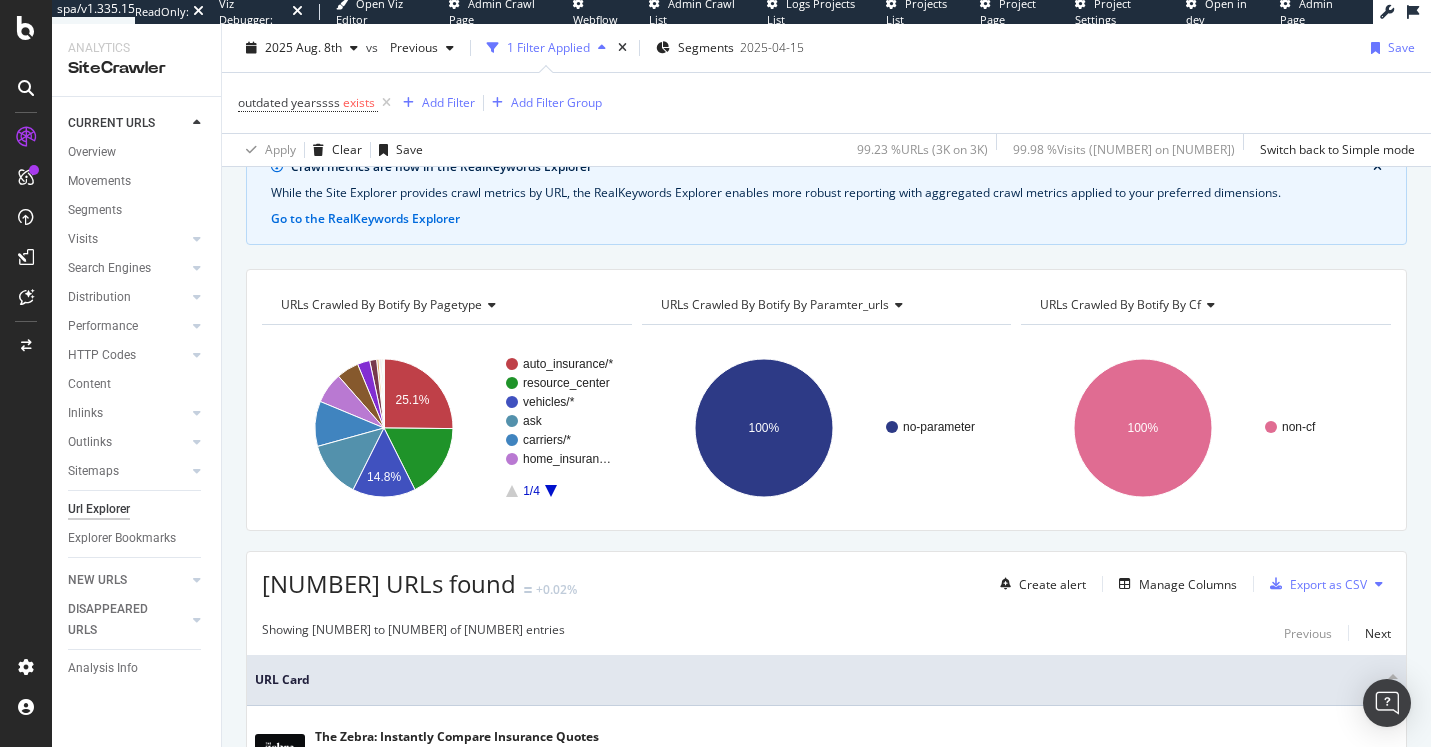 scroll, scrollTop: 0, scrollLeft: 0, axis: both 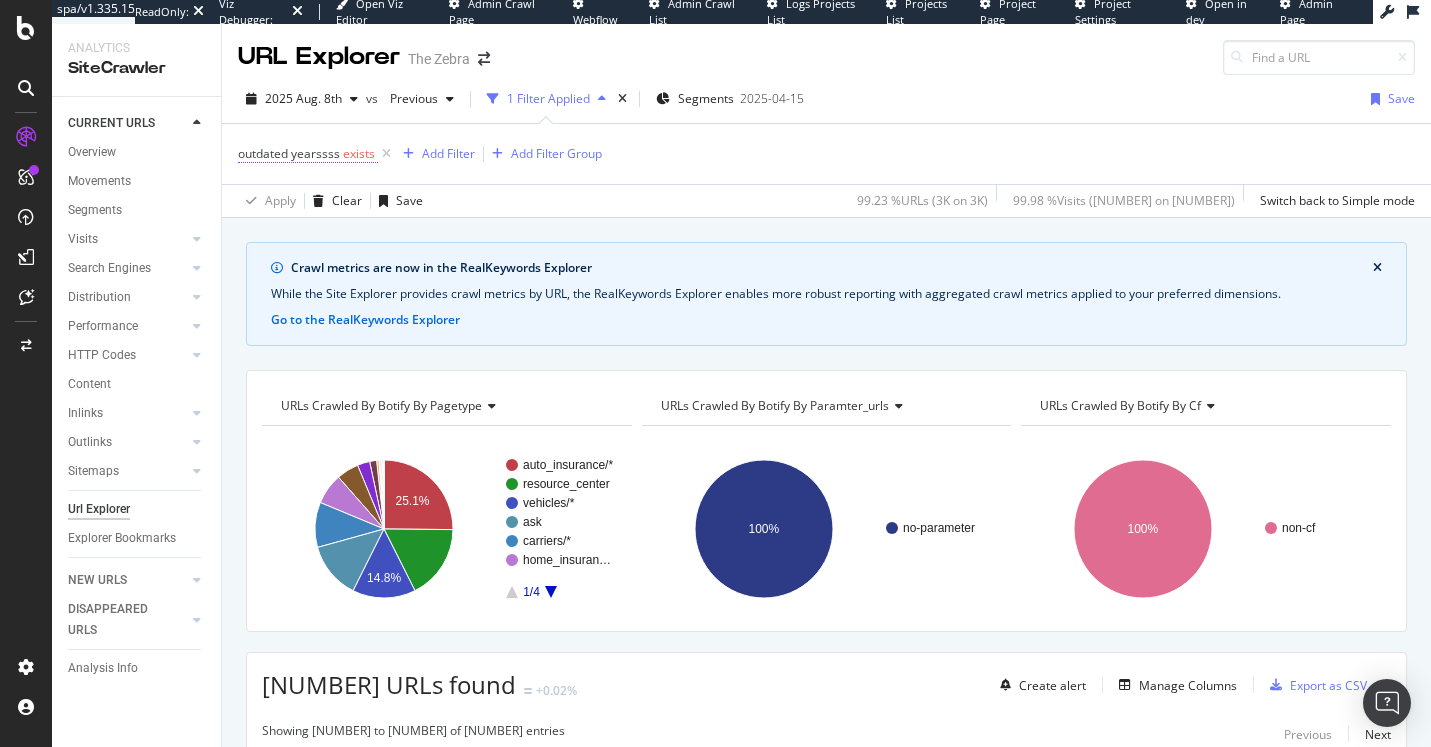 click on "outdated yearssss" at bounding box center (289, 153) 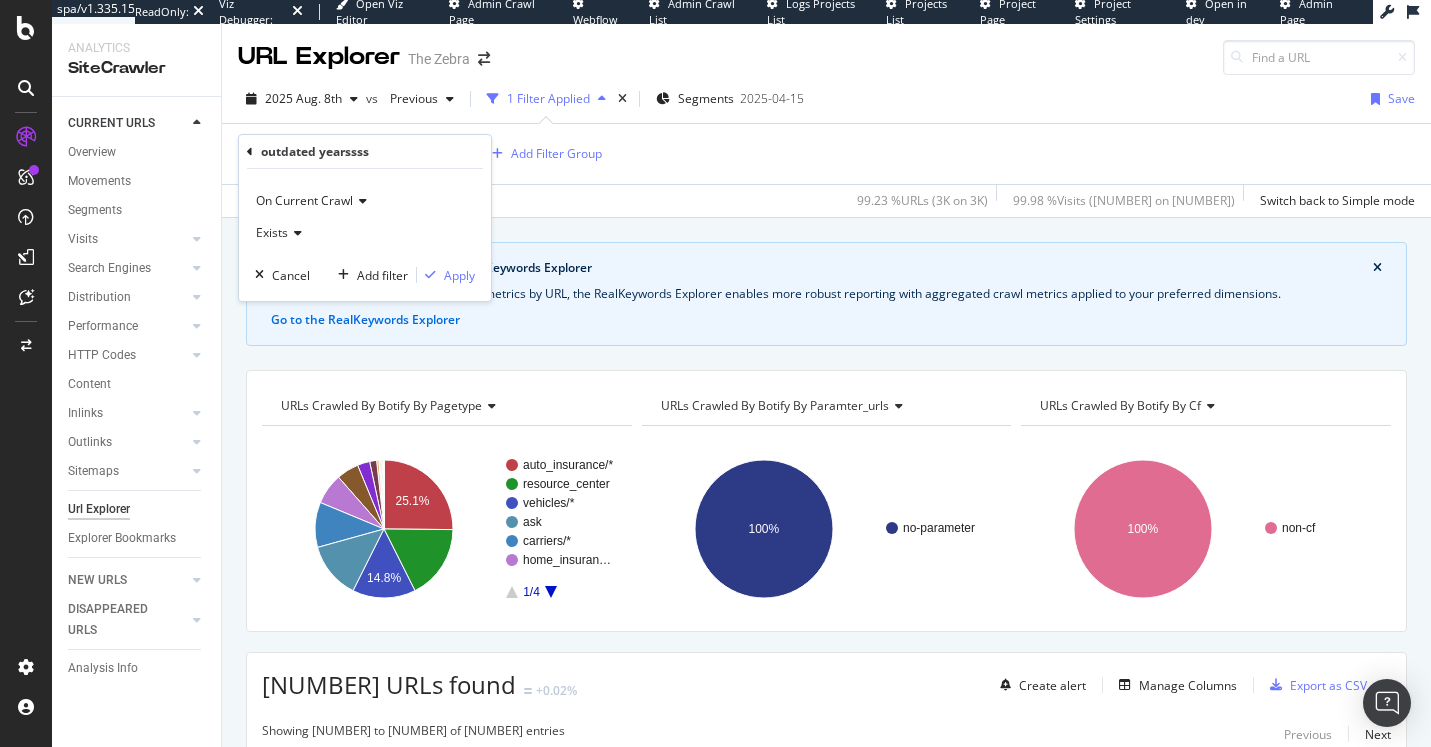 click at bounding box center (295, 233) 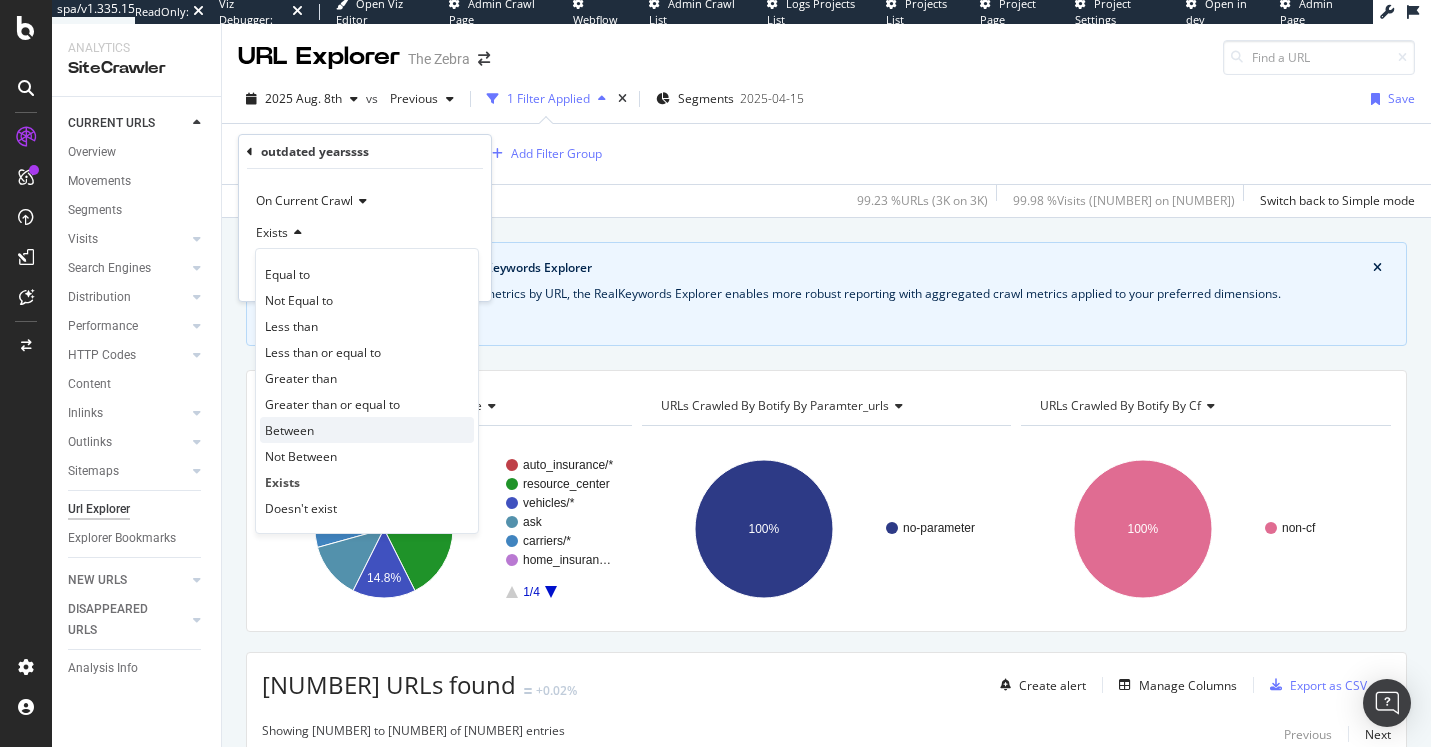 click on "Between" at bounding box center (289, 430) 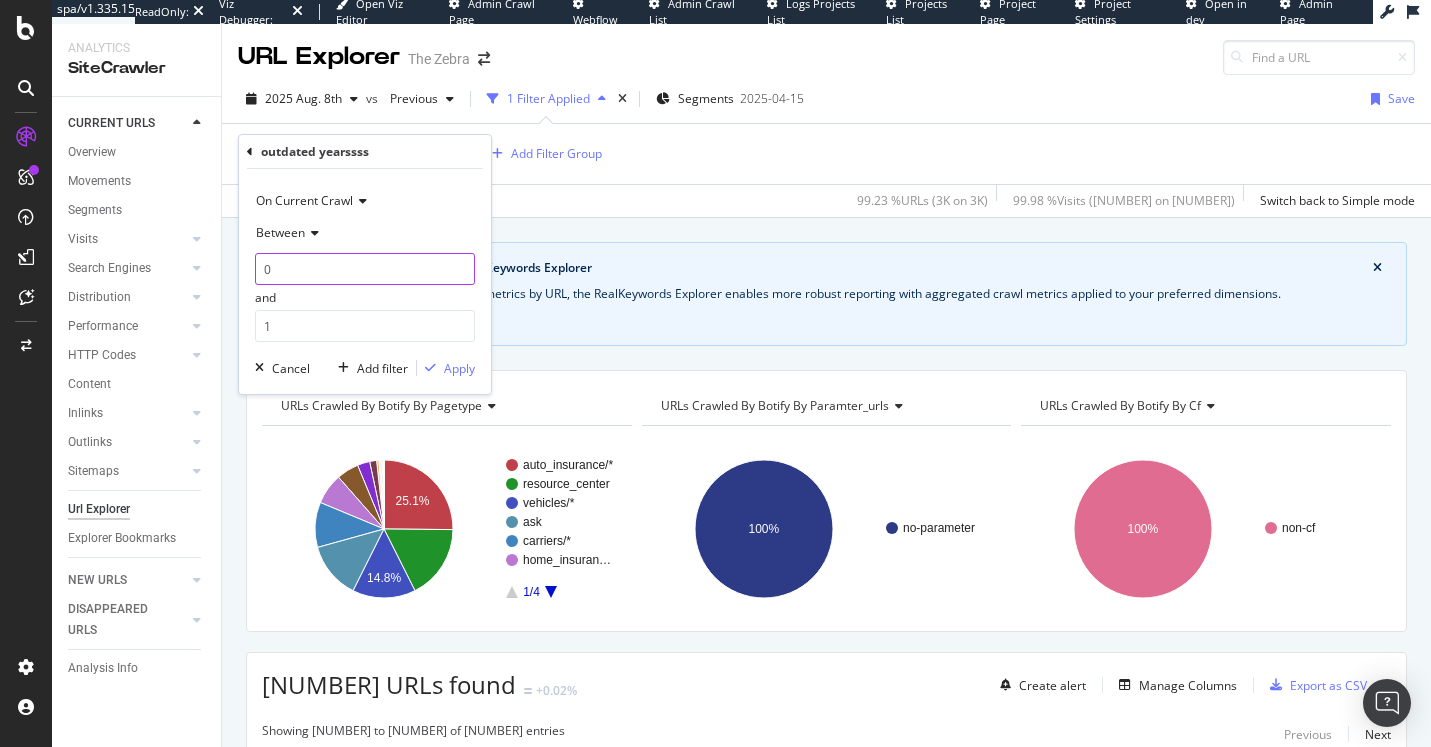 click on "0" at bounding box center (365, 269) 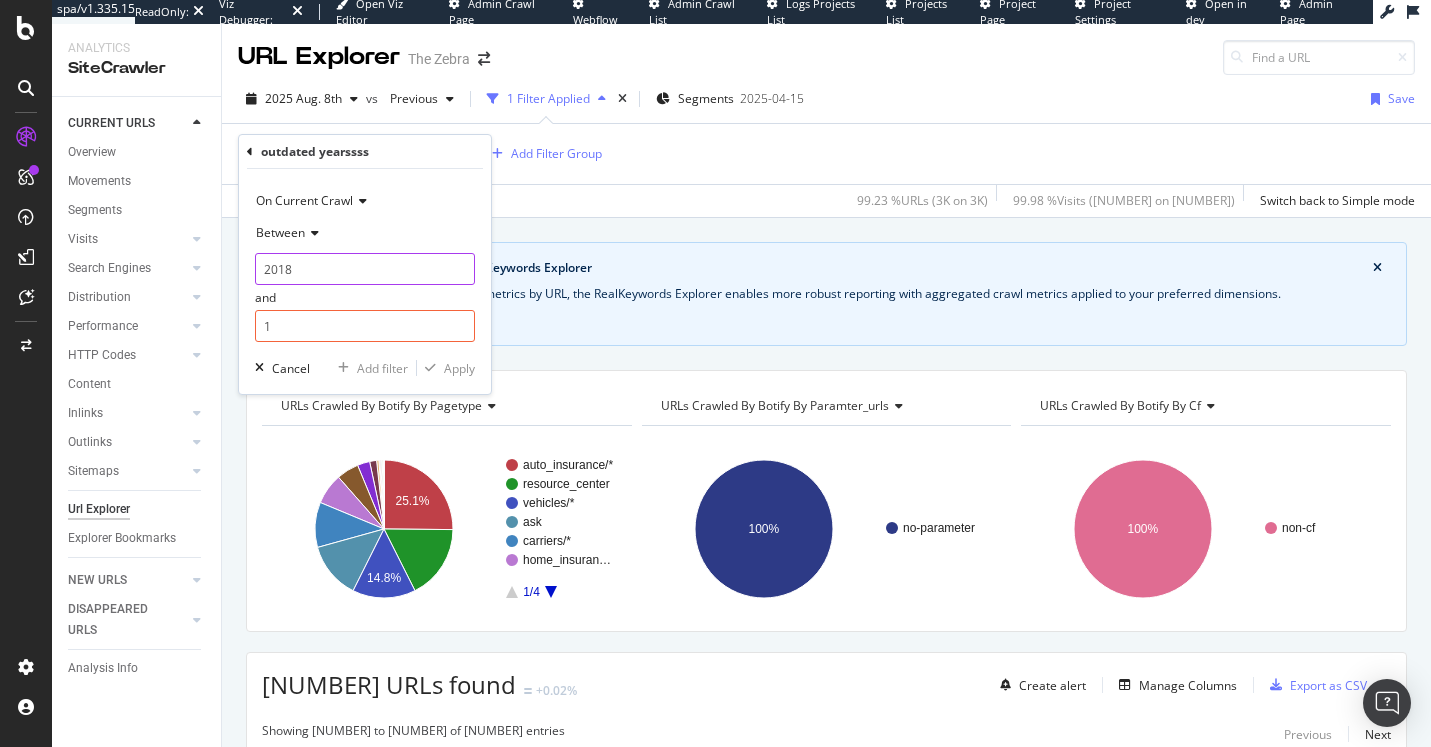 type on "2018" 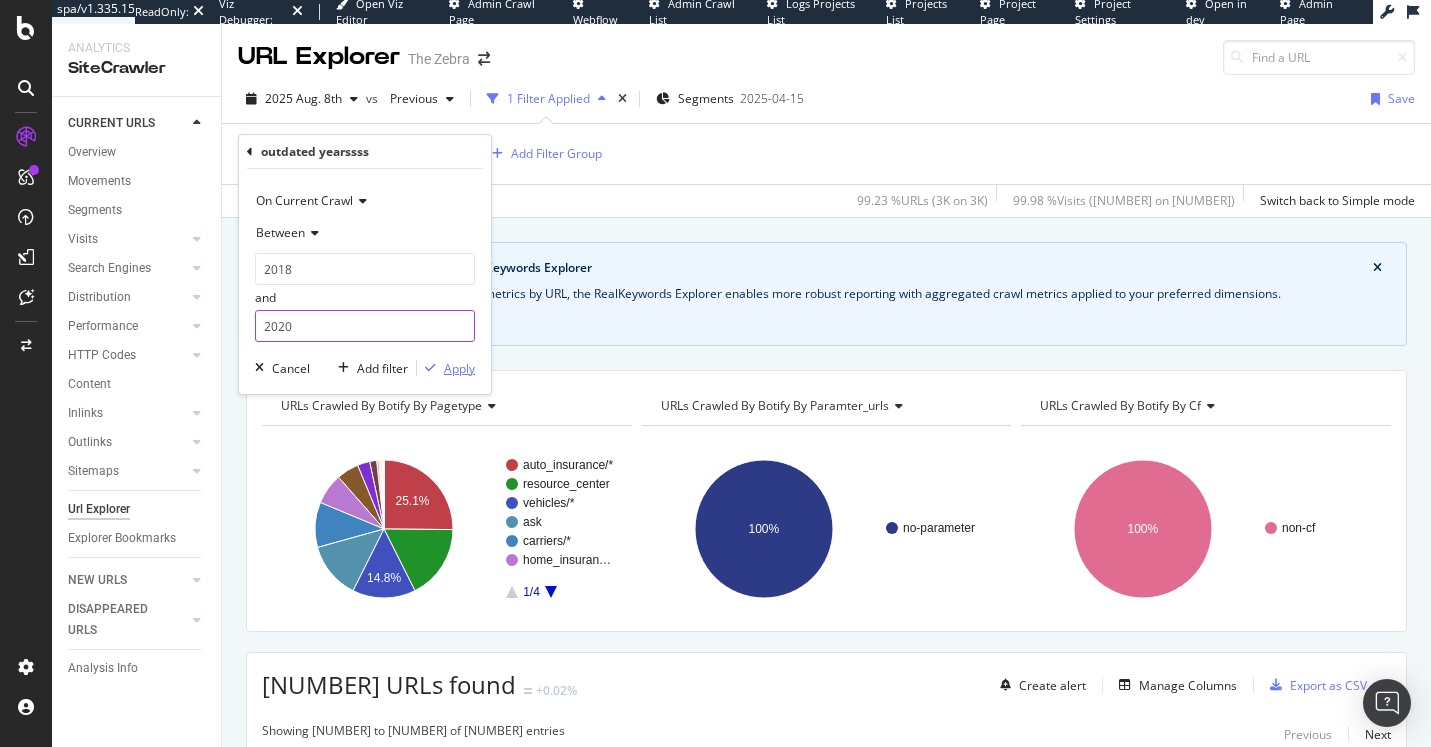 type on "2020" 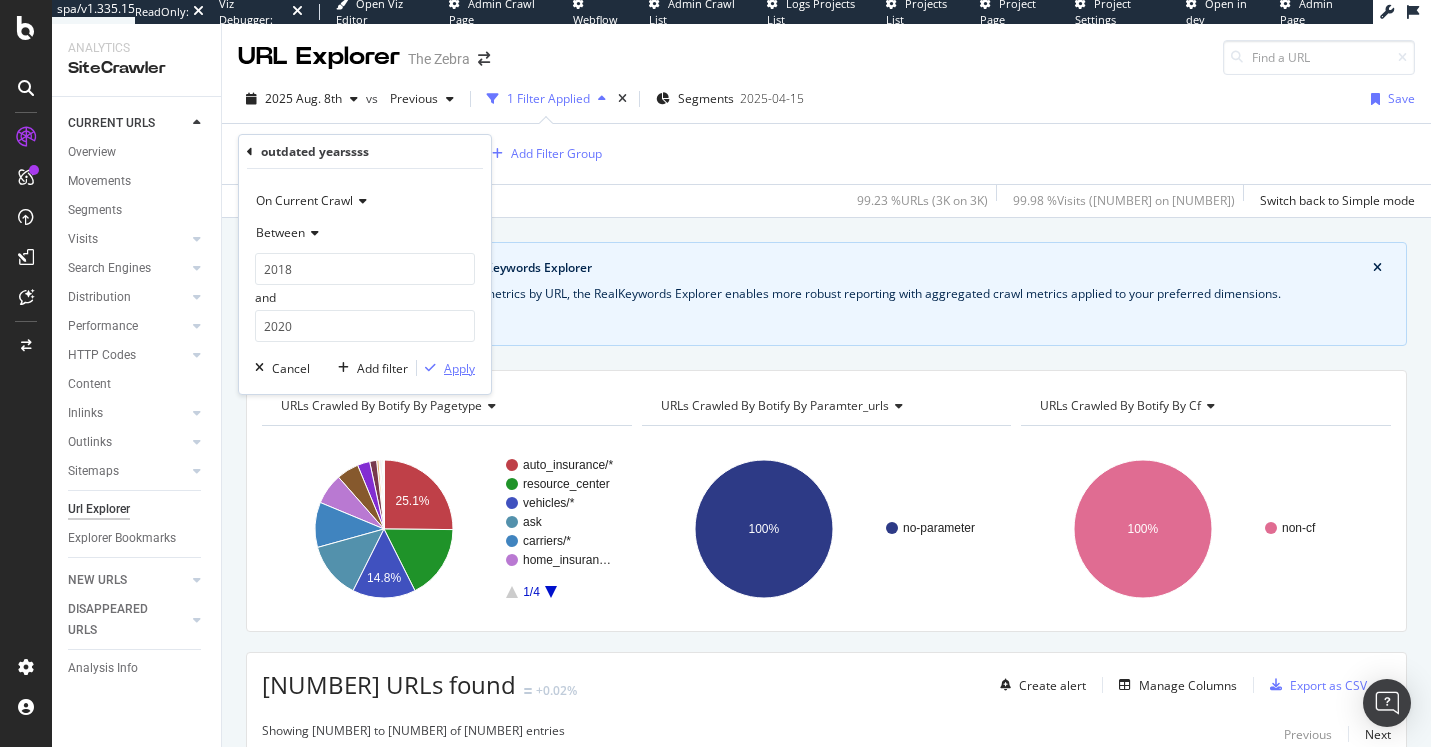 click on "Apply" at bounding box center [459, 368] 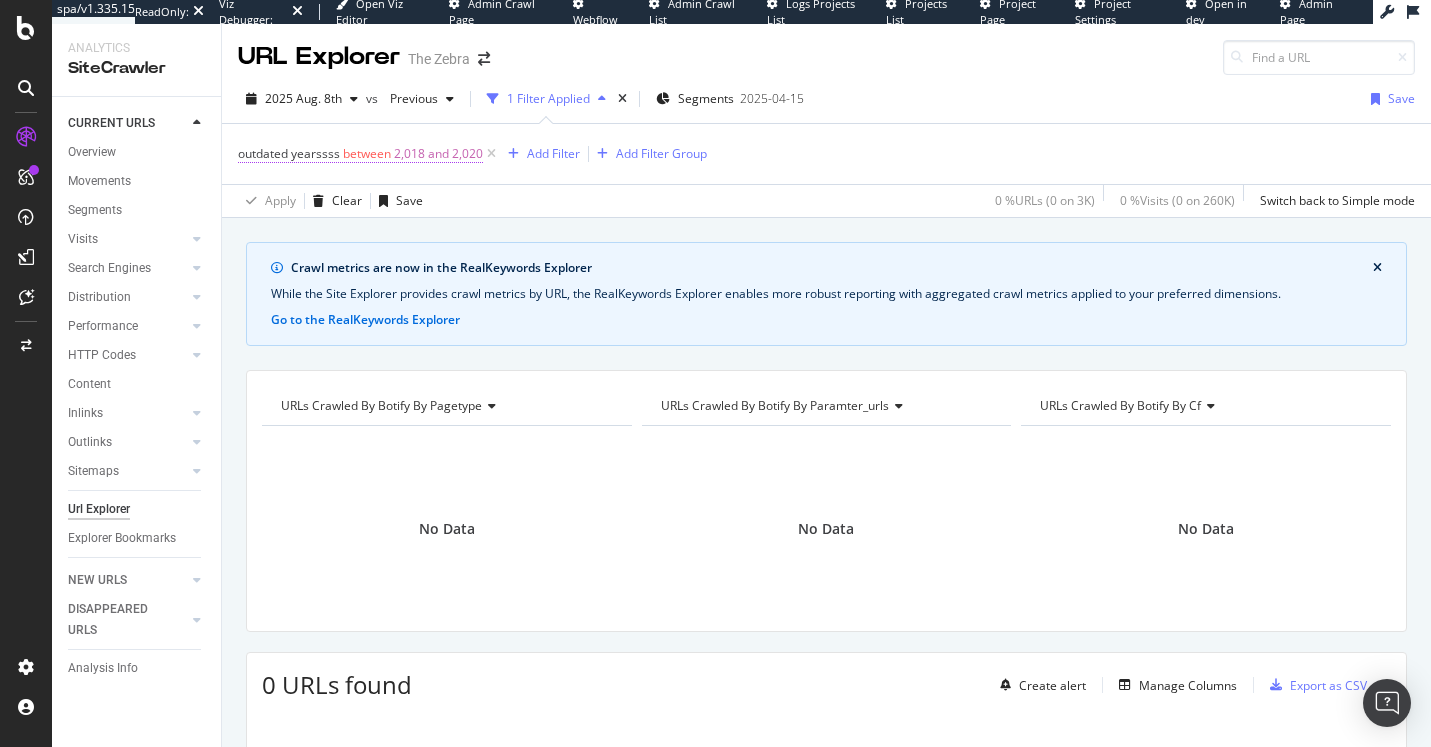click on "between" at bounding box center [367, 153] 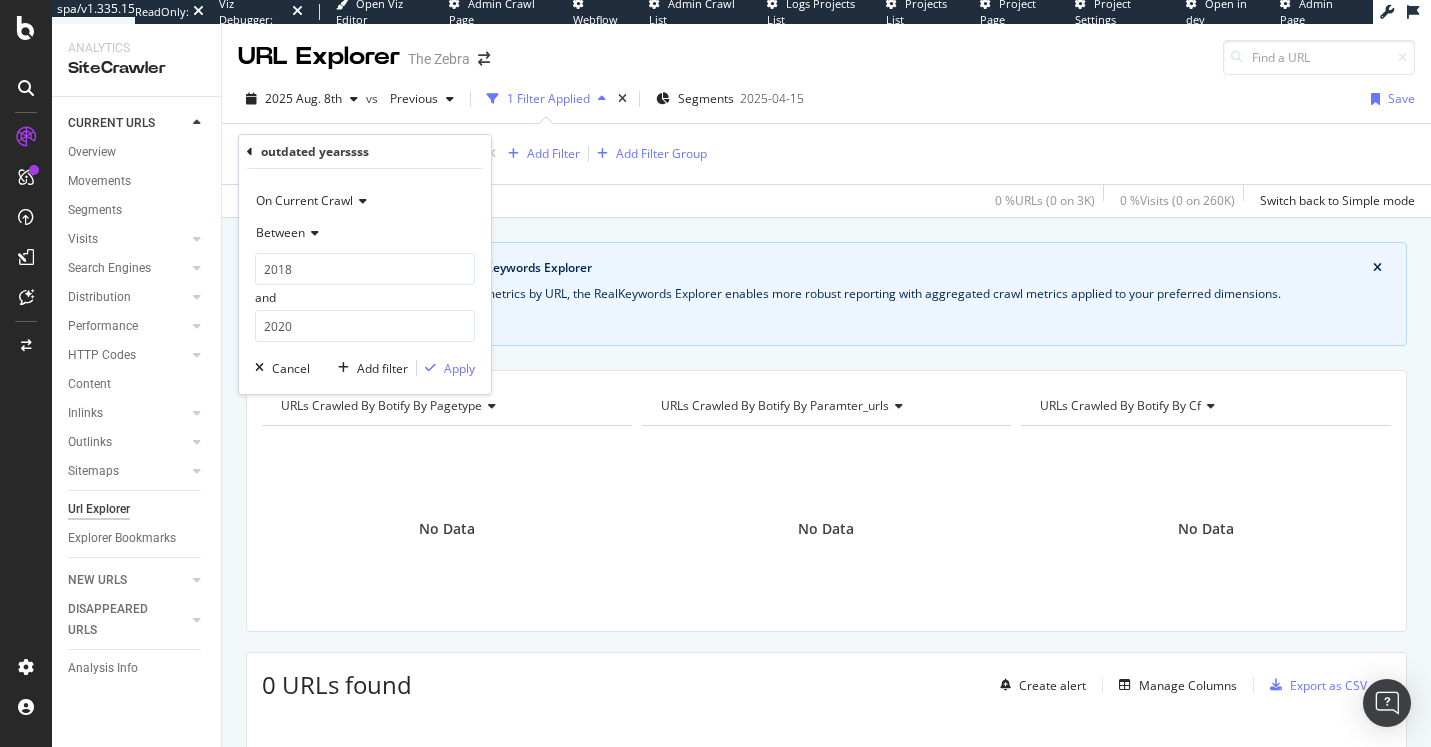 click on "Between" at bounding box center (280, 232) 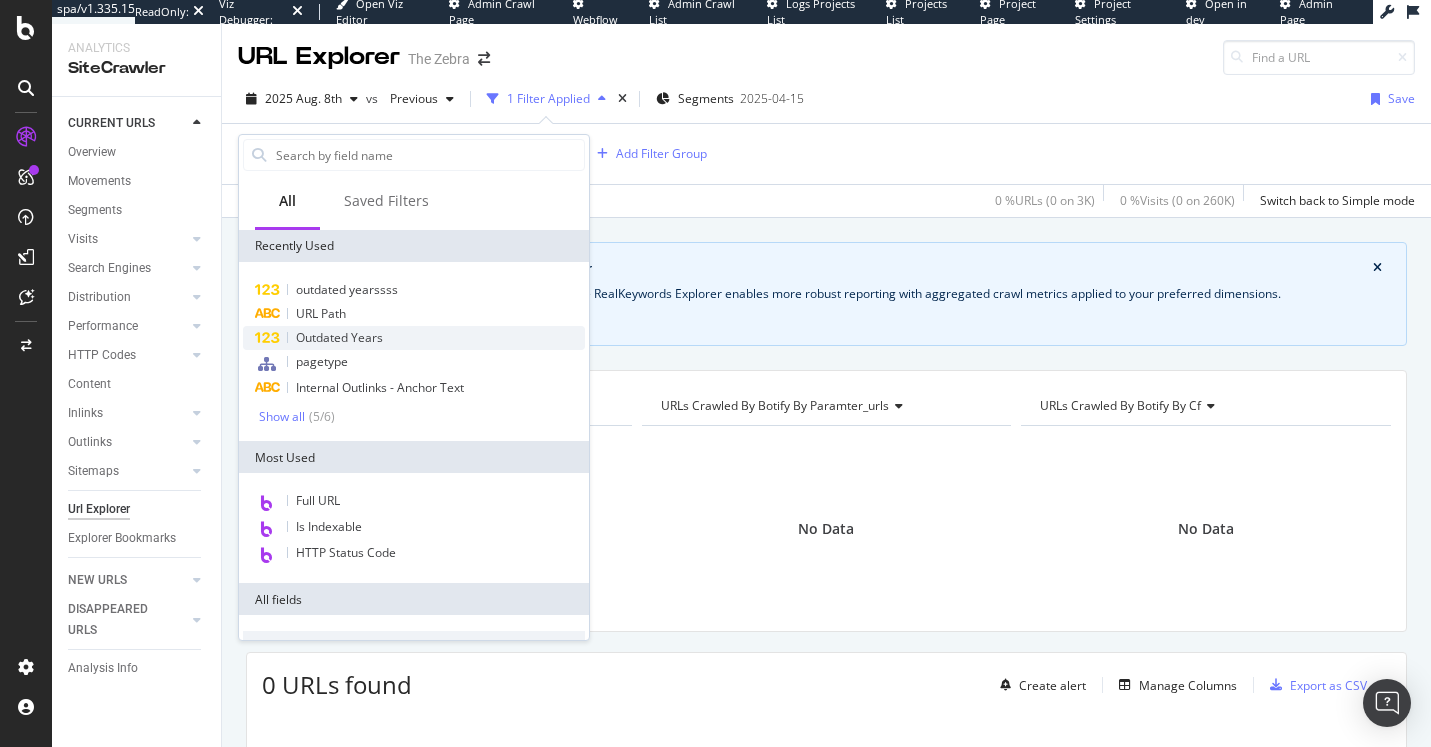click on "Outdated Years" at bounding box center [339, 337] 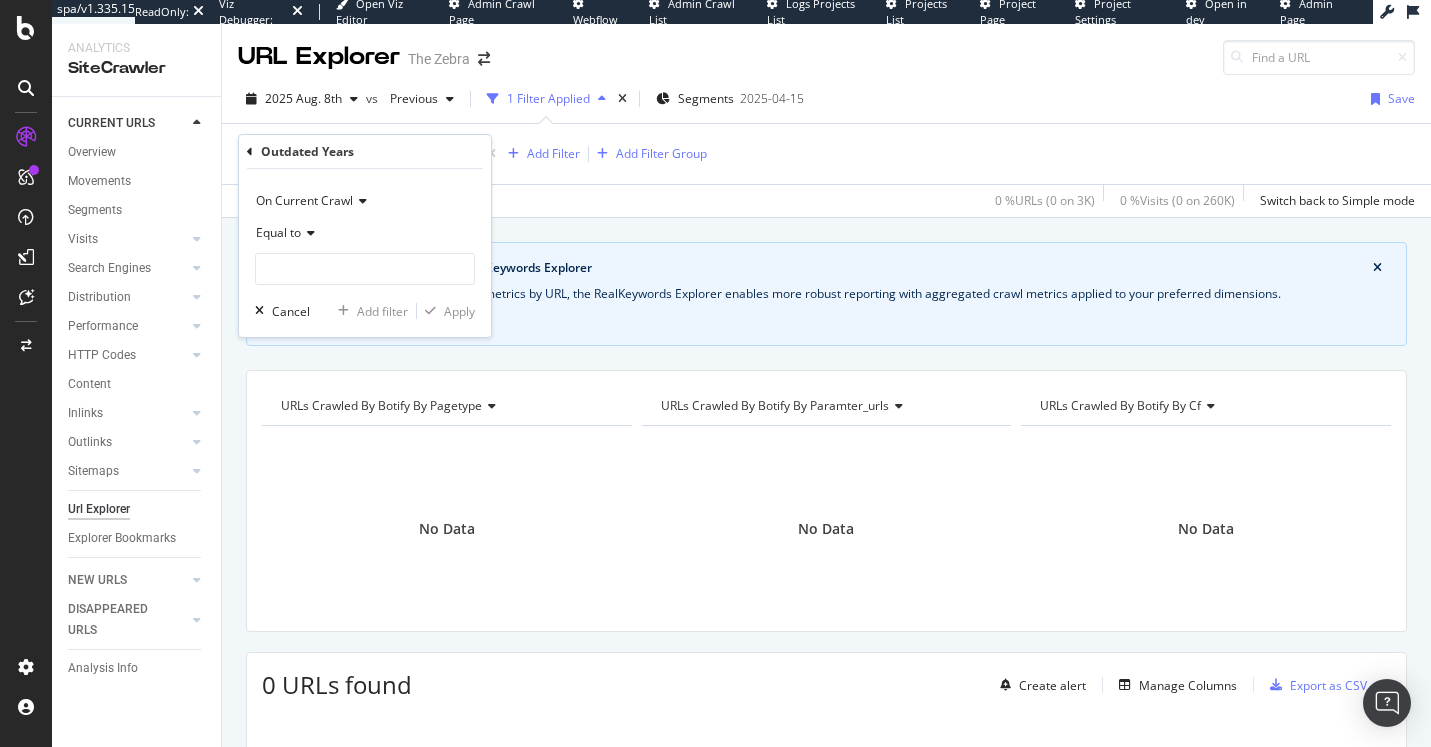 click on "Equal to" at bounding box center (278, 232) 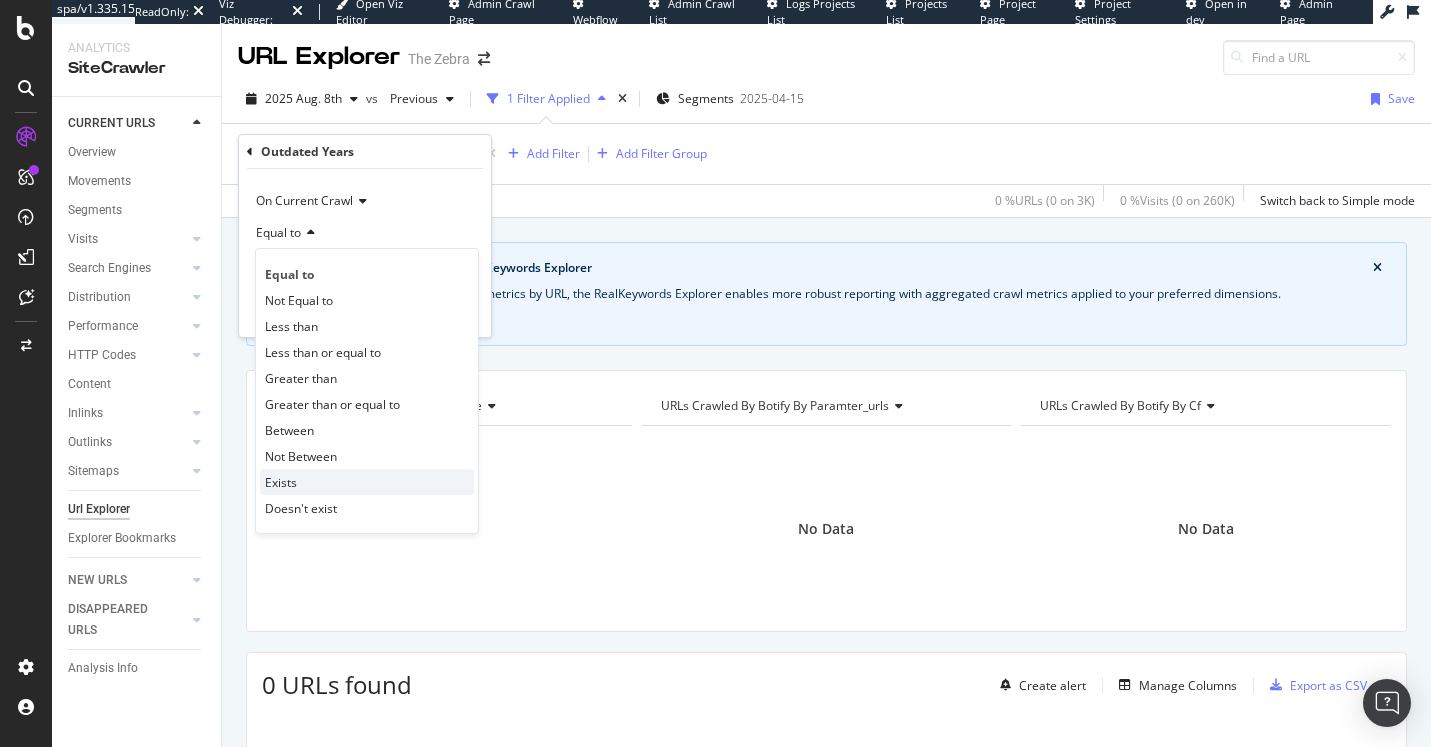 click on "Exists" at bounding box center (281, 482) 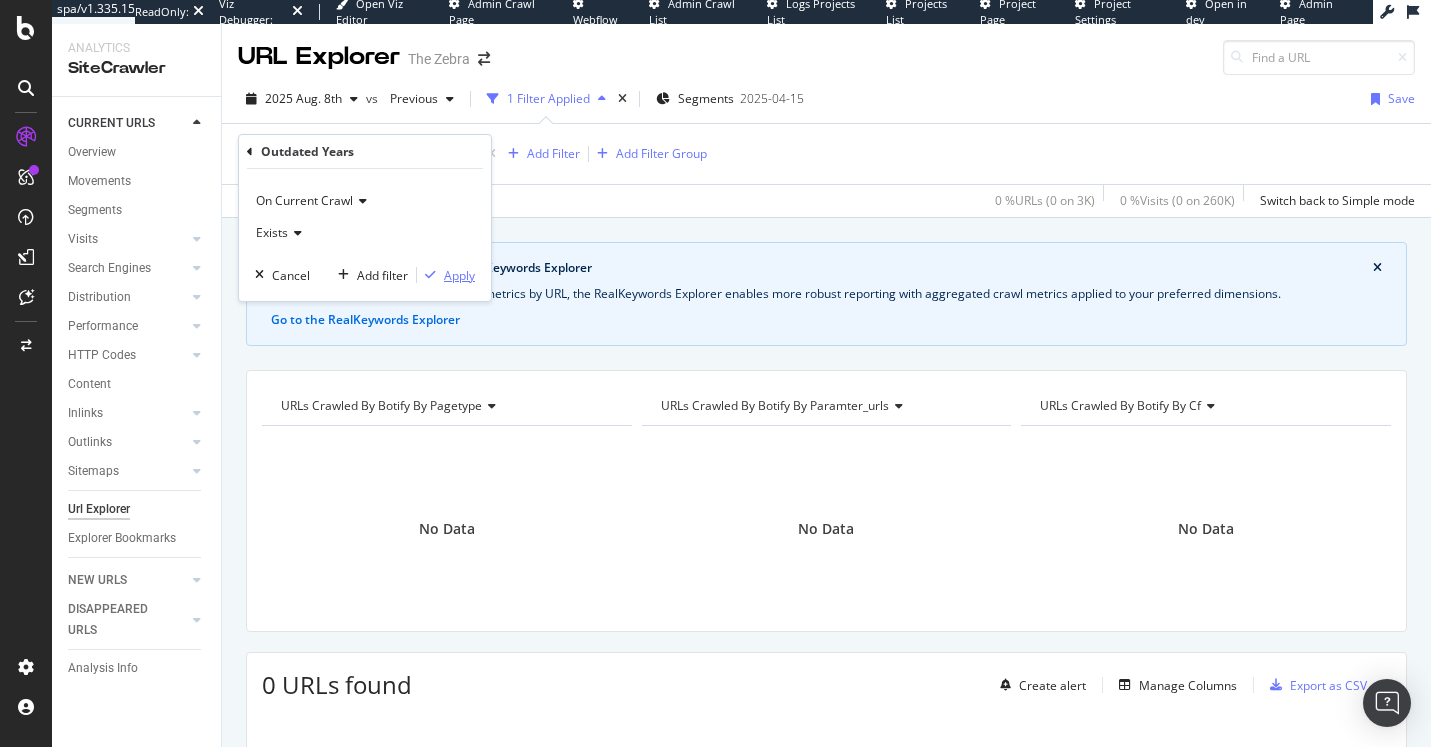 click on "Apply" at bounding box center (459, 275) 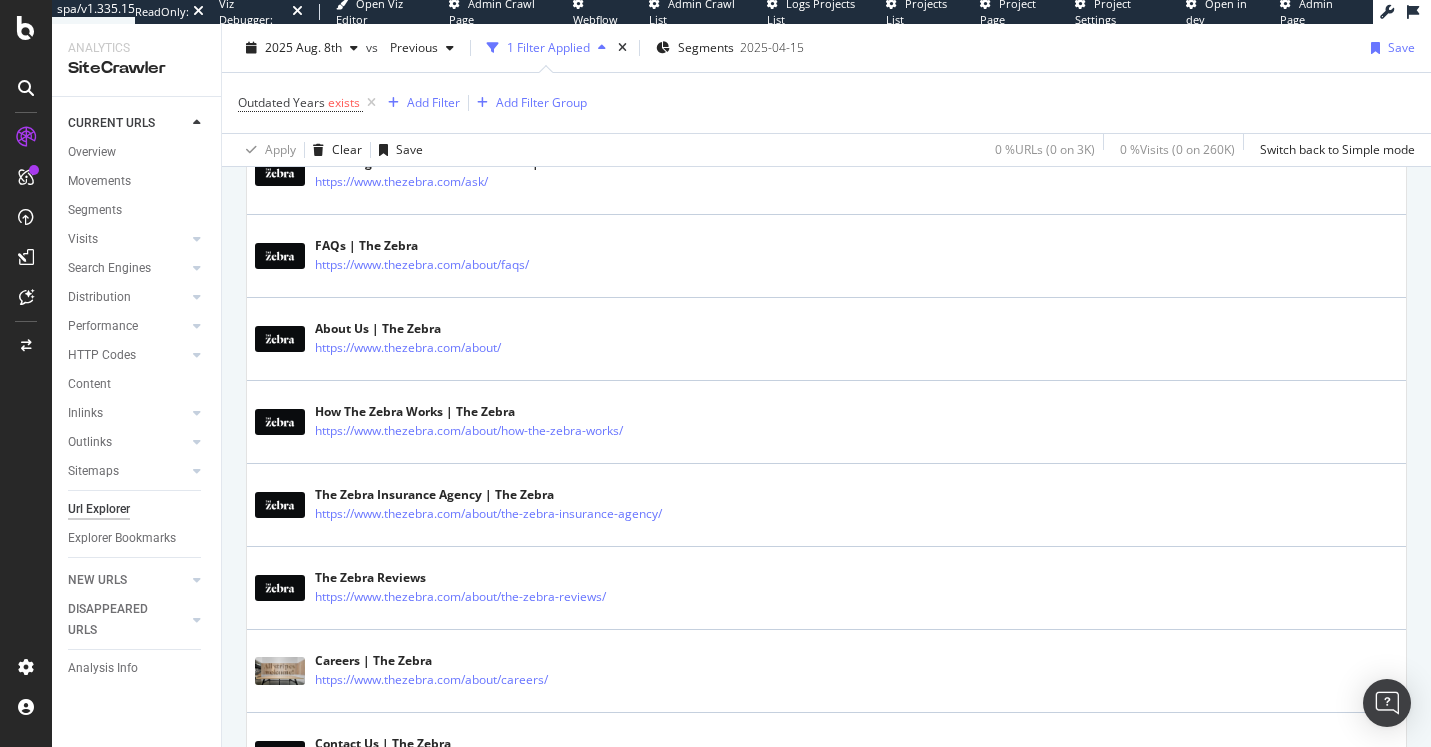 scroll, scrollTop: 2824, scrollLeft: 0, axis: vertical 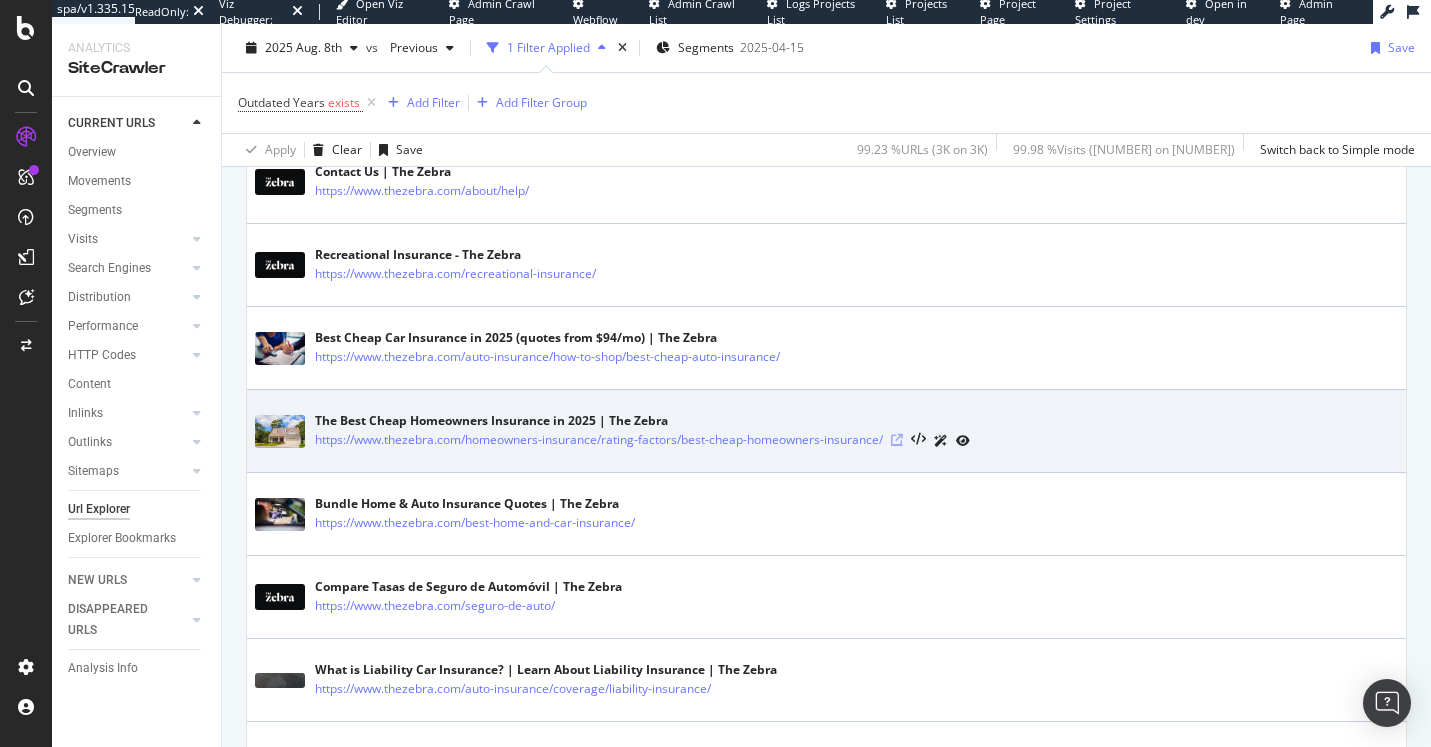 click at bounding box center (897, 440) 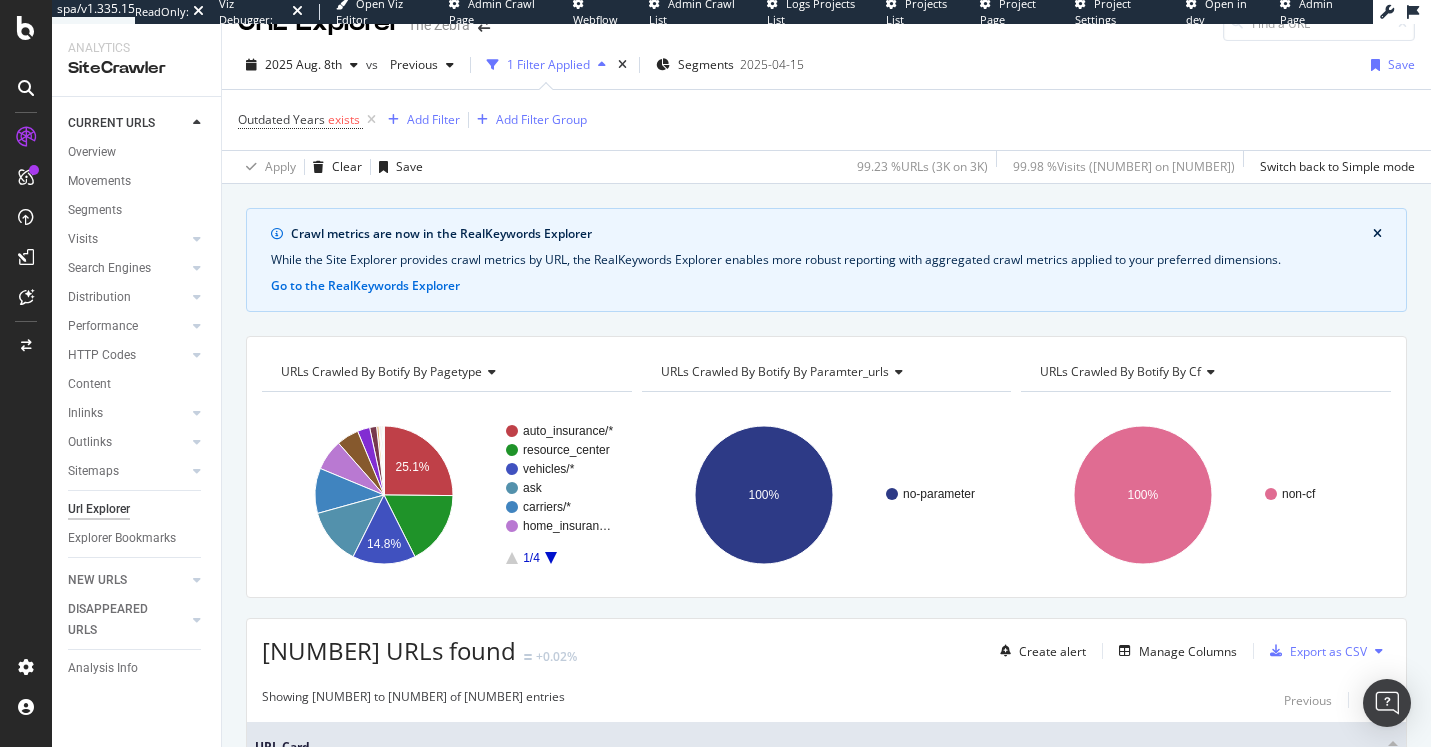 scroll, scrollTop: 0, scrollLeft: 0, axis: both 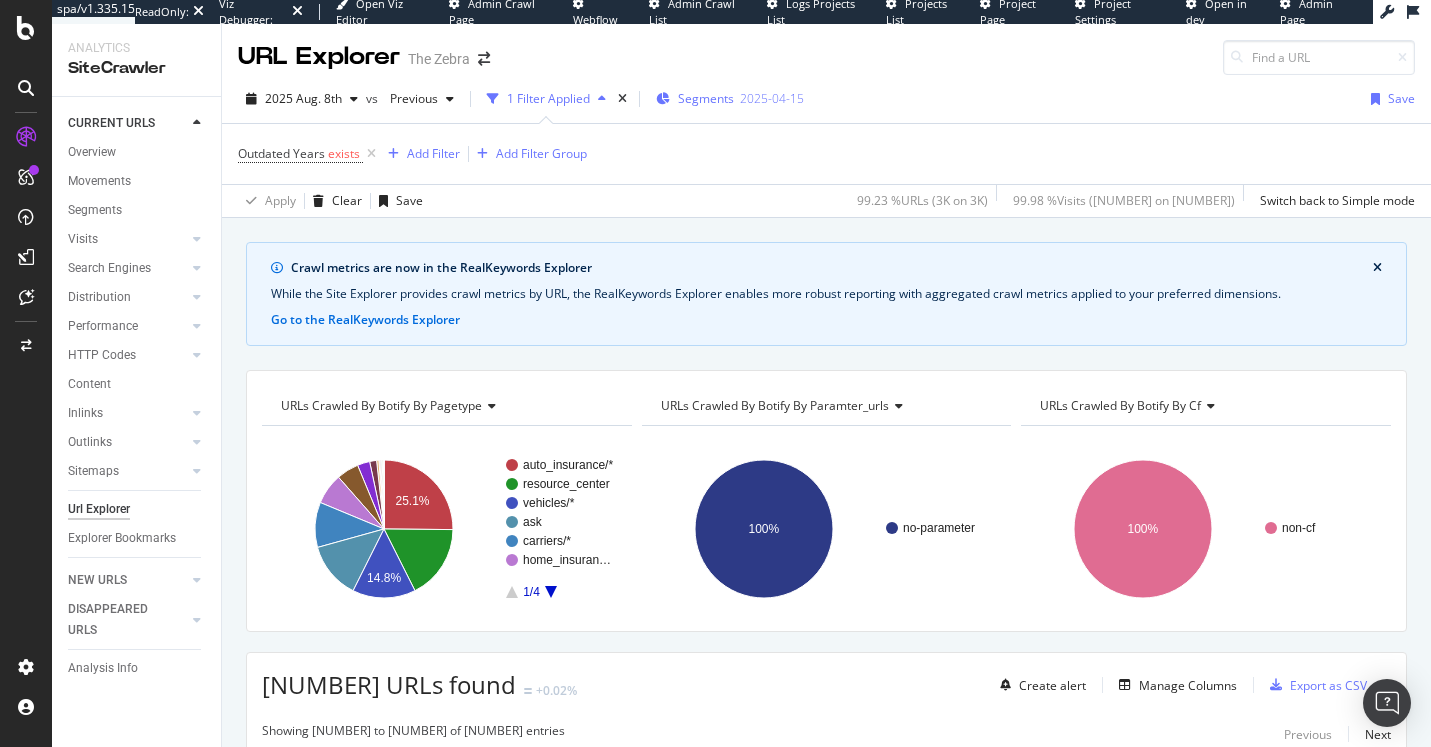 click on "Segments 2025-04-15" at bounding box center [730, 98] 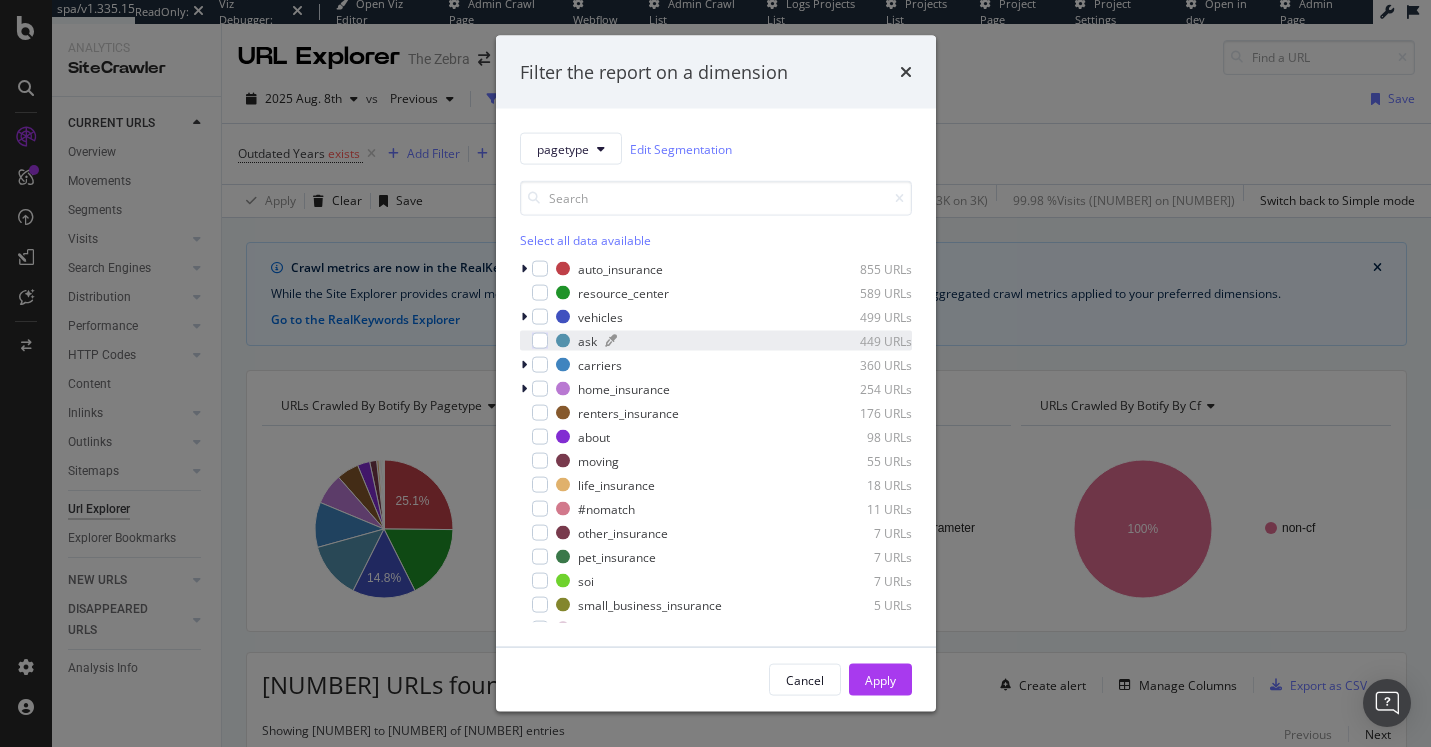 click on "ask" at bounding box center [587, 340] 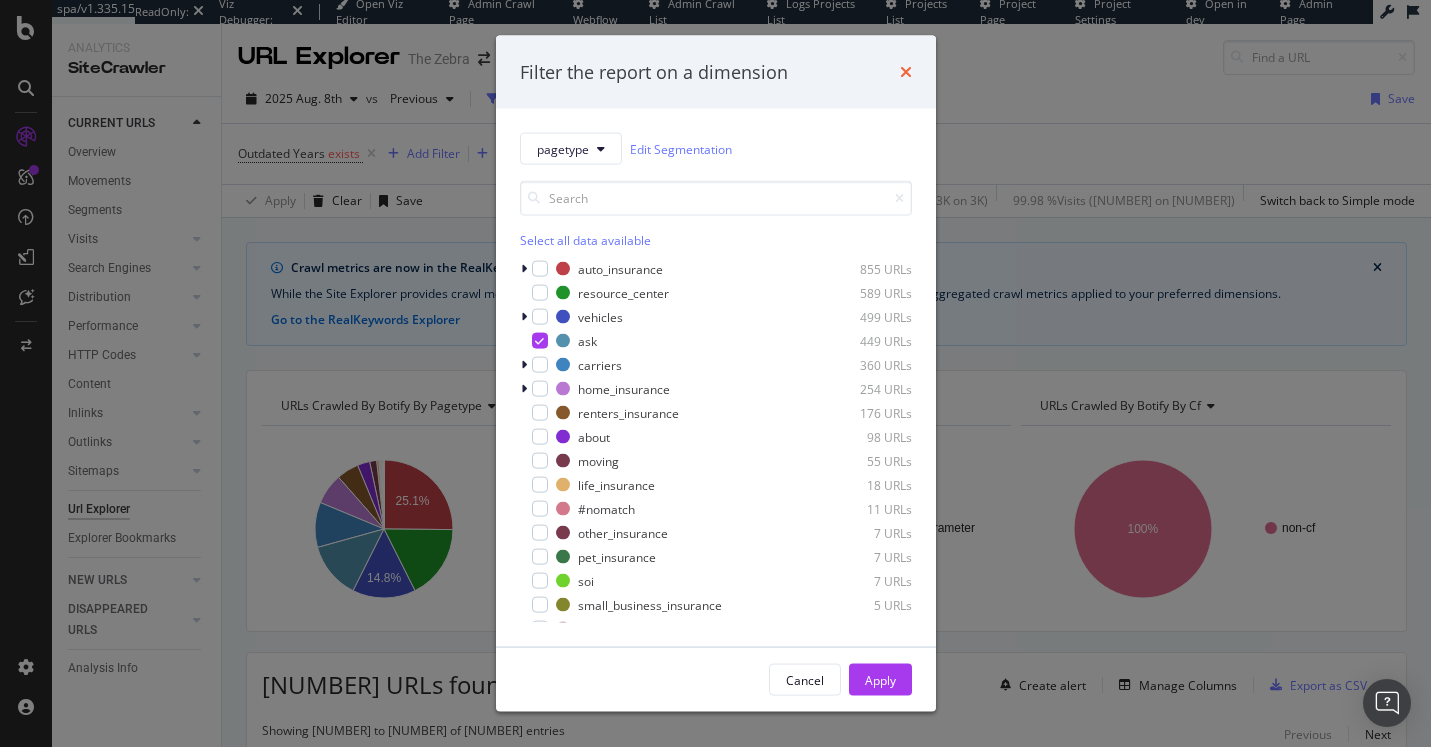 click at bounding box center (906, 72) 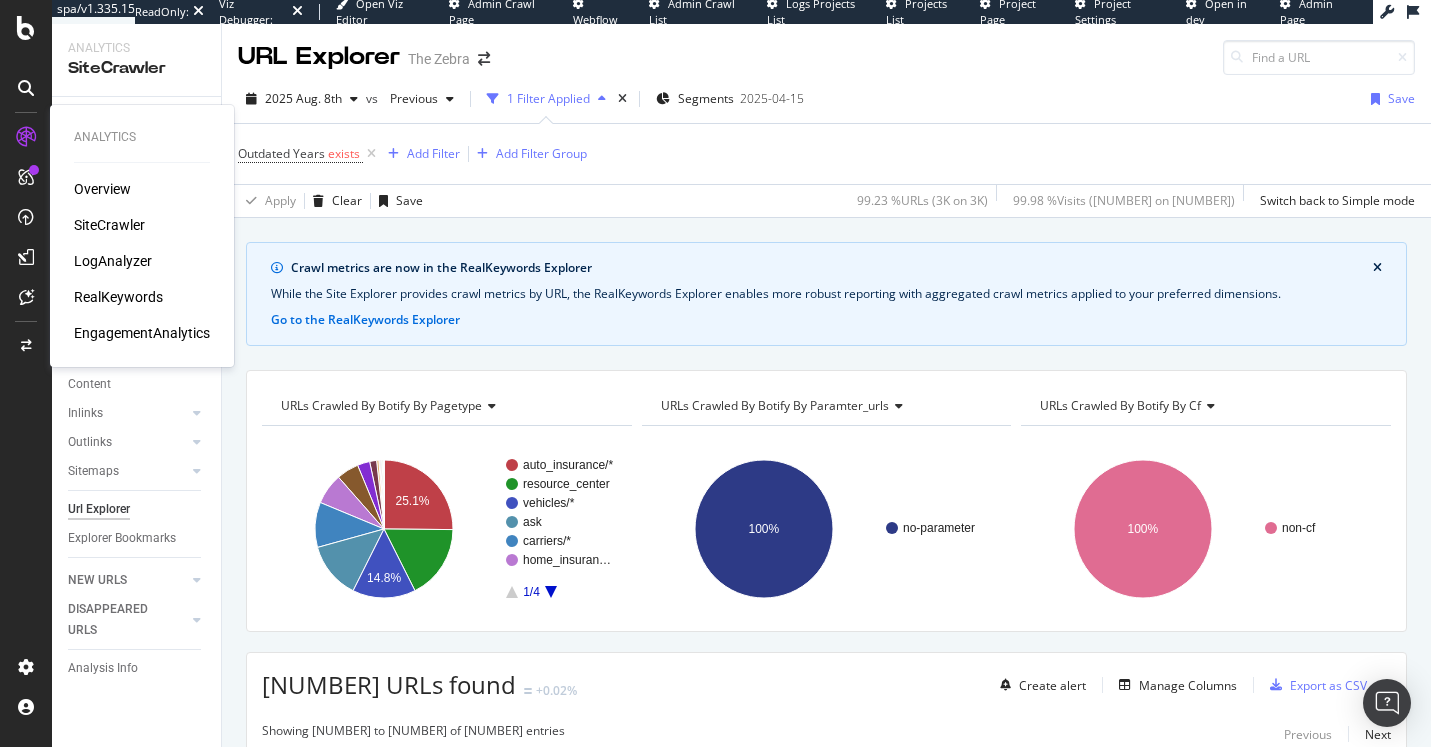 click on "RealKeywords" at bounding box center [118, 297] 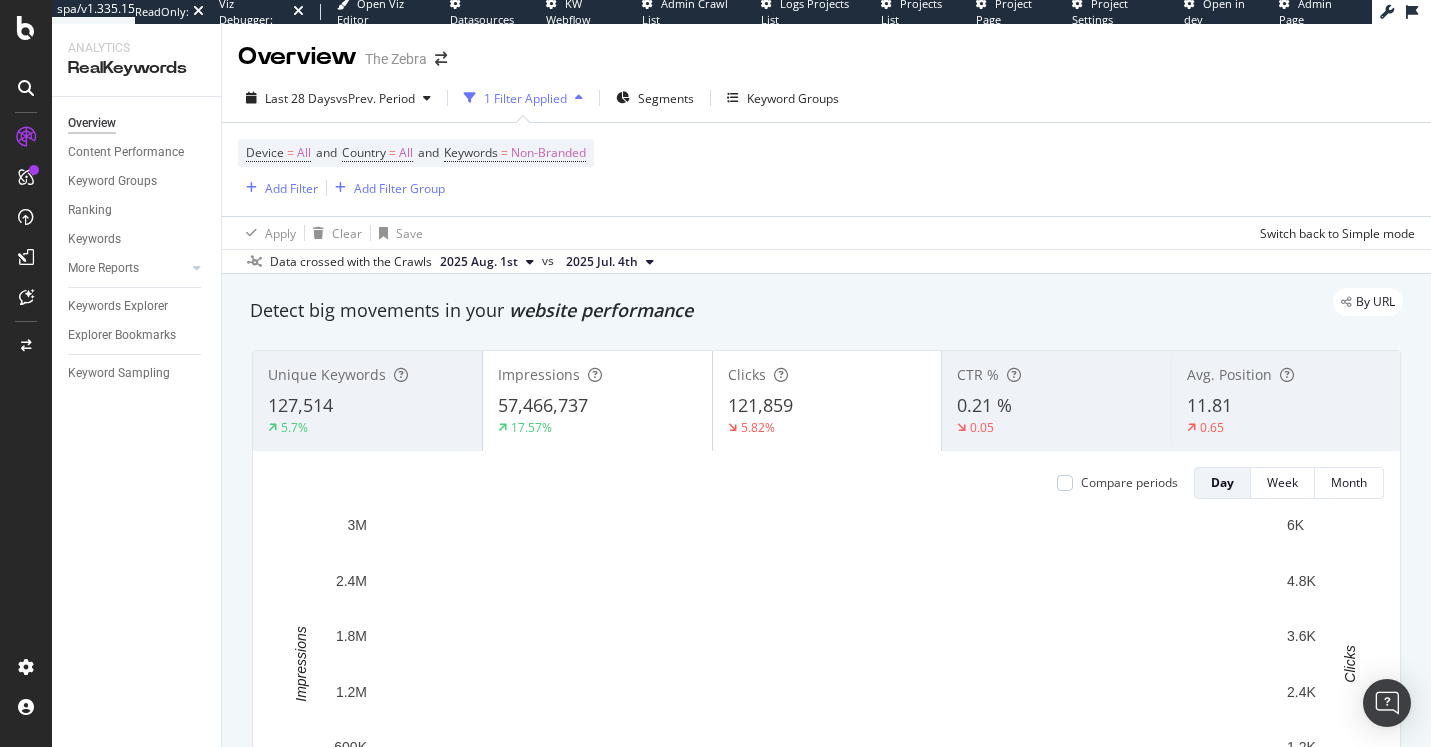 scroll, scrollTop: 726, scrollLeft: 0, axis: vertical 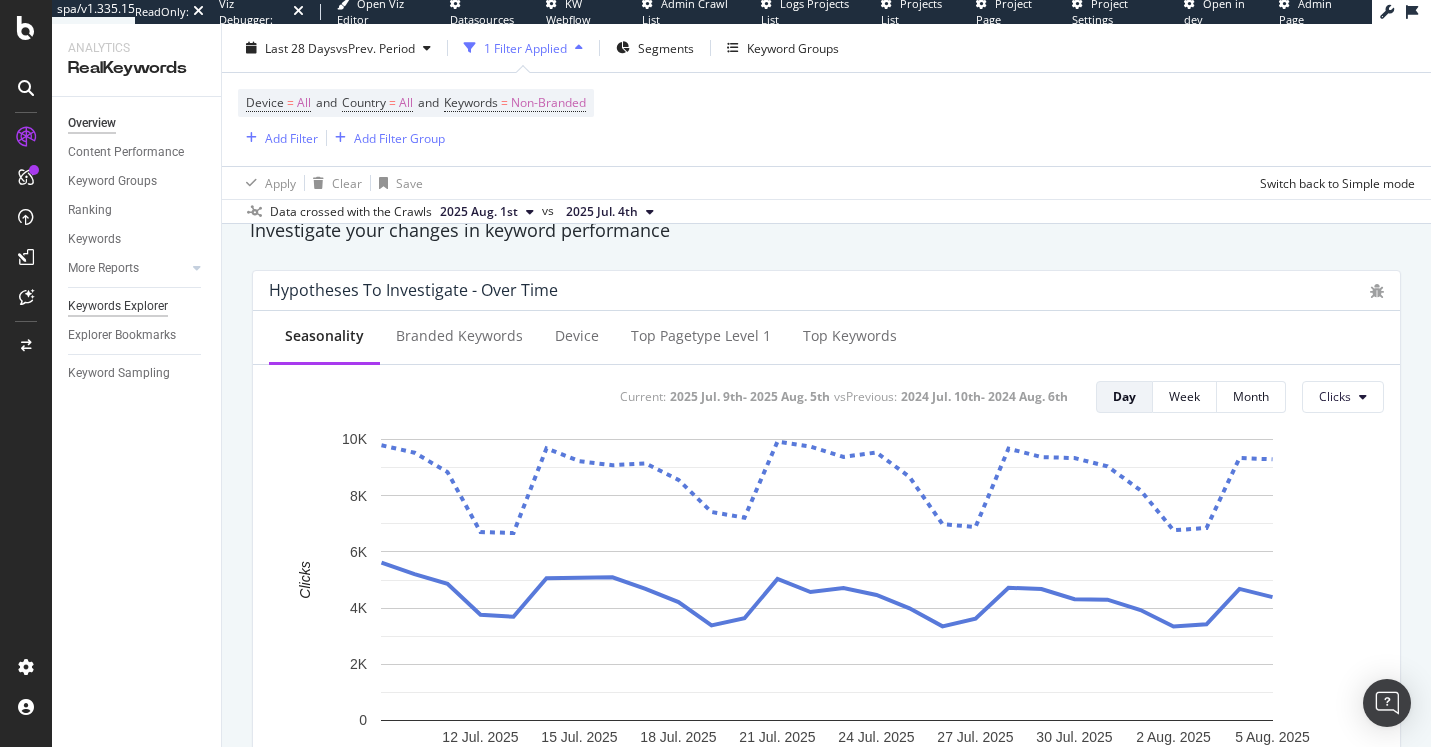 click on "Keywords Explorer" at bounding box center (118, 306) 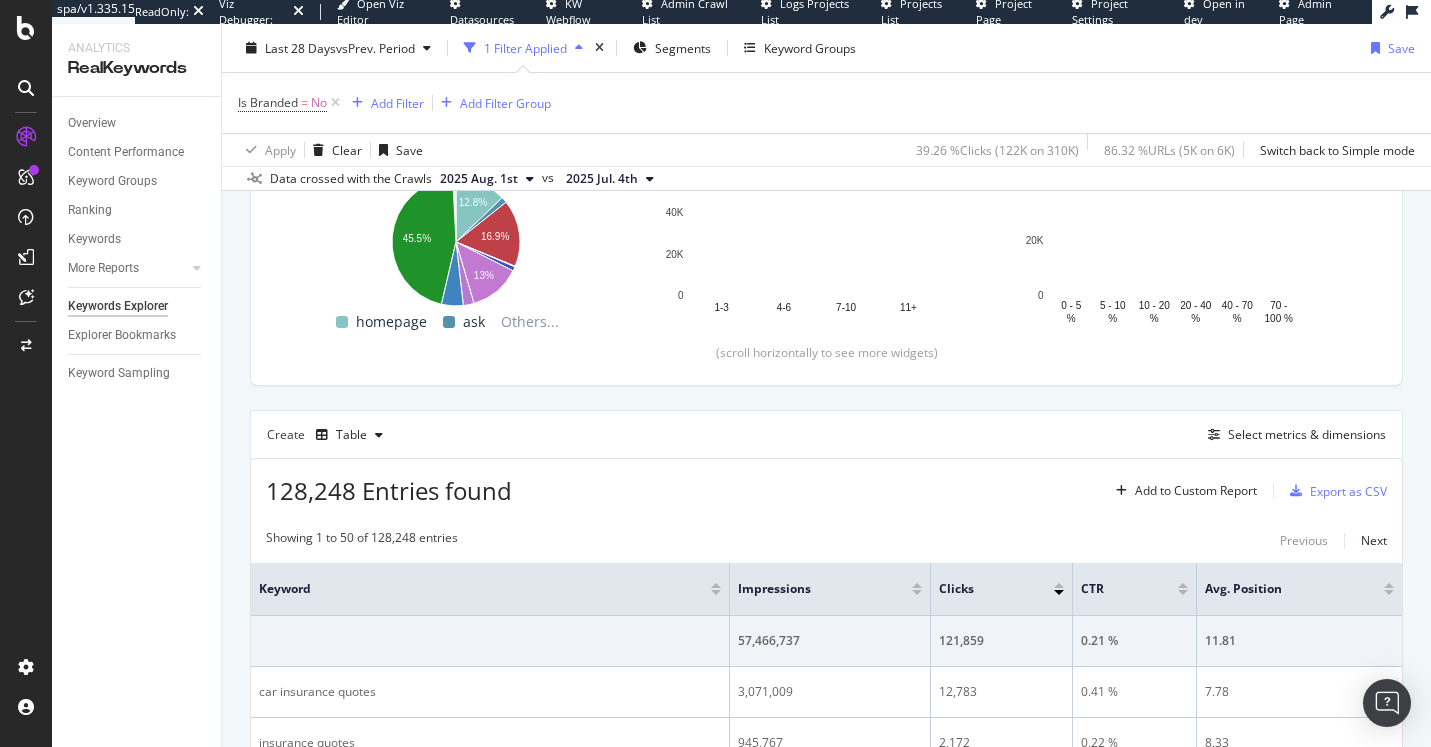 scroll, scrollTop: 342, scrollLeft: 0, axis: vertical 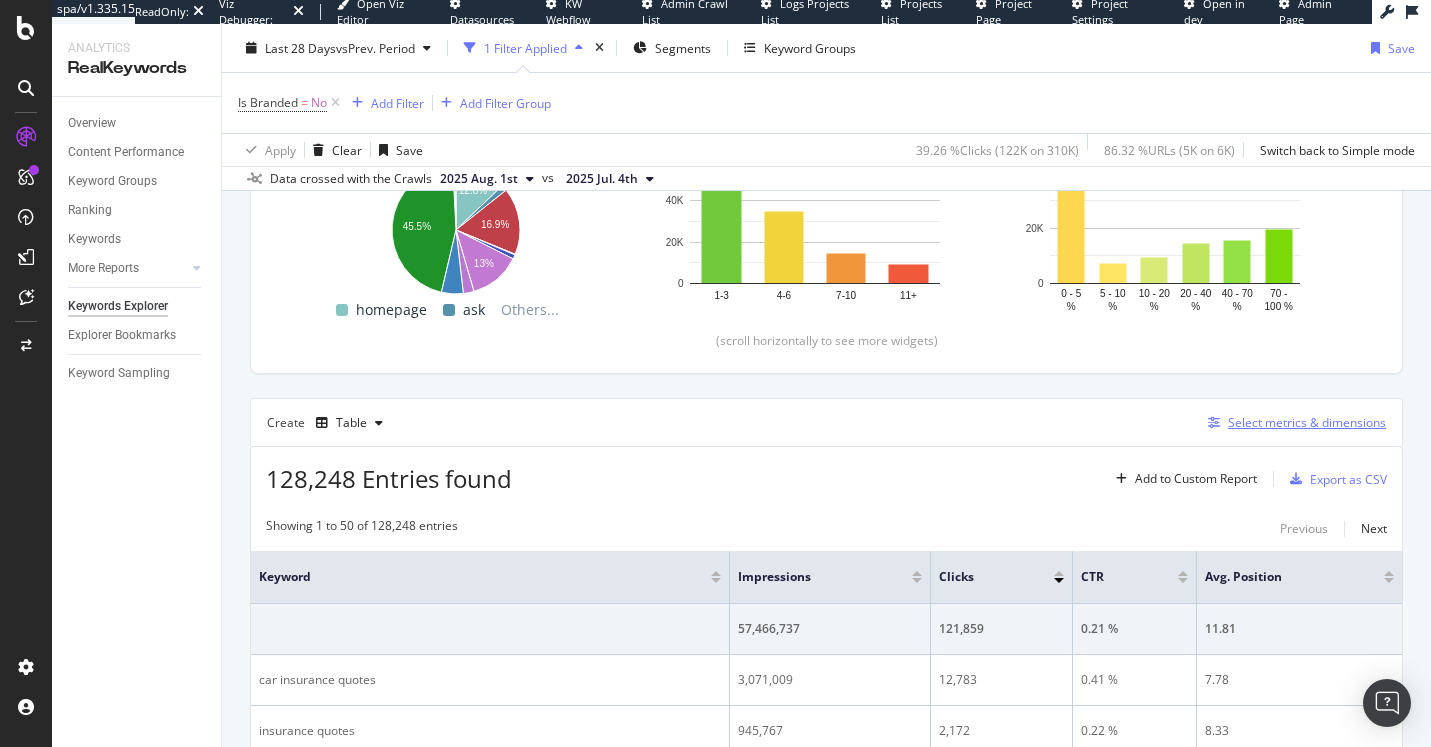 click on "Select metrics & dimensions" at bounding box center [1293, 423] 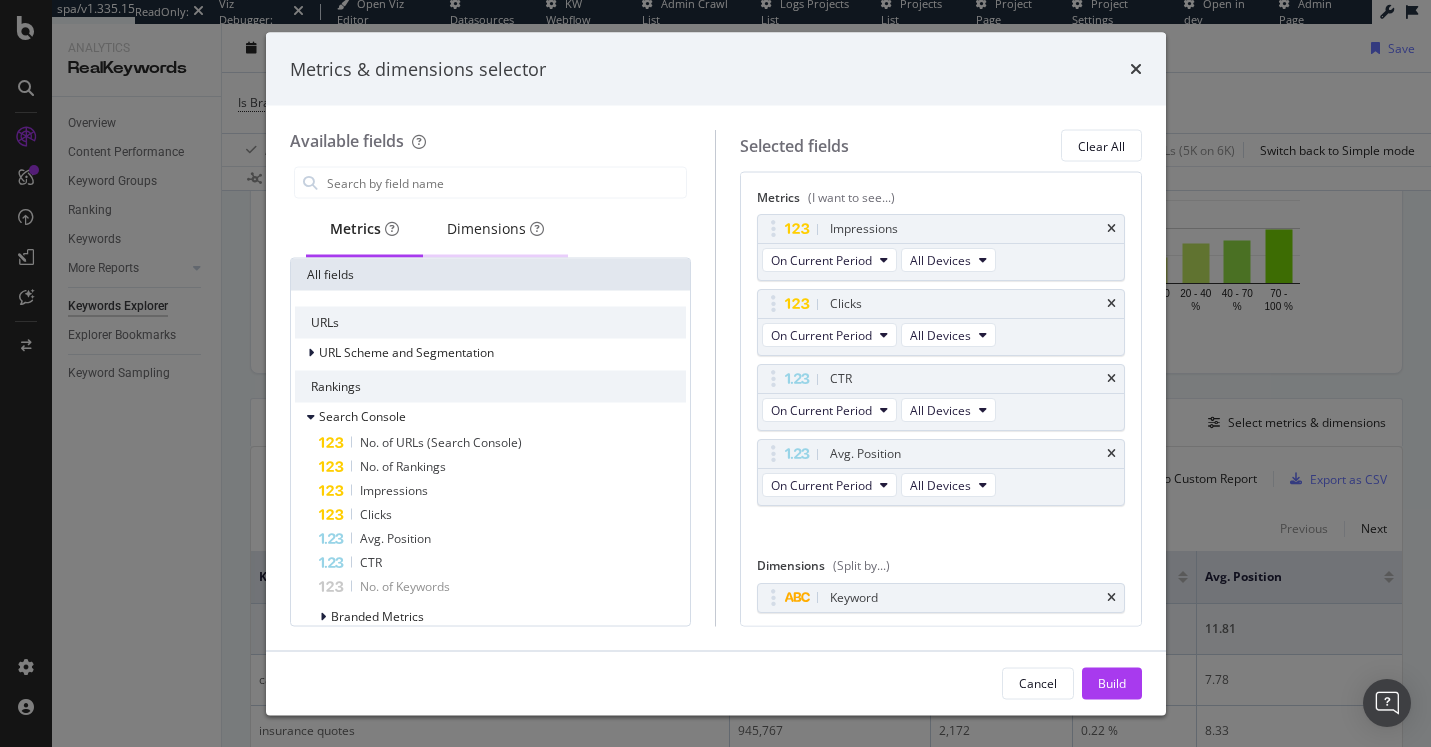 click on "Dimensions" at bounding box center (495, 229) 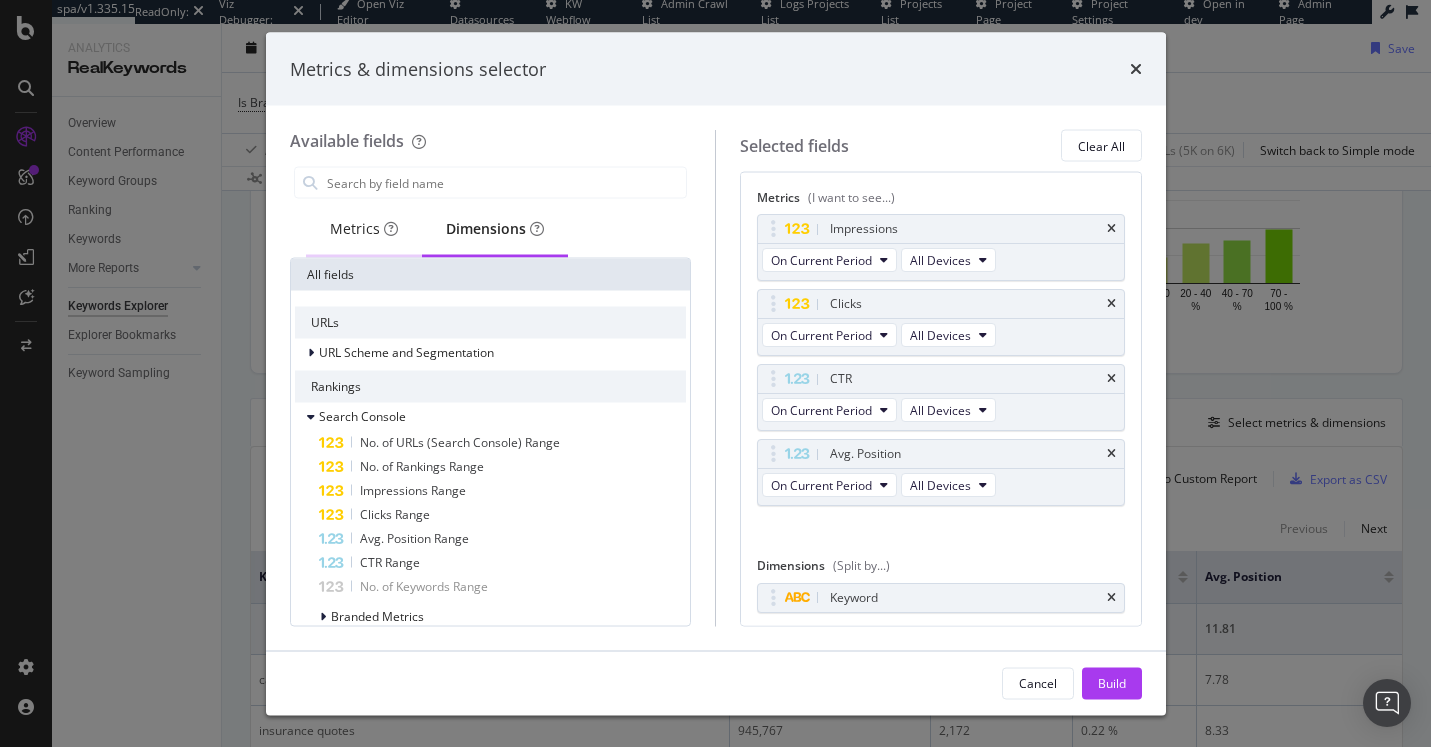click on "Metrics" at bounding box center (364, 229) 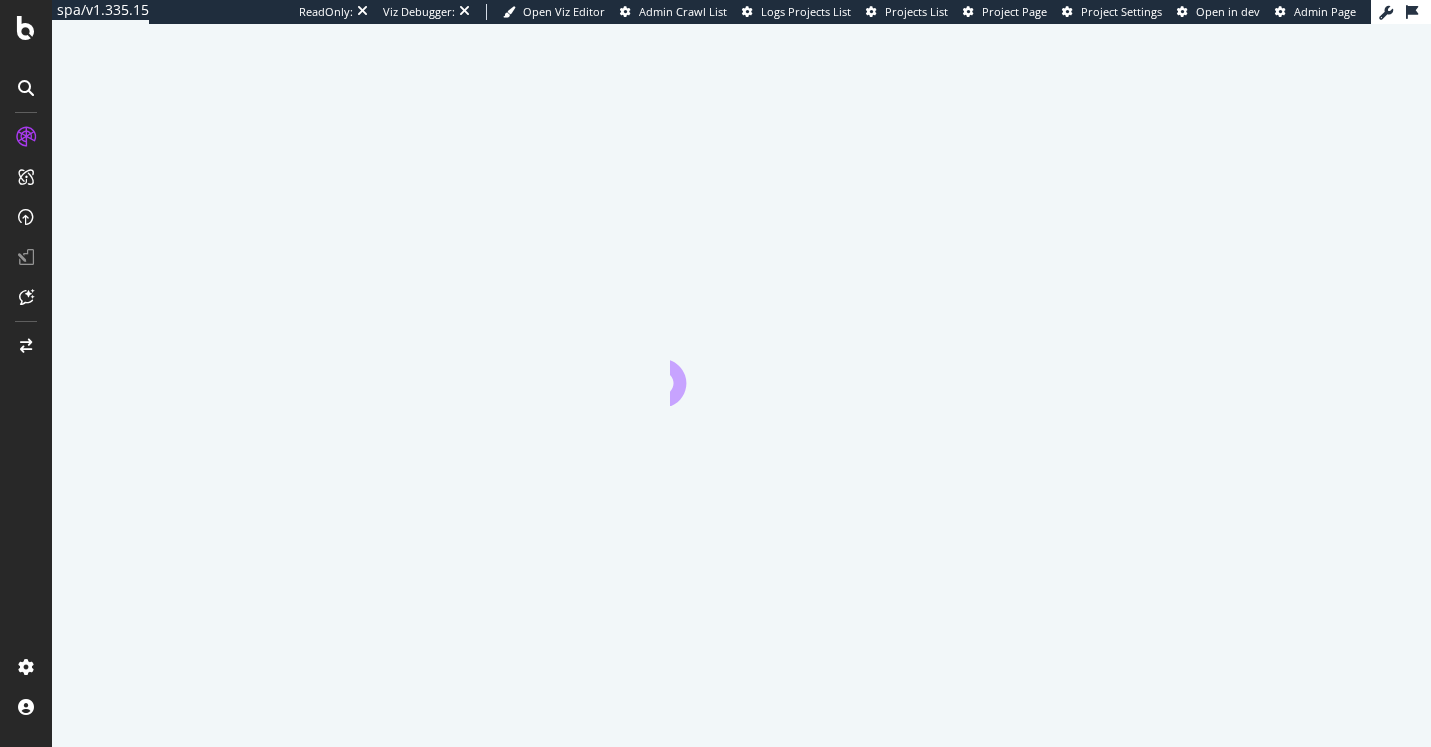 scroll, scrollTop: 0, scrollLeft: 0, axis: both 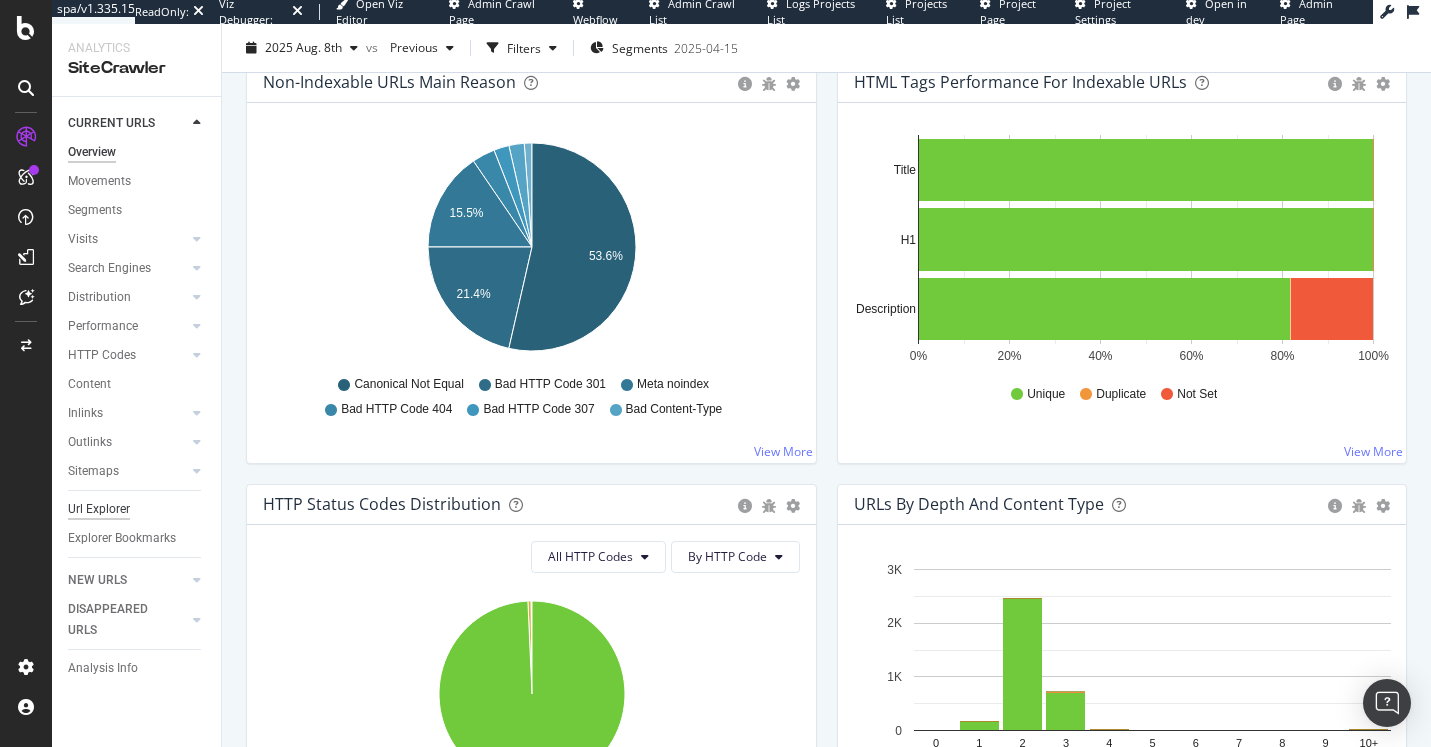 click on "Url Explorer" at bounding box center [99, 509] 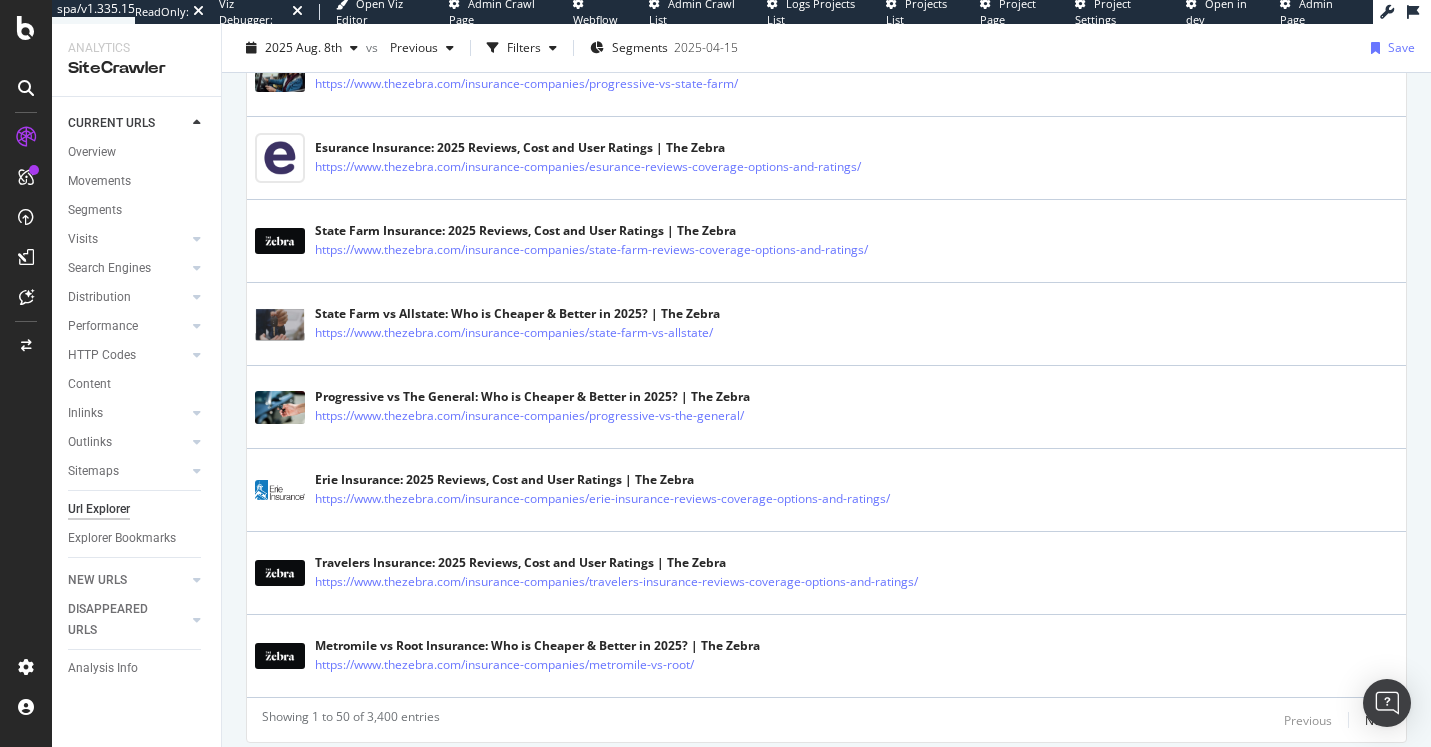 scroll, scrollTop: 4231, scrollLeft: 0, axis: vertical 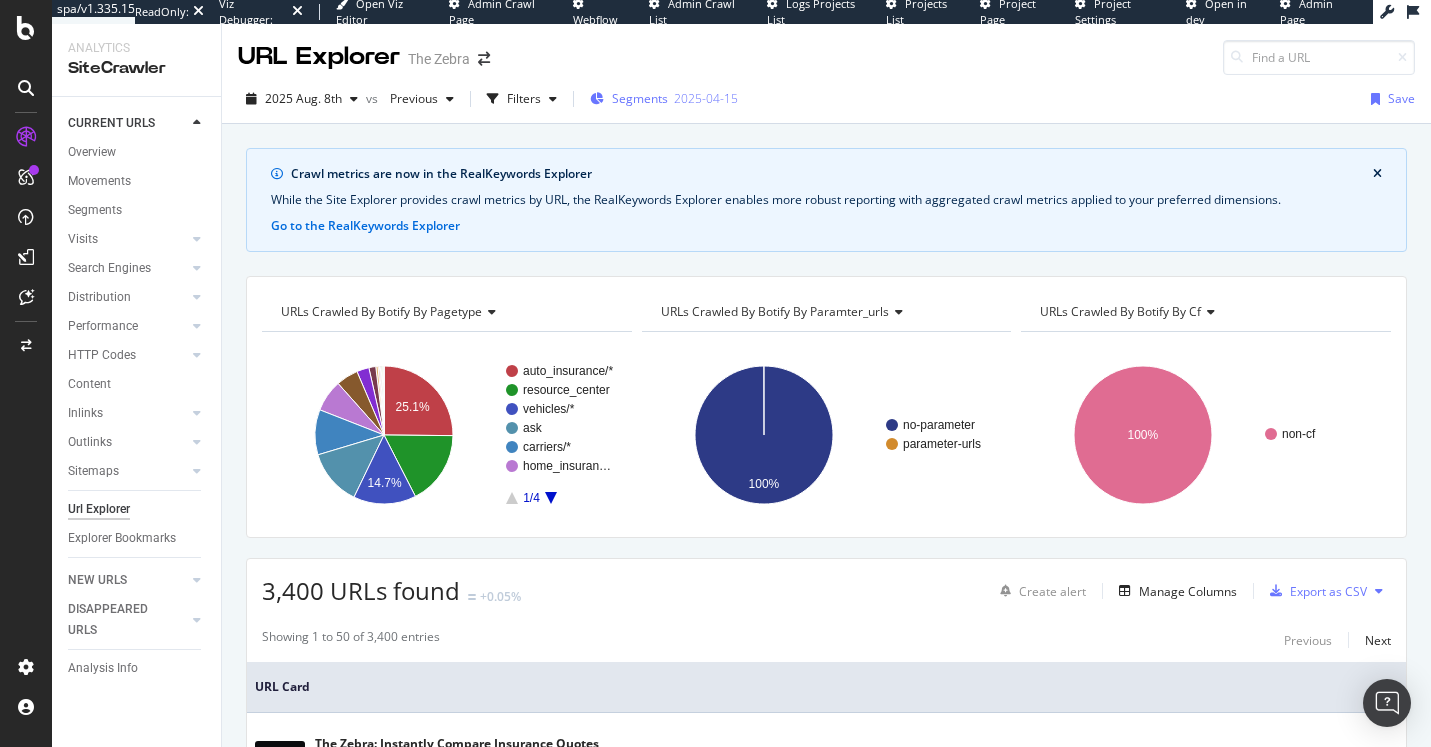 click on "Segments 2025-04-15" at bounding box center (664, 99) 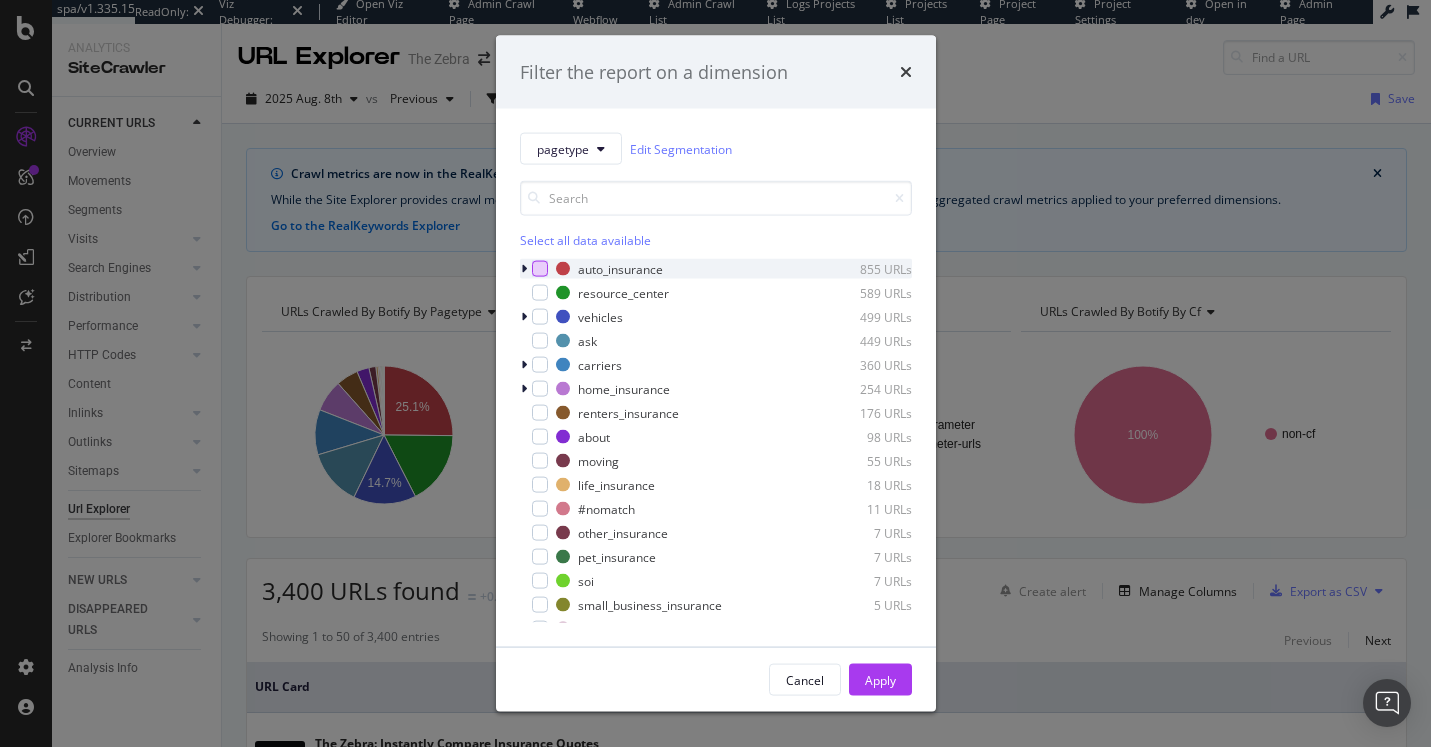 click at bounding box center (540, 269) 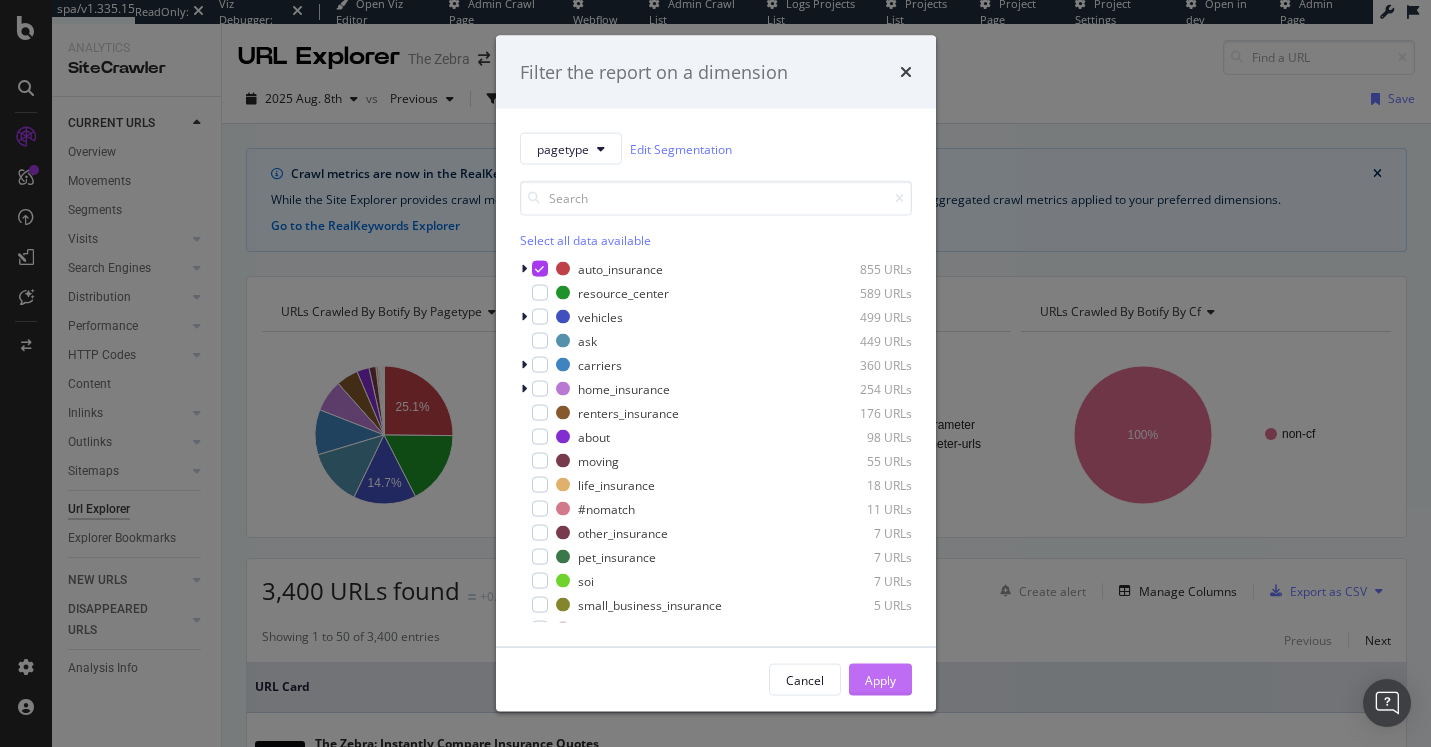 click on "Apply" at bounding box center (880, 679) 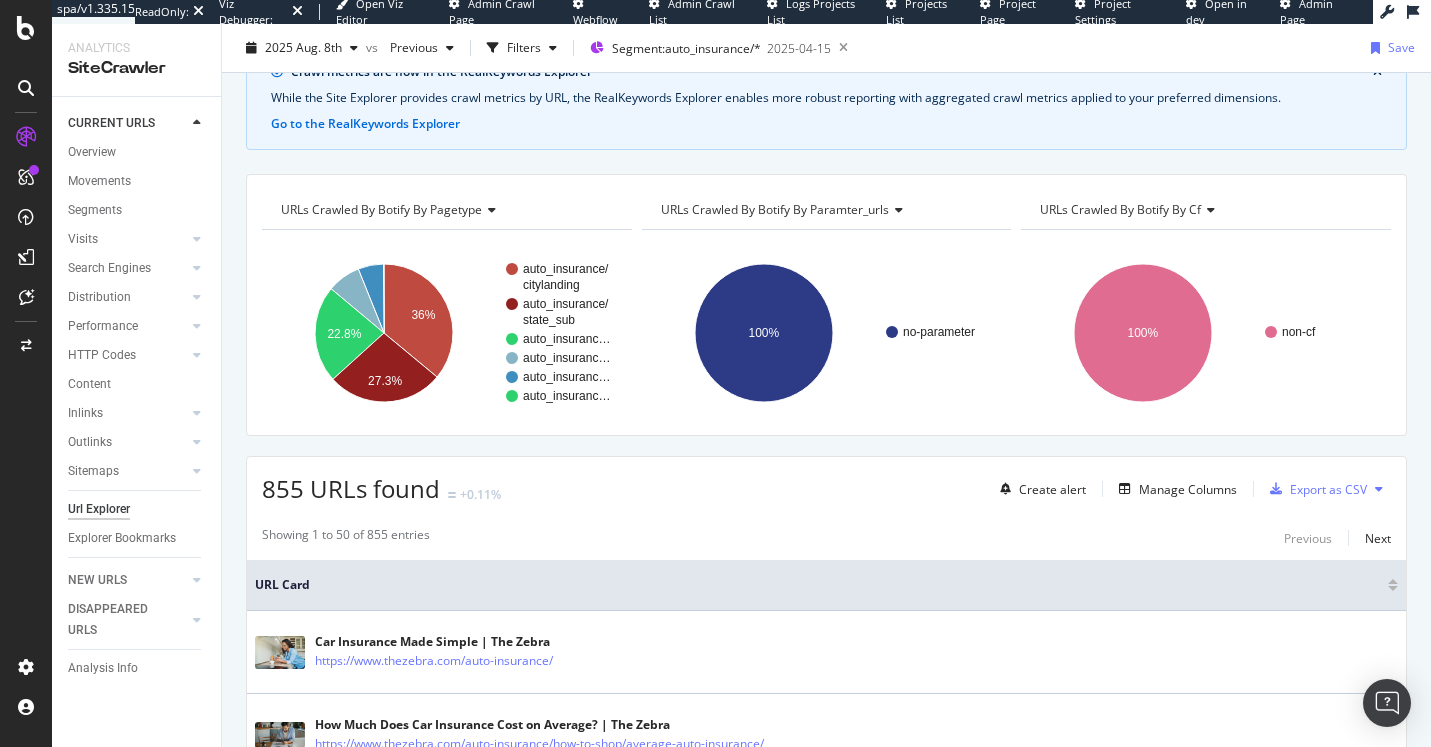 scroll, scrollTop: 0, scrollLeft: 0, axis: both 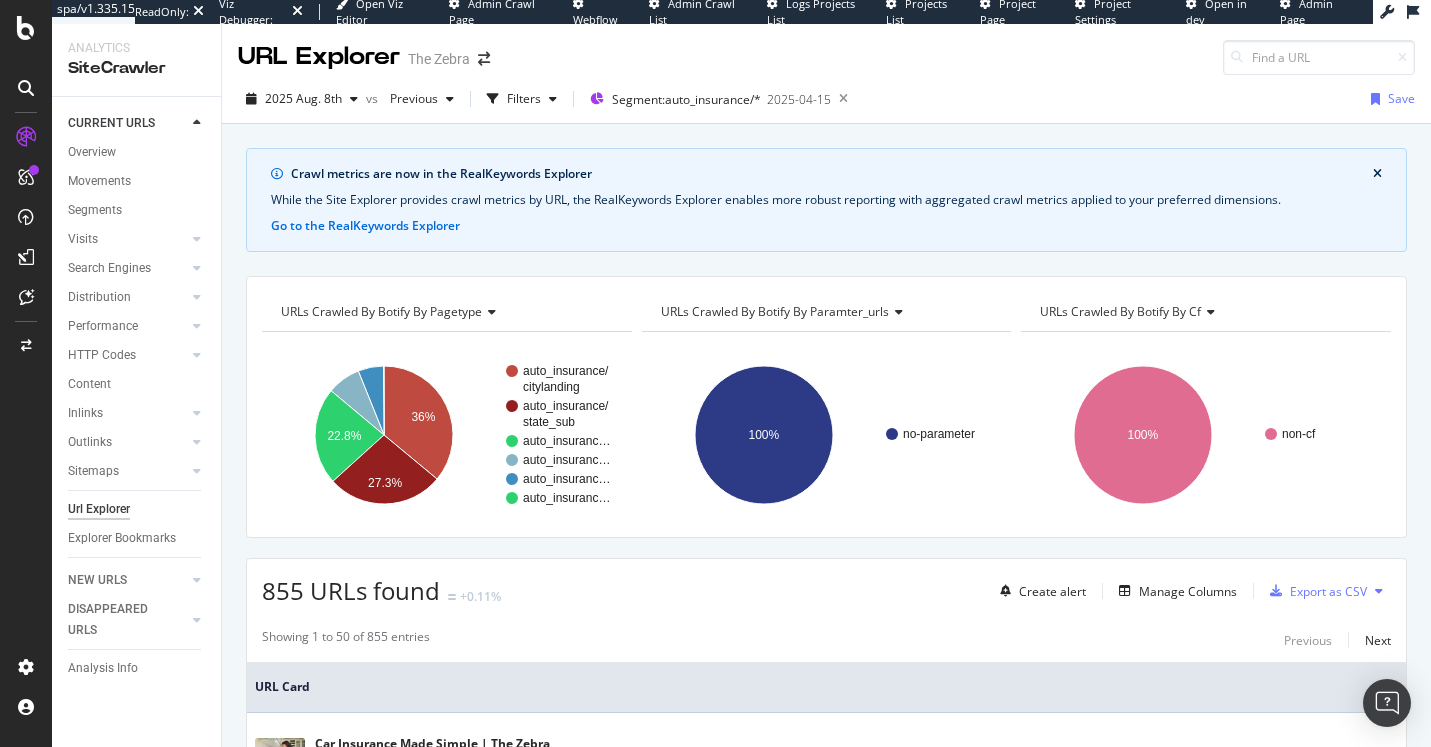 click on "2025 Aug. 8th vs Previous Filters Segment:  auto_insurance/* 2025-04-15 Save" at bounding box center (826, 99) 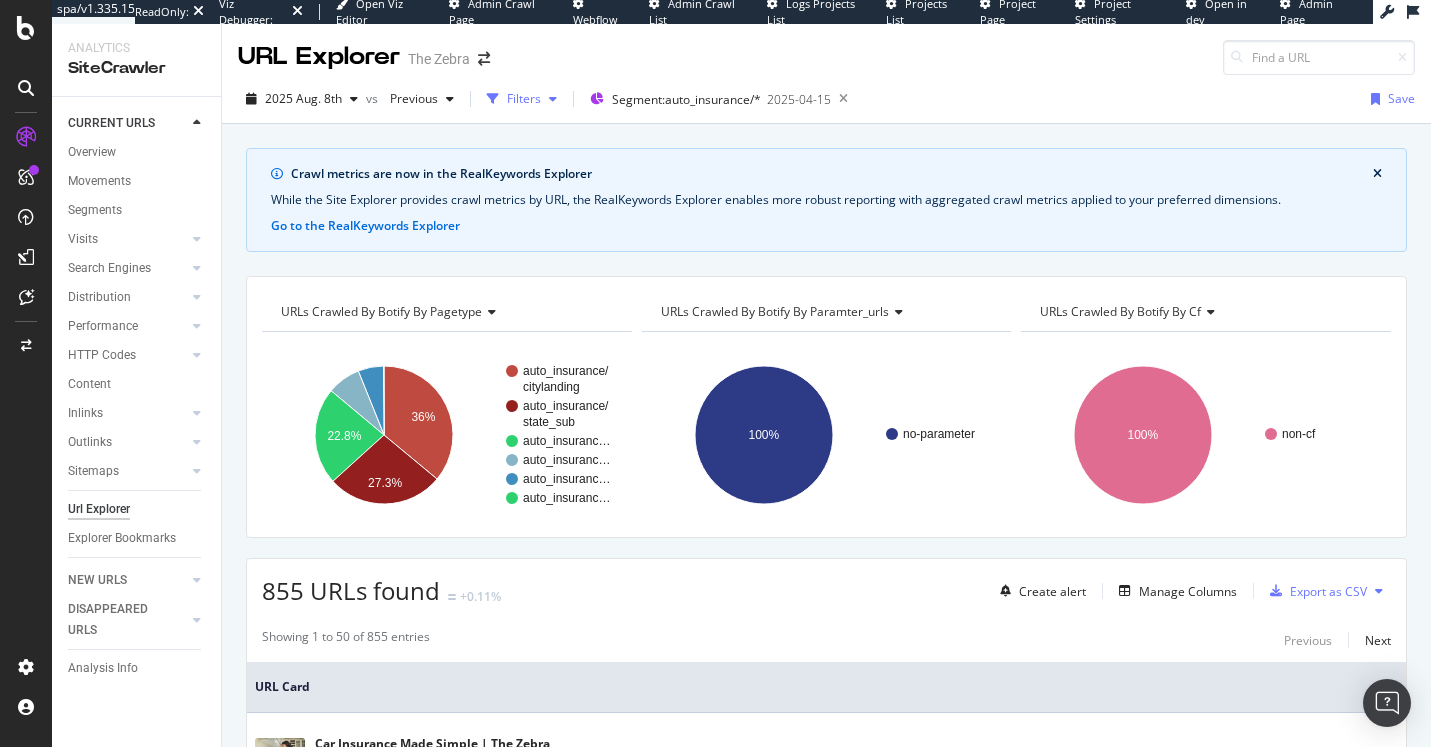 click on "Filters" at bounding box center [524, 98] 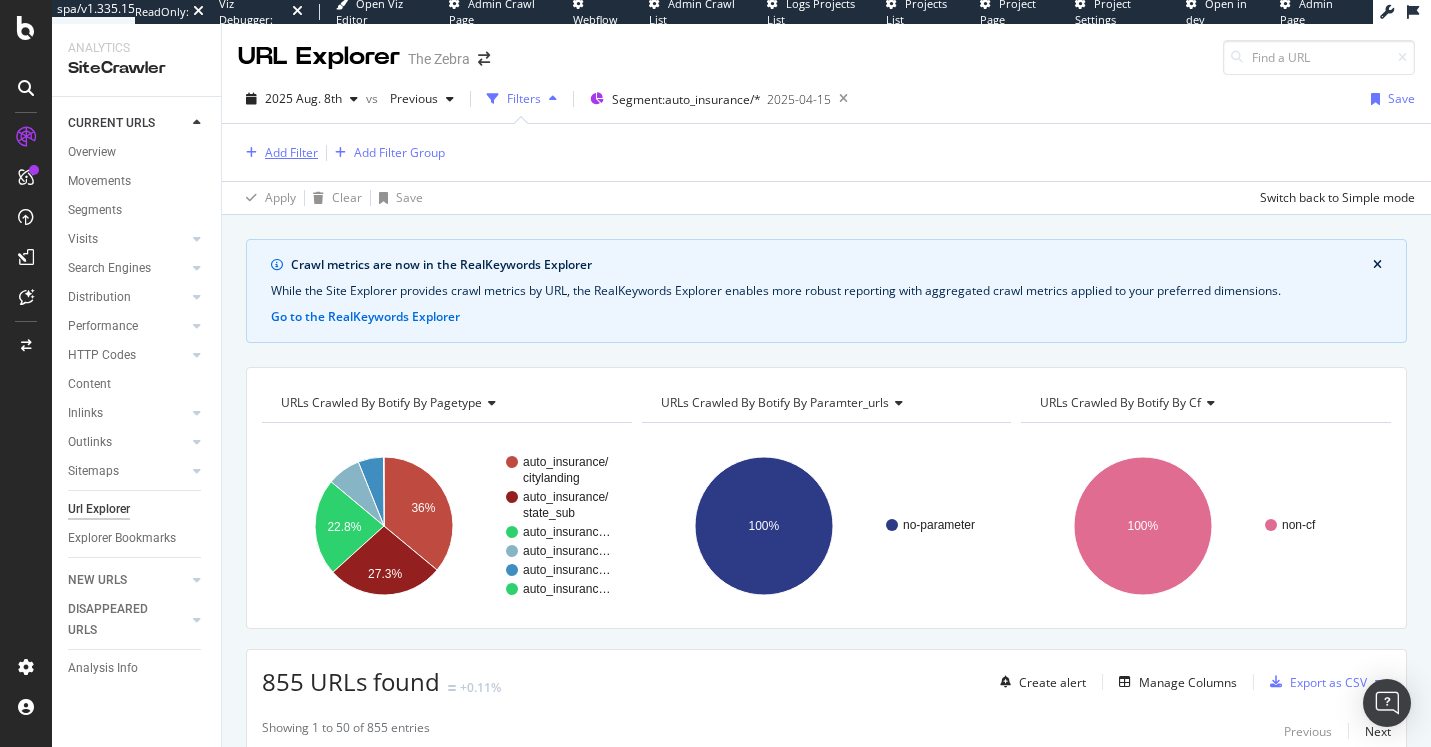 click on "Add Filter" at bounding box center [291, 152] 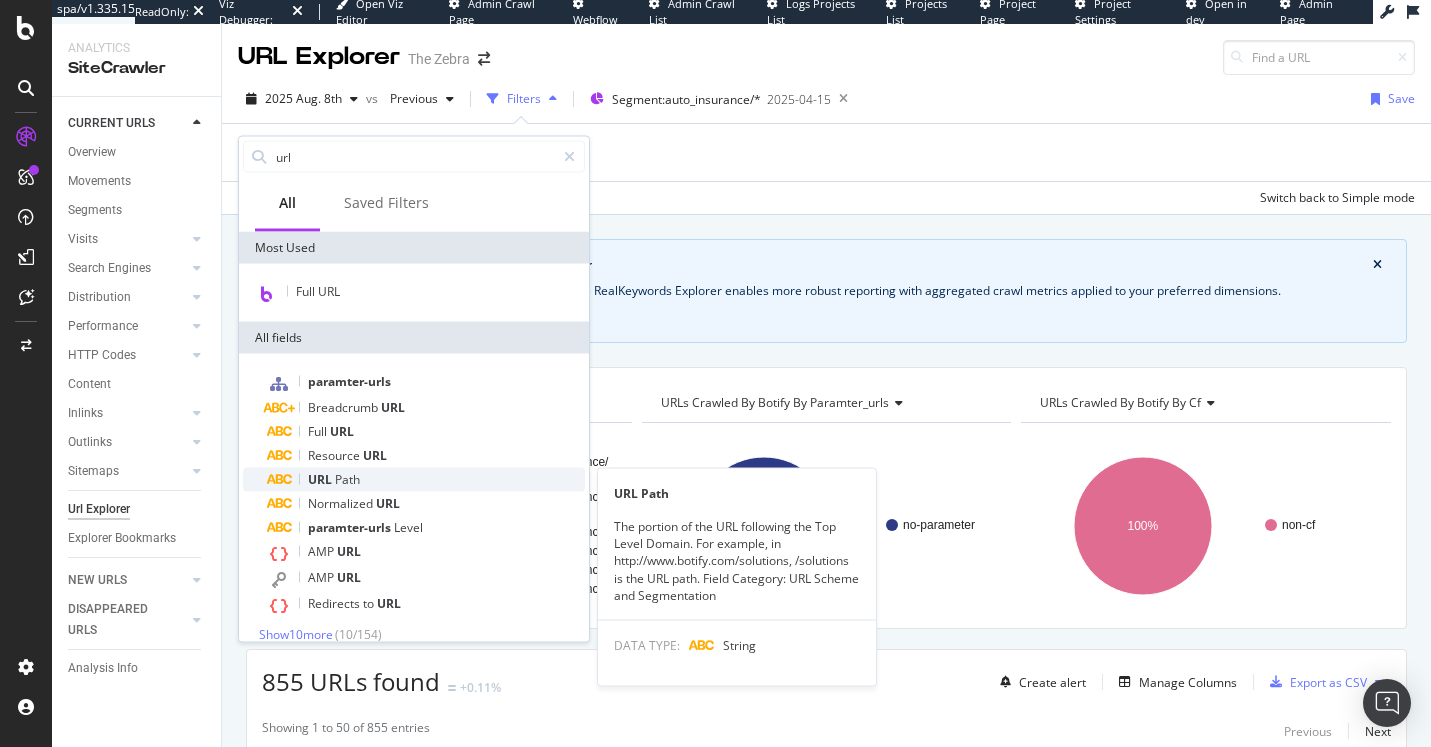 type on "url" 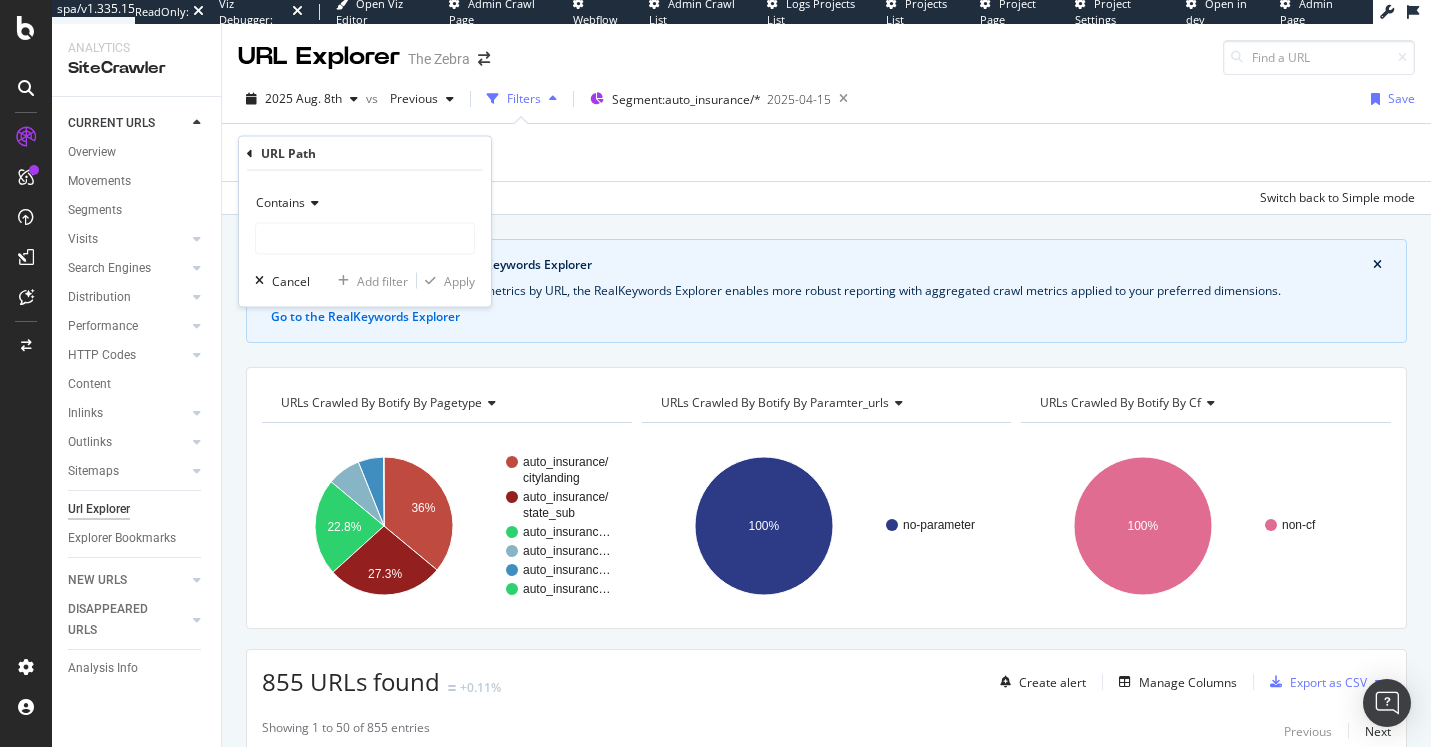 click on "Contains" at bounding box center (280, 202) 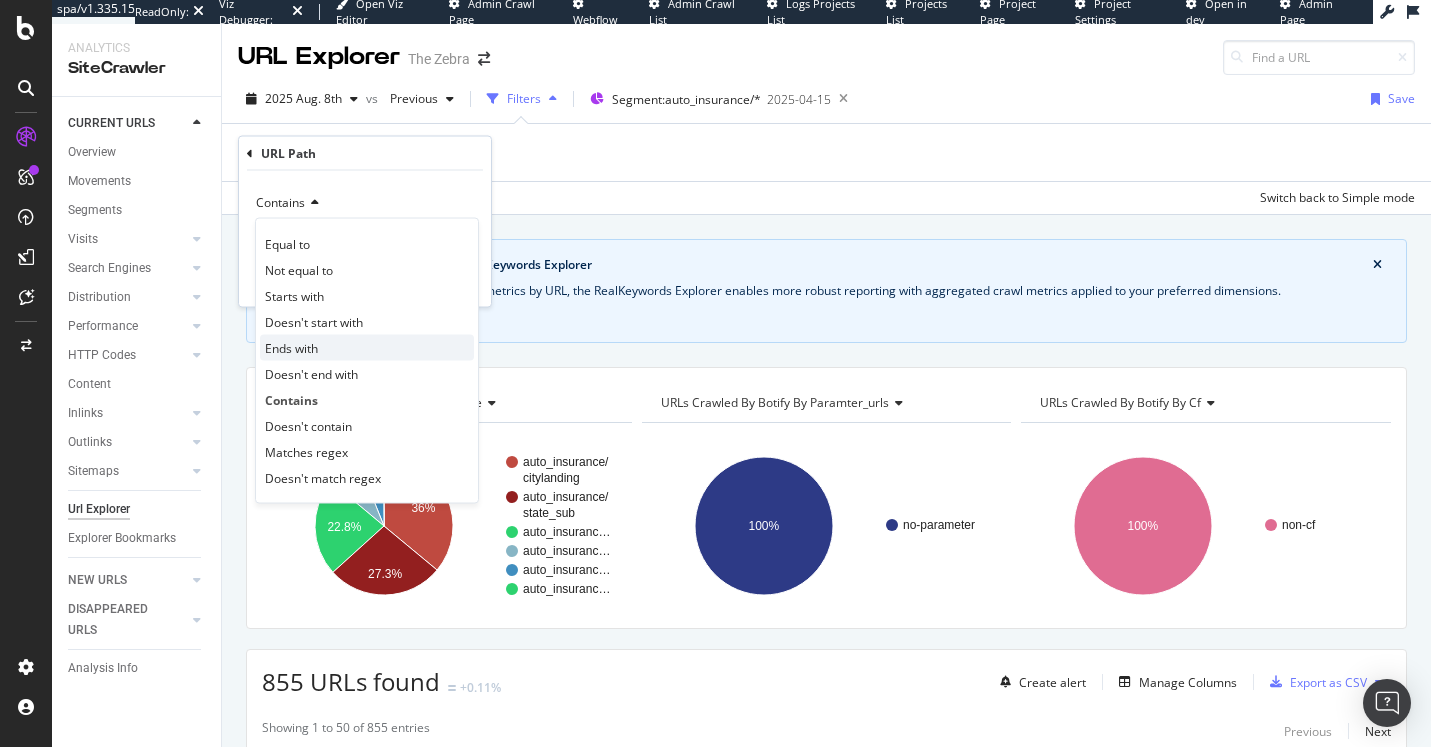 click on "Ends with" at bounding box center (291, 347) 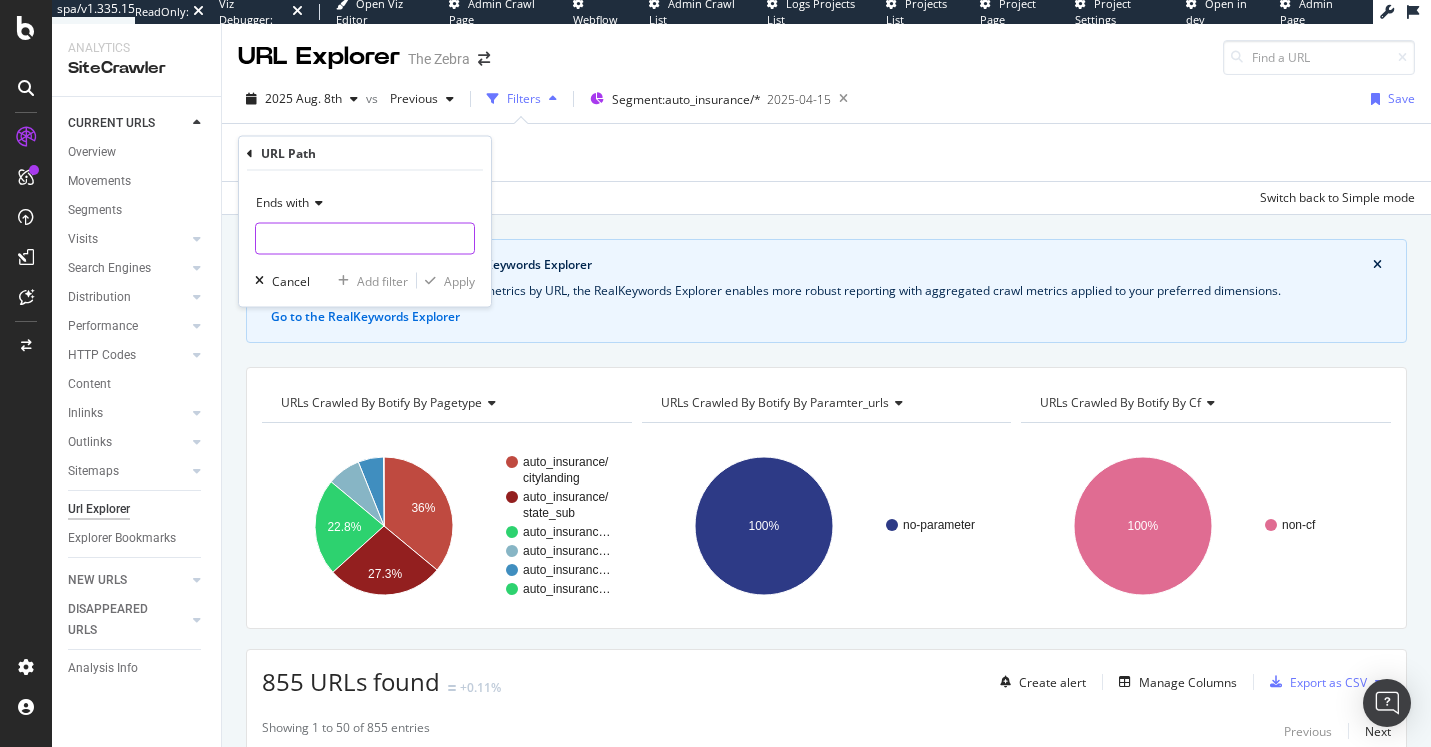 click at bounding box center (365, 239) 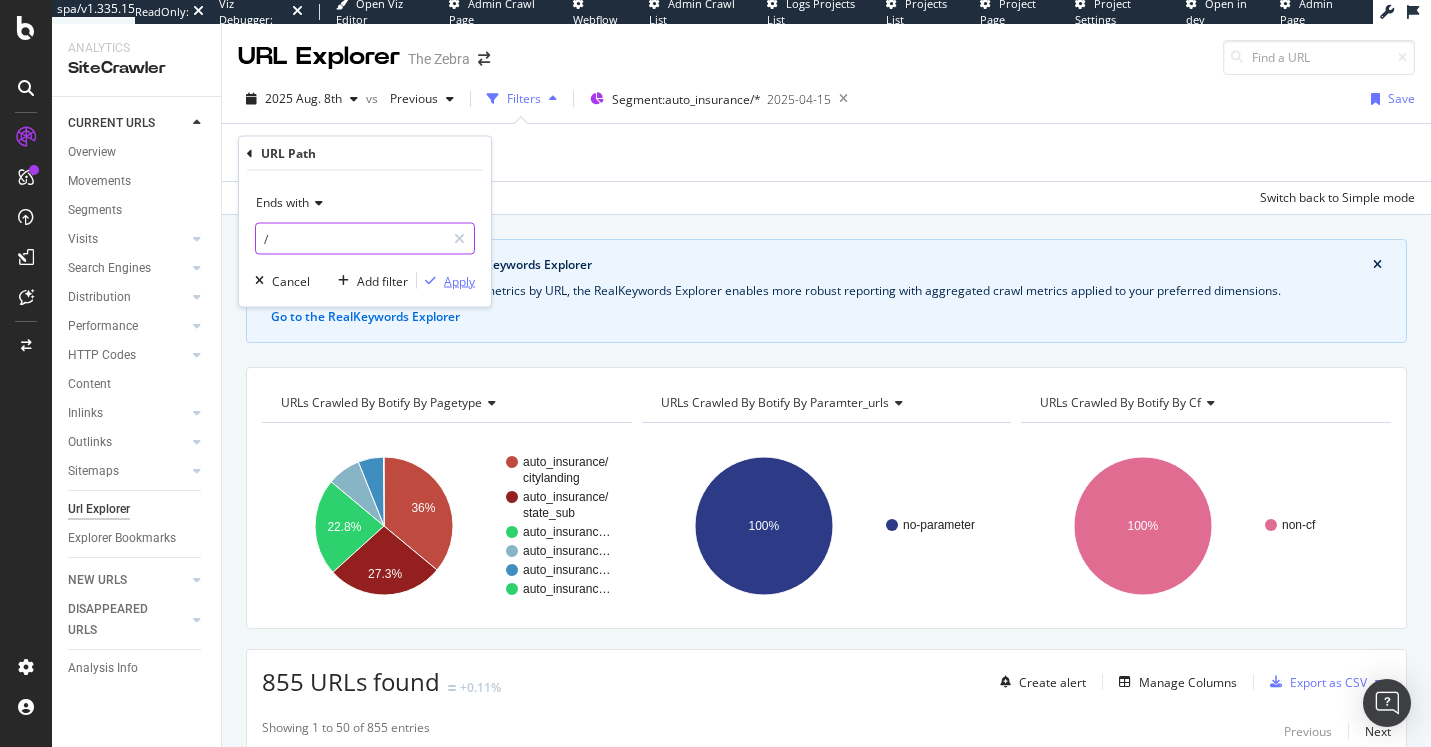 type on "/" 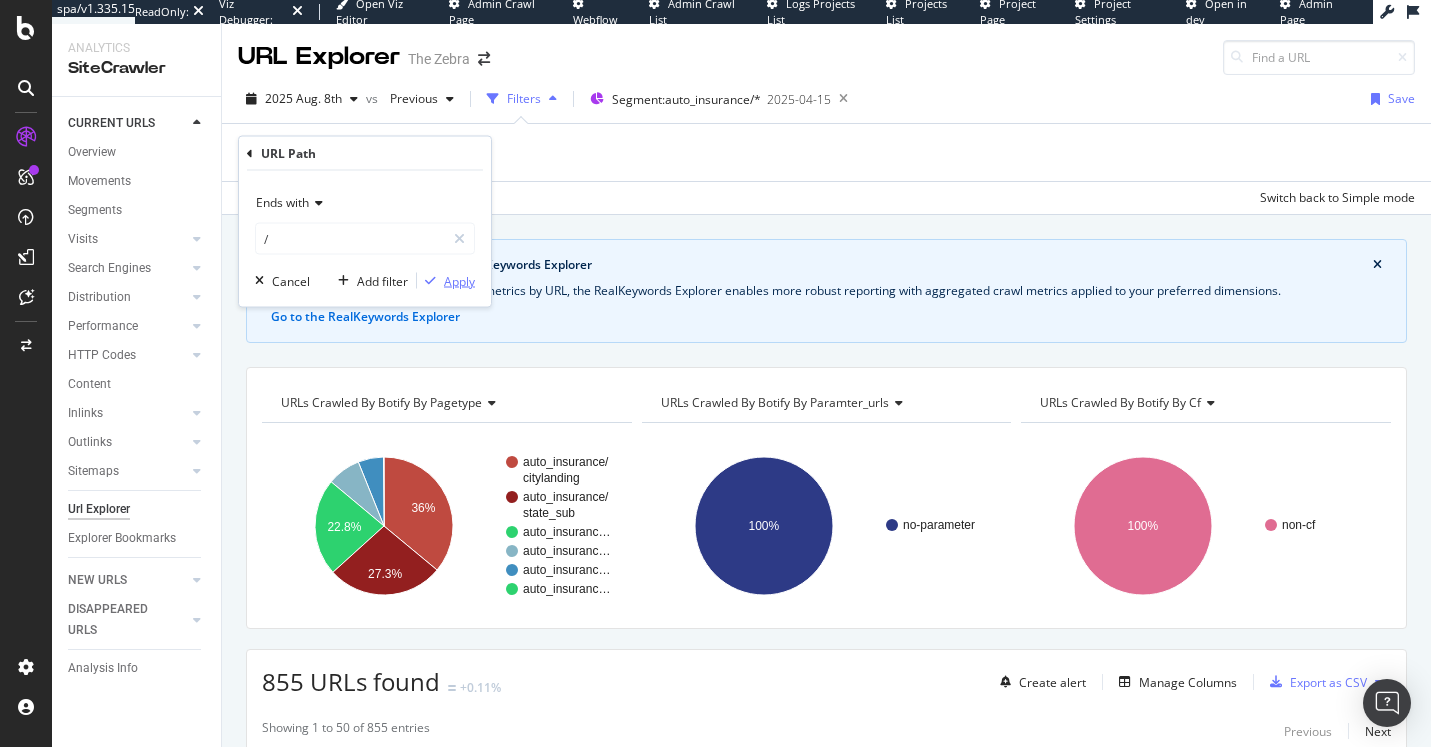 click on "Apply" at bounding box center [459, 280] 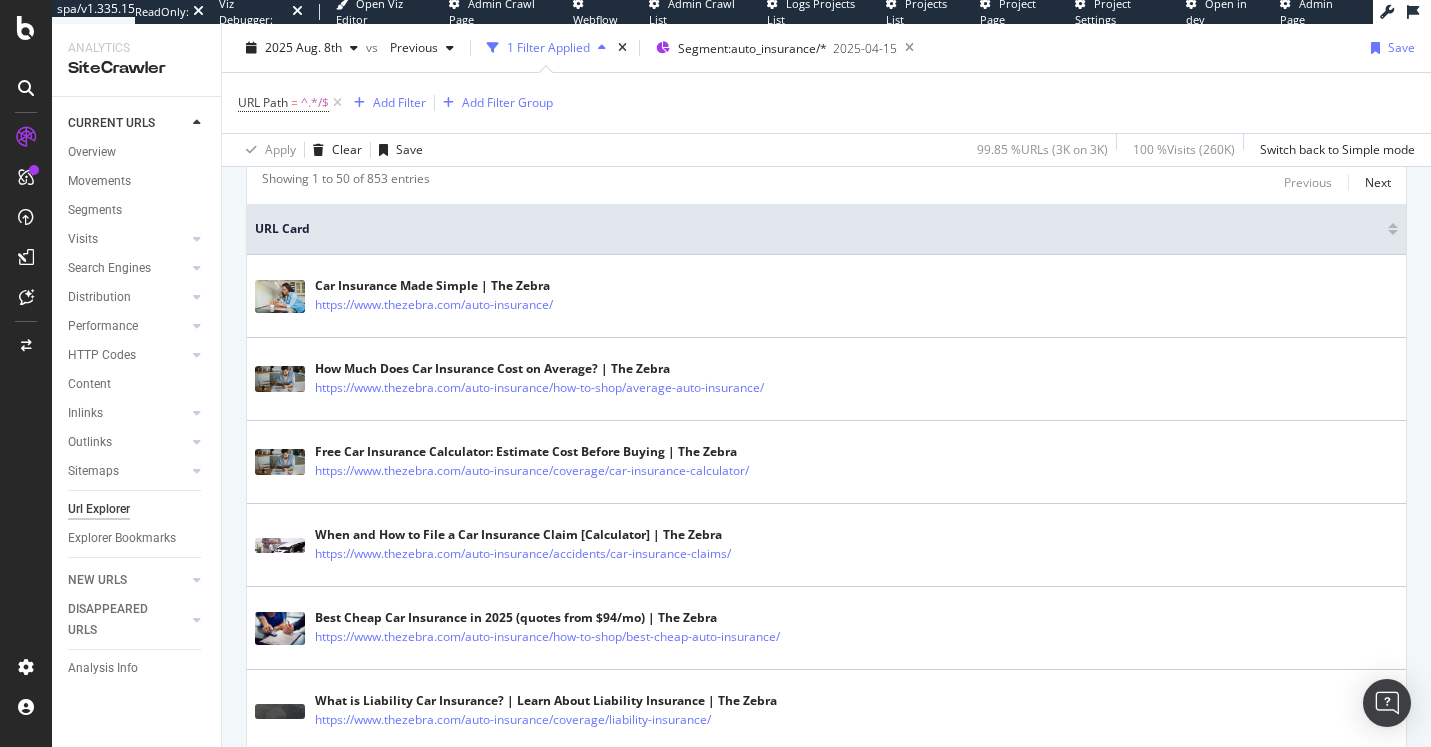 scroll, scrollTop: 554, scrollLeft: 0, axis: vertical 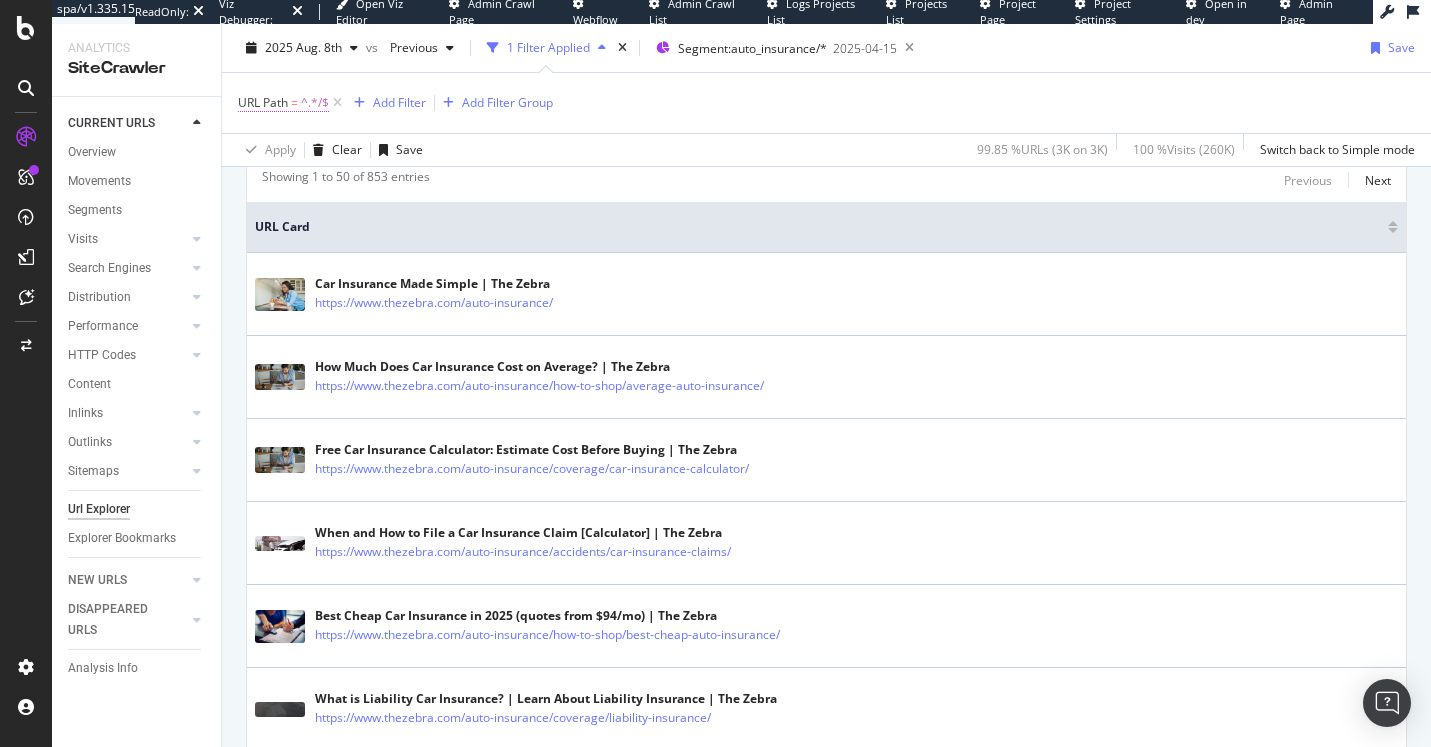 click on "URL Path   =     ^.*/$" at bounding box center (283, 103) 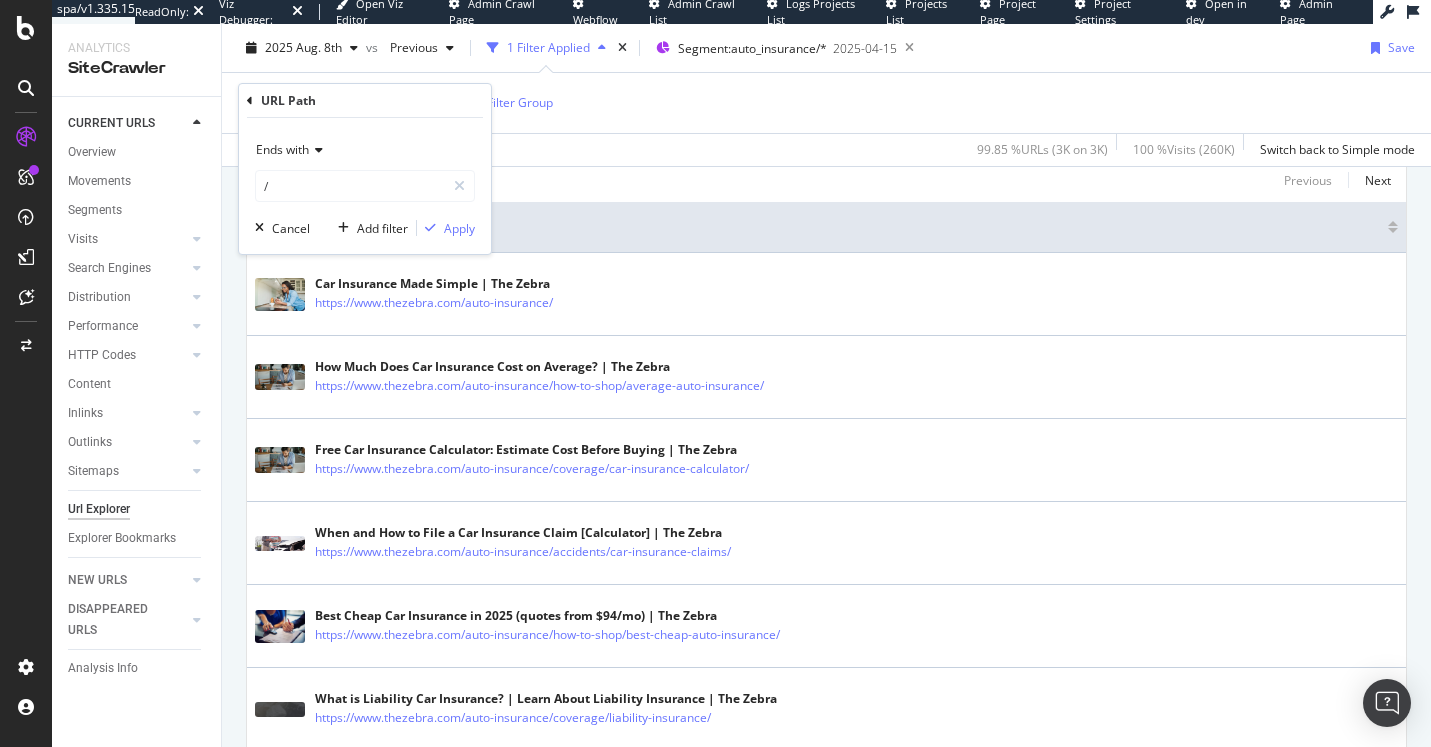 click on "Ends with" at bounding box center [282, 149] 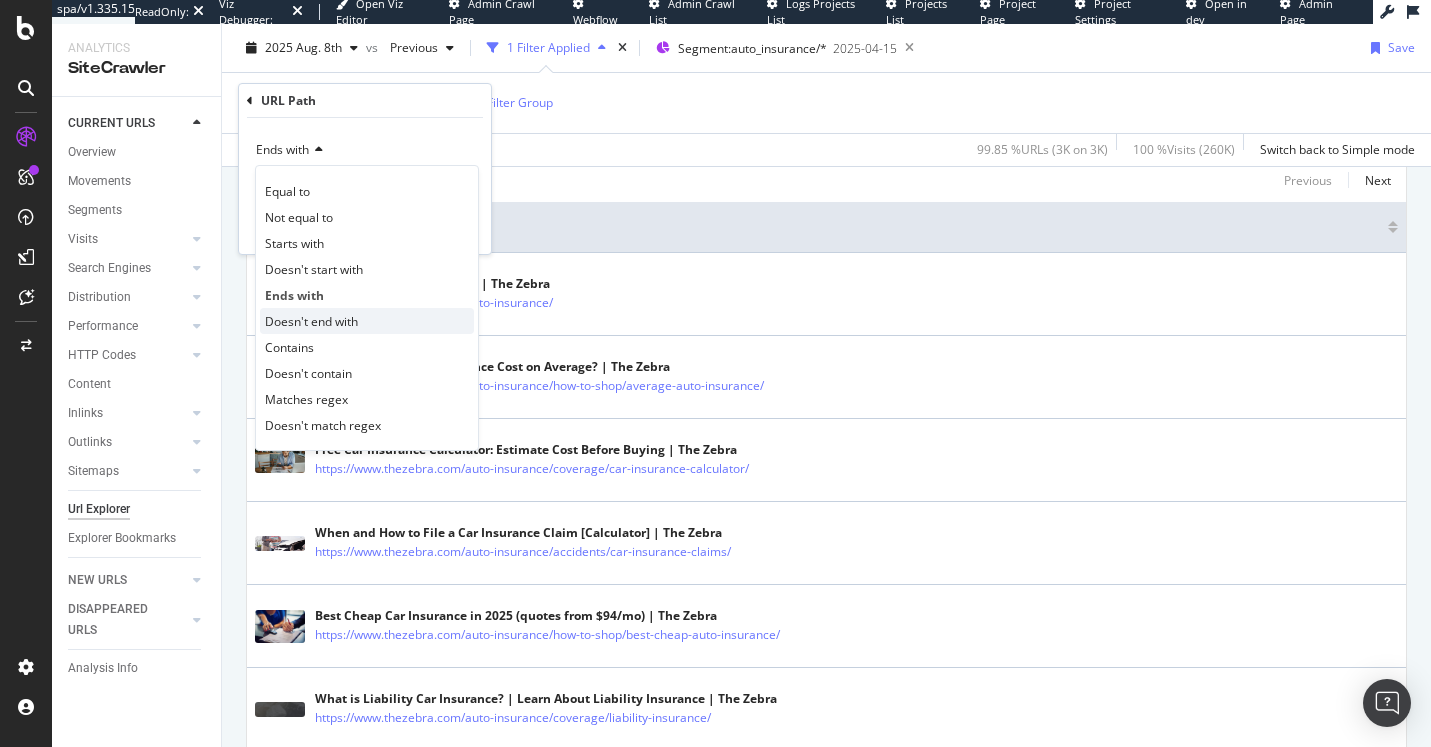 click on "Doesn't end with" at bounding box center (311, 321) 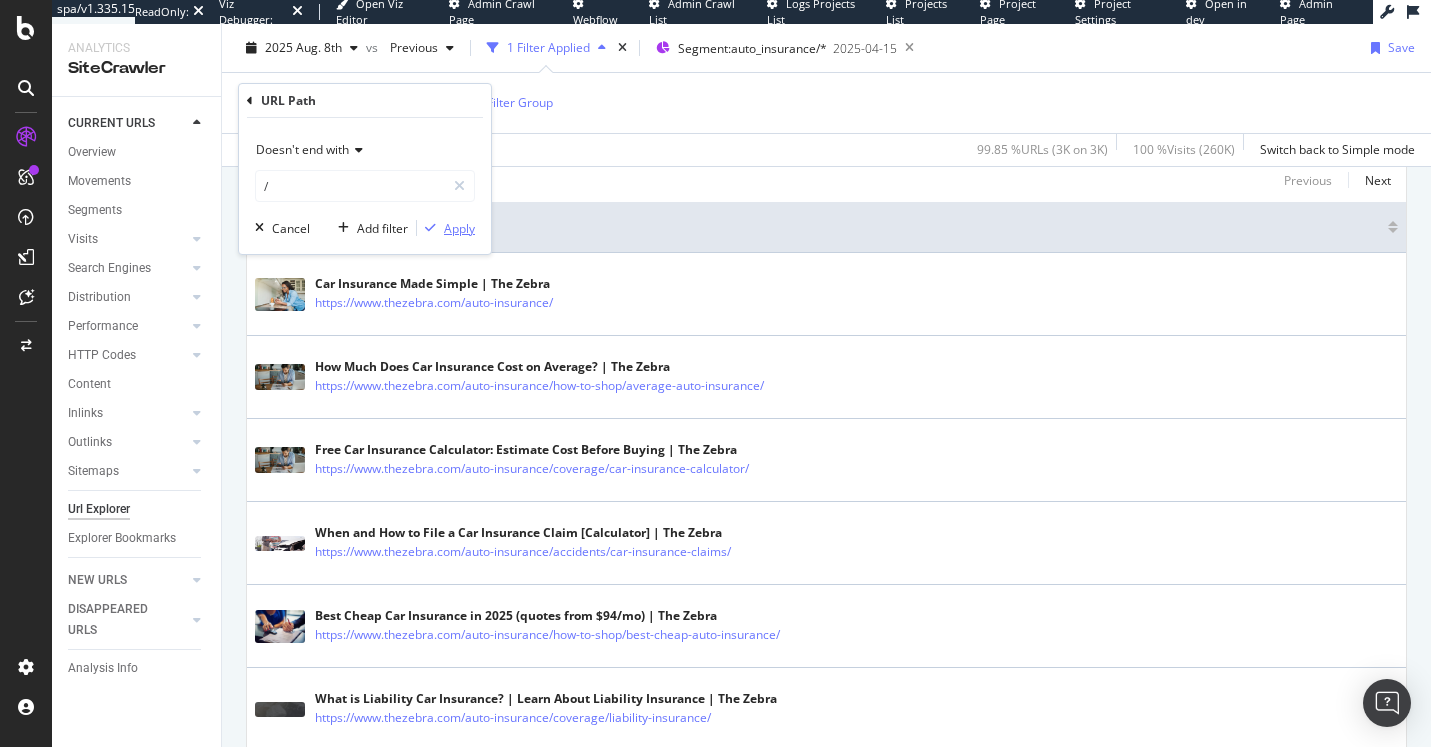 click on "Apply" at bounding box center (459, 228) 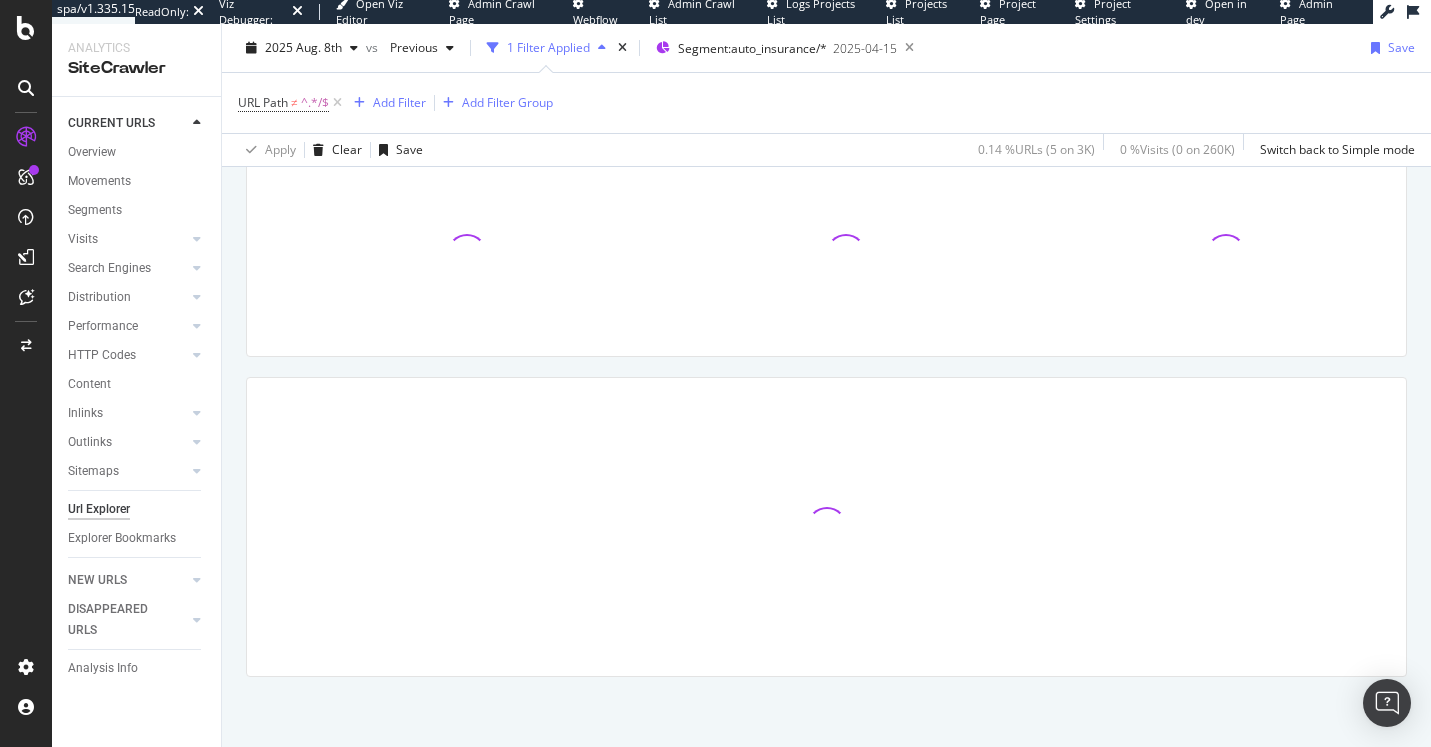 scroll, scrollTop: 284, scrollLeft: 0, axis: vertical 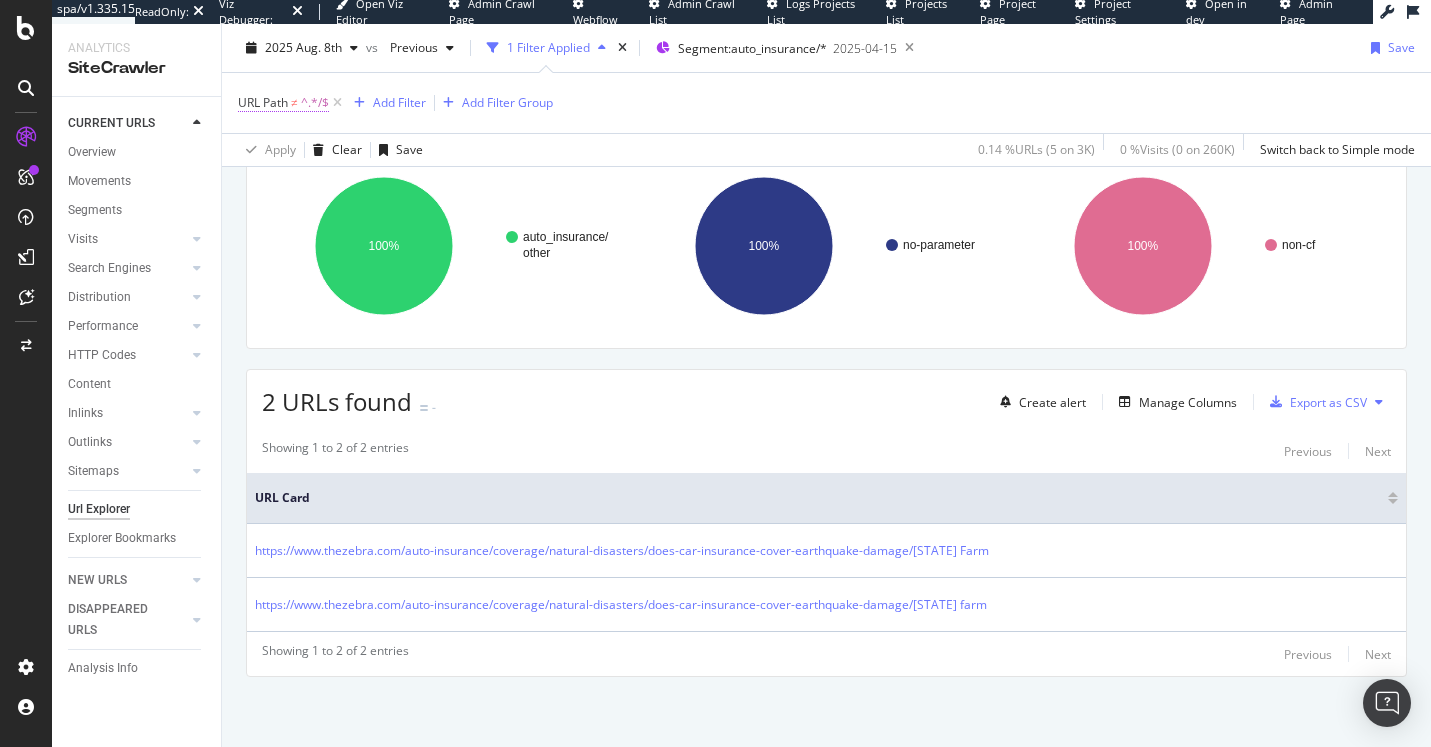 click on "URL Path" at bounding box center [263, 102] 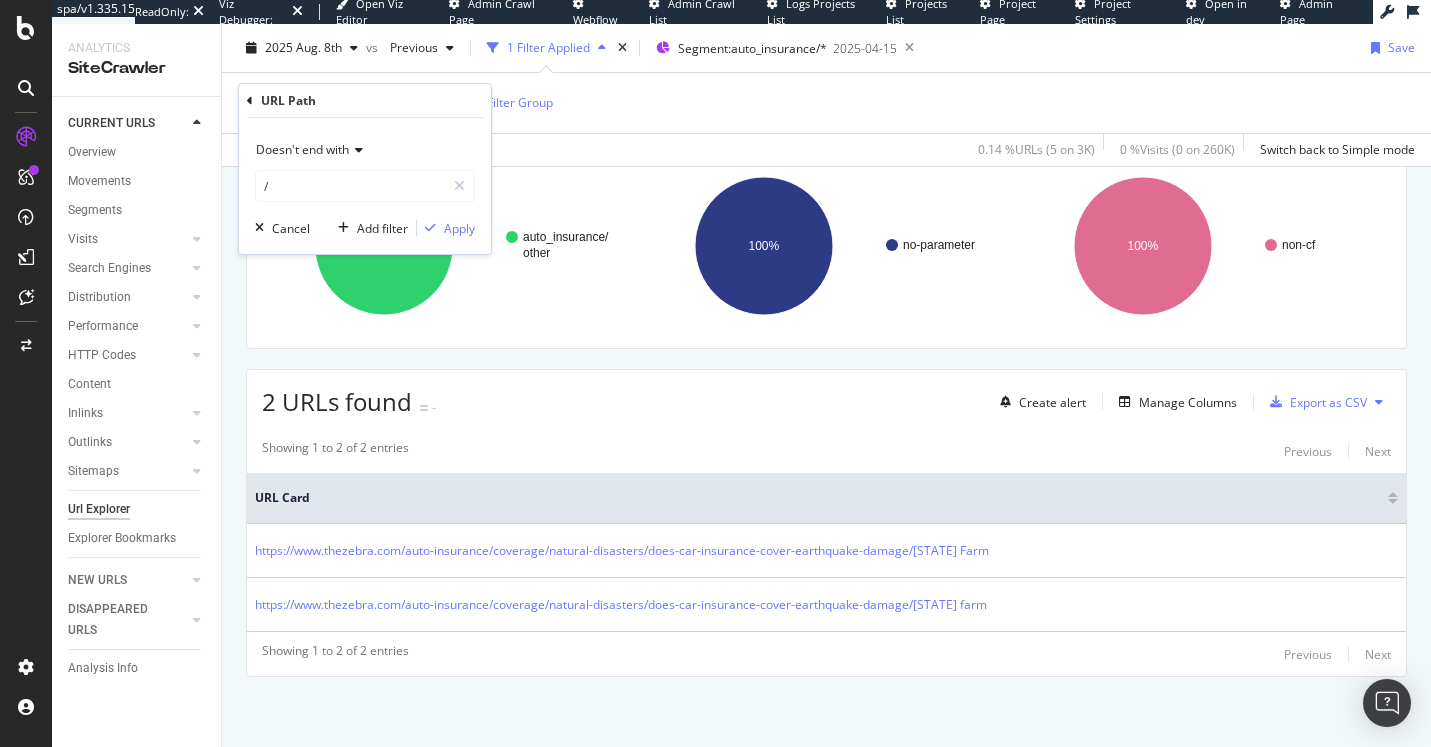 click on "Doesn't end with" at bounding box center (365, 150) 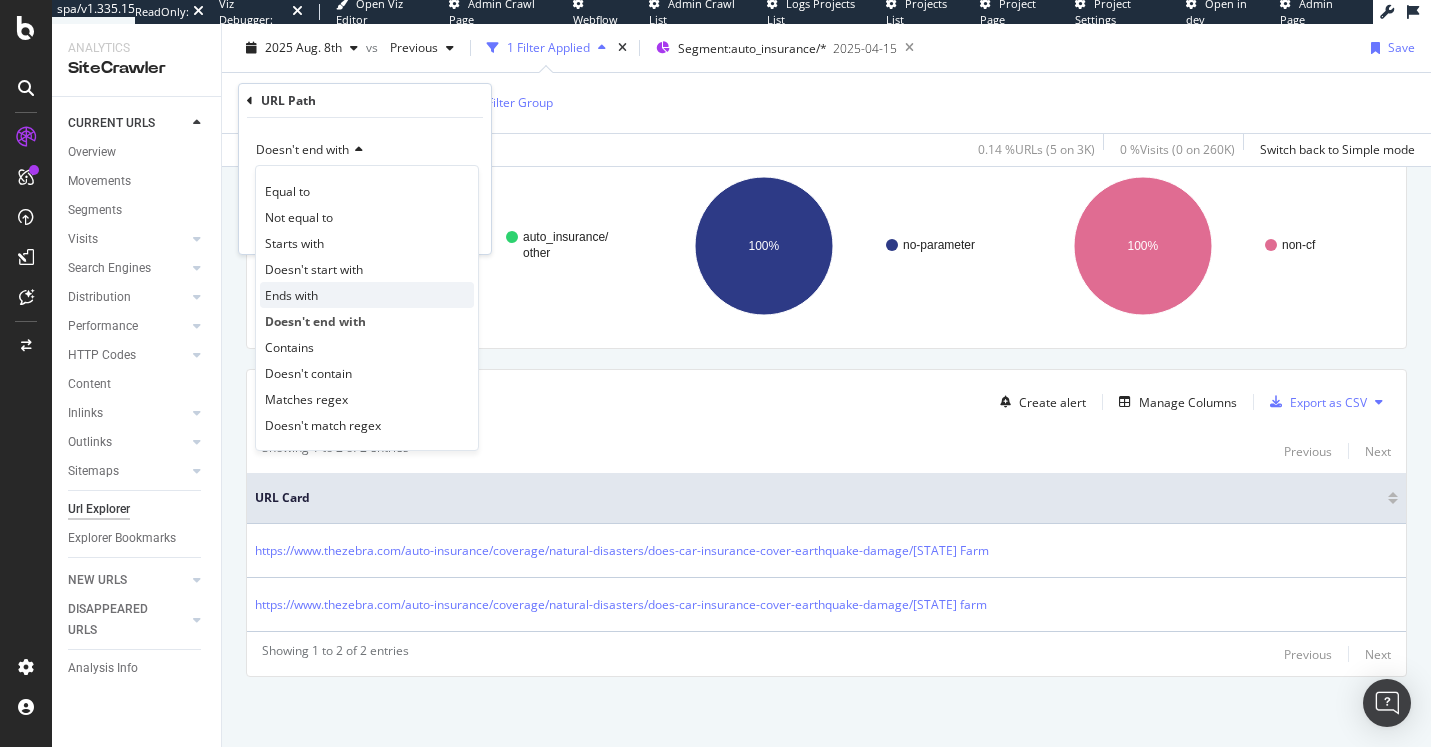 click on "Ends with" at bounding box center (291, 295) 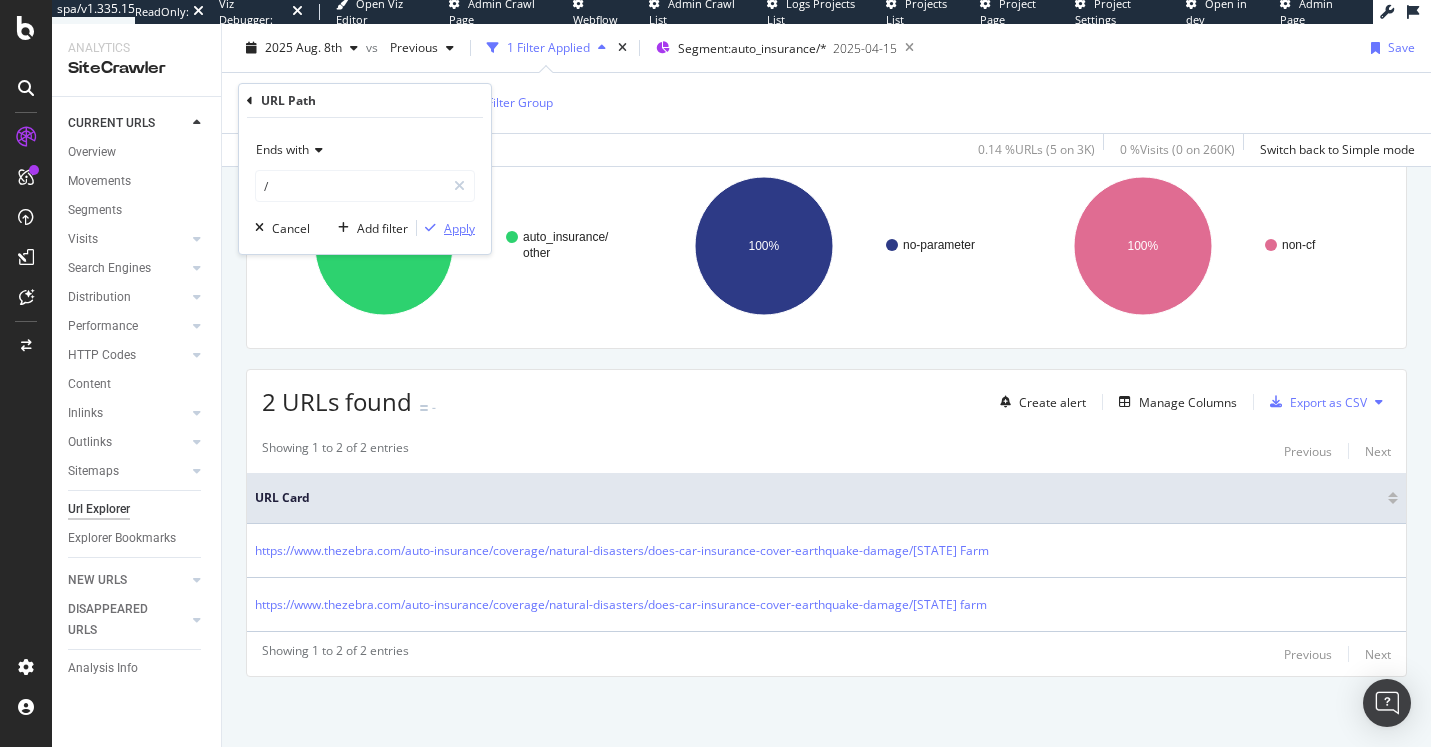 click on "Apply" at bounding box center (446, 228) 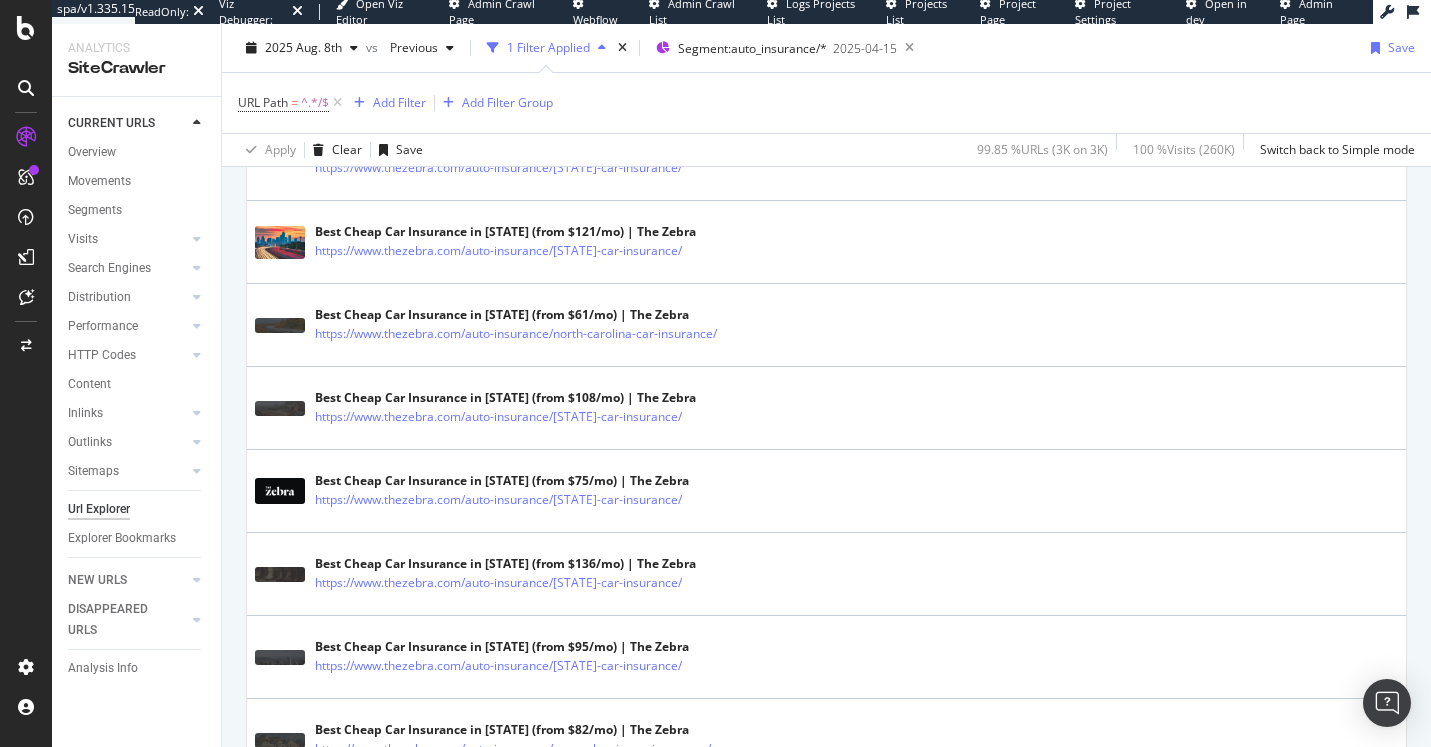 scroll, scrollTop: 4038, scrollLeft: 0, axis: vertical 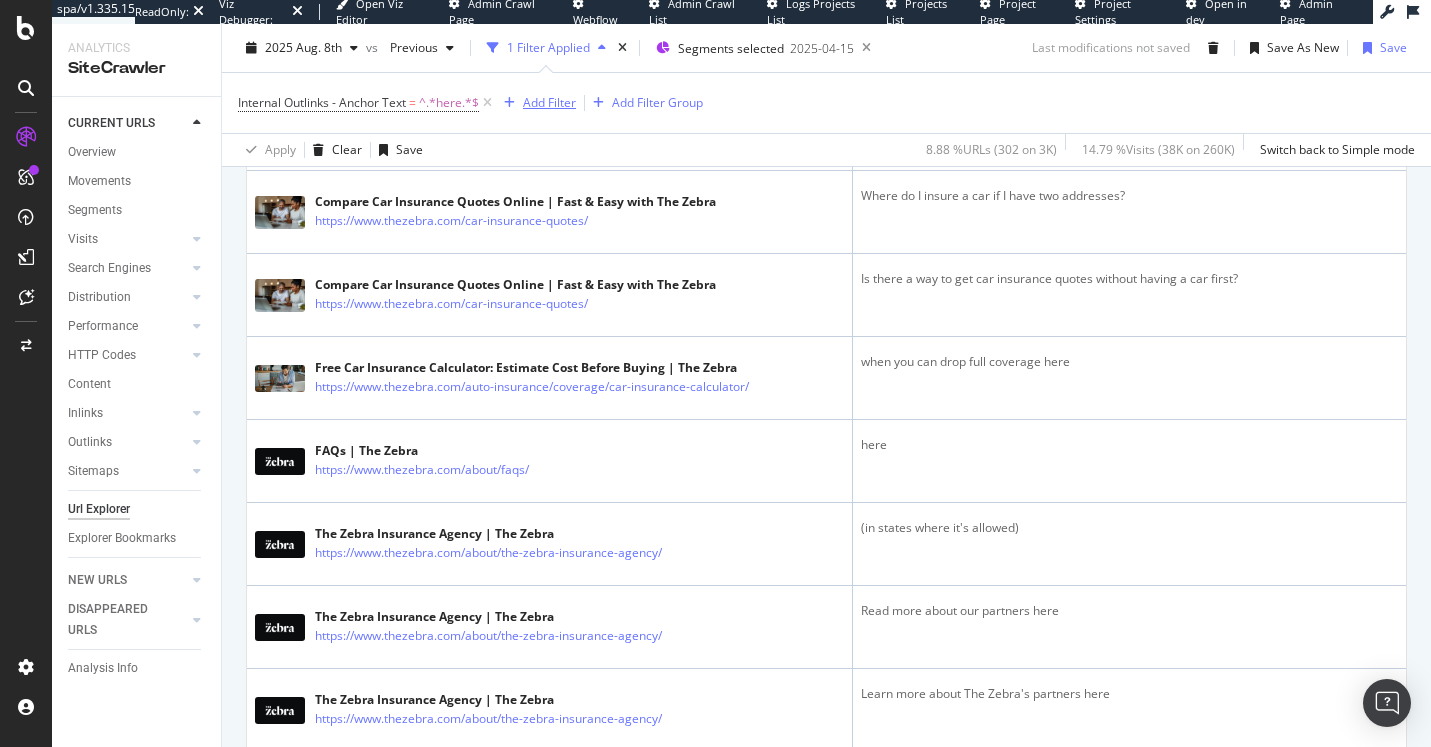 click on "Add Filter" at bounding box center (549, 102) 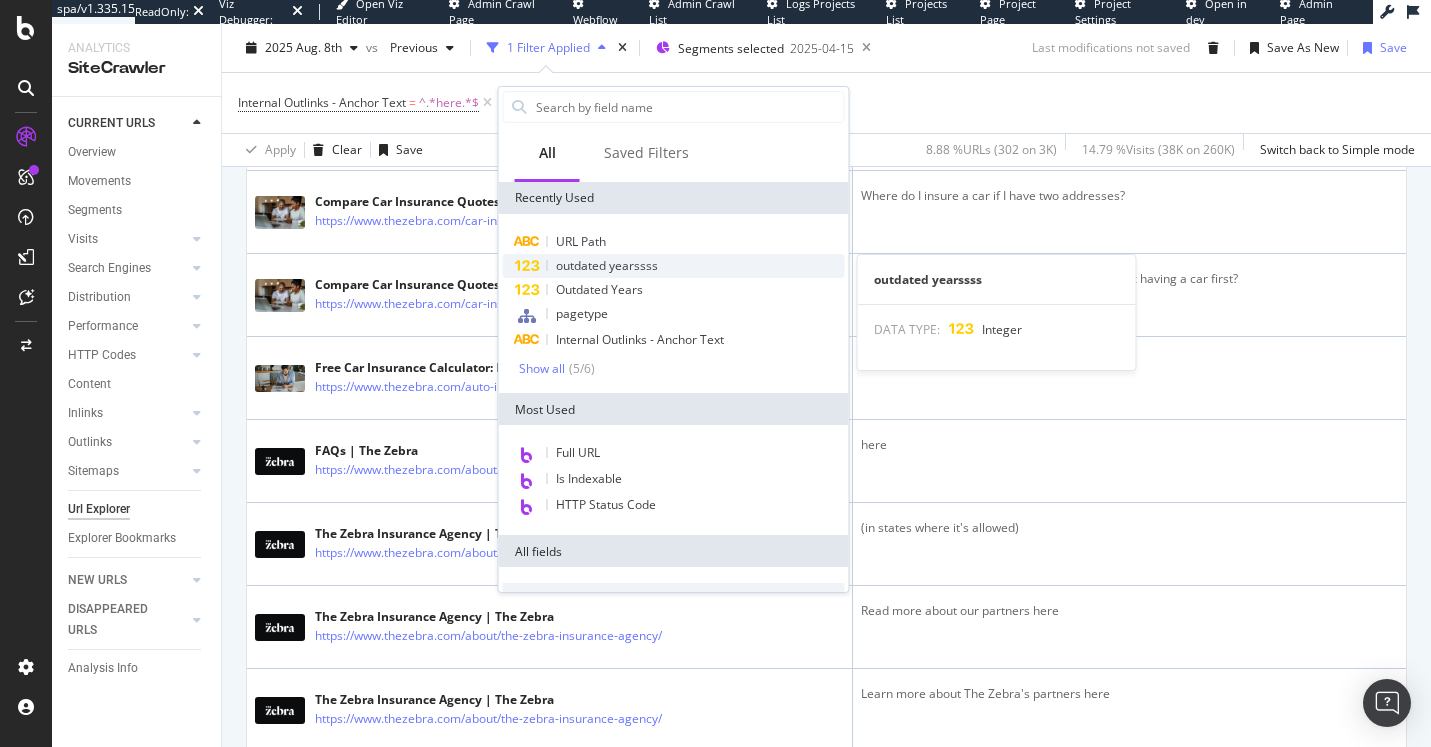 click on "outdated yearssss" at bounding box center (674, 266) 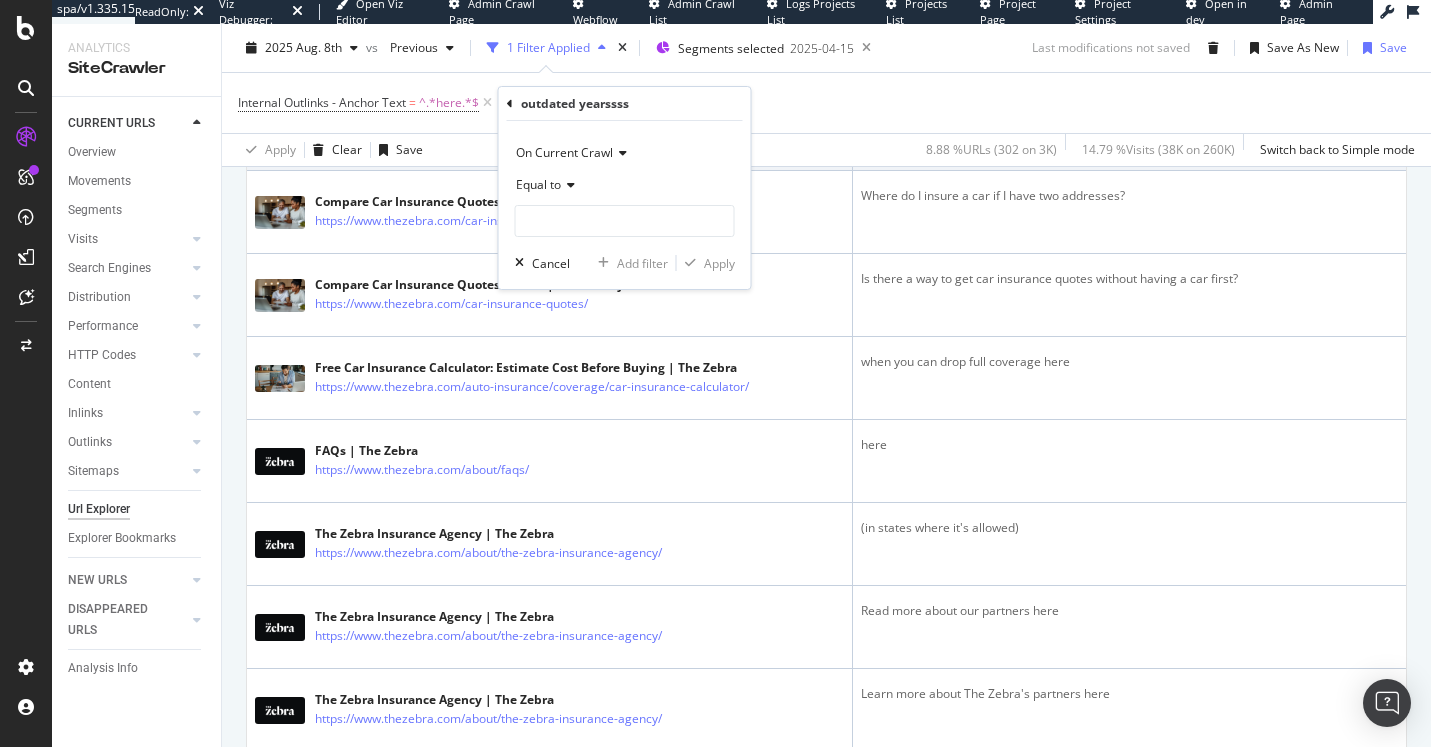 click on "Car Insurance Made Simple | The Zebra https://www.thezebra.com/auto-insurance/" at bounding box center [550, 129] 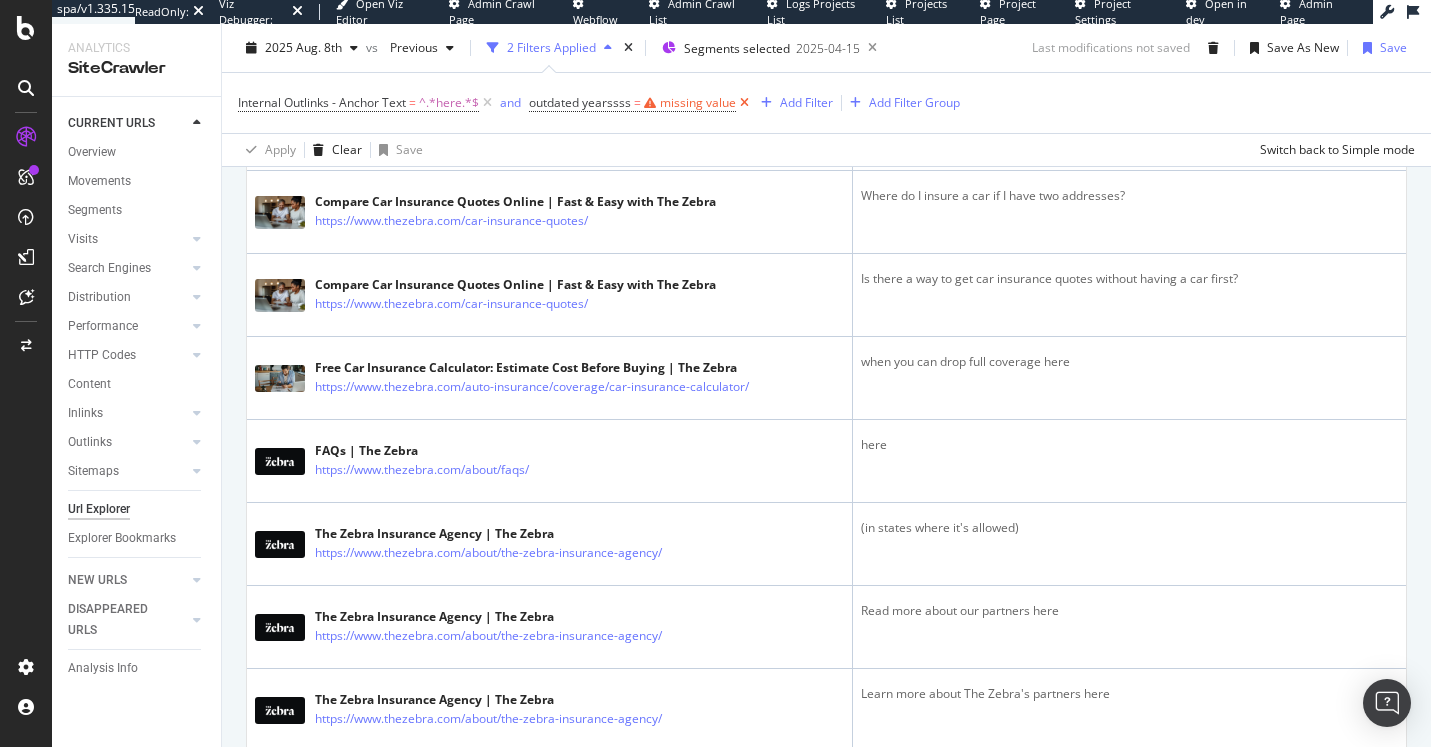 click at bounding box center (744, 103) 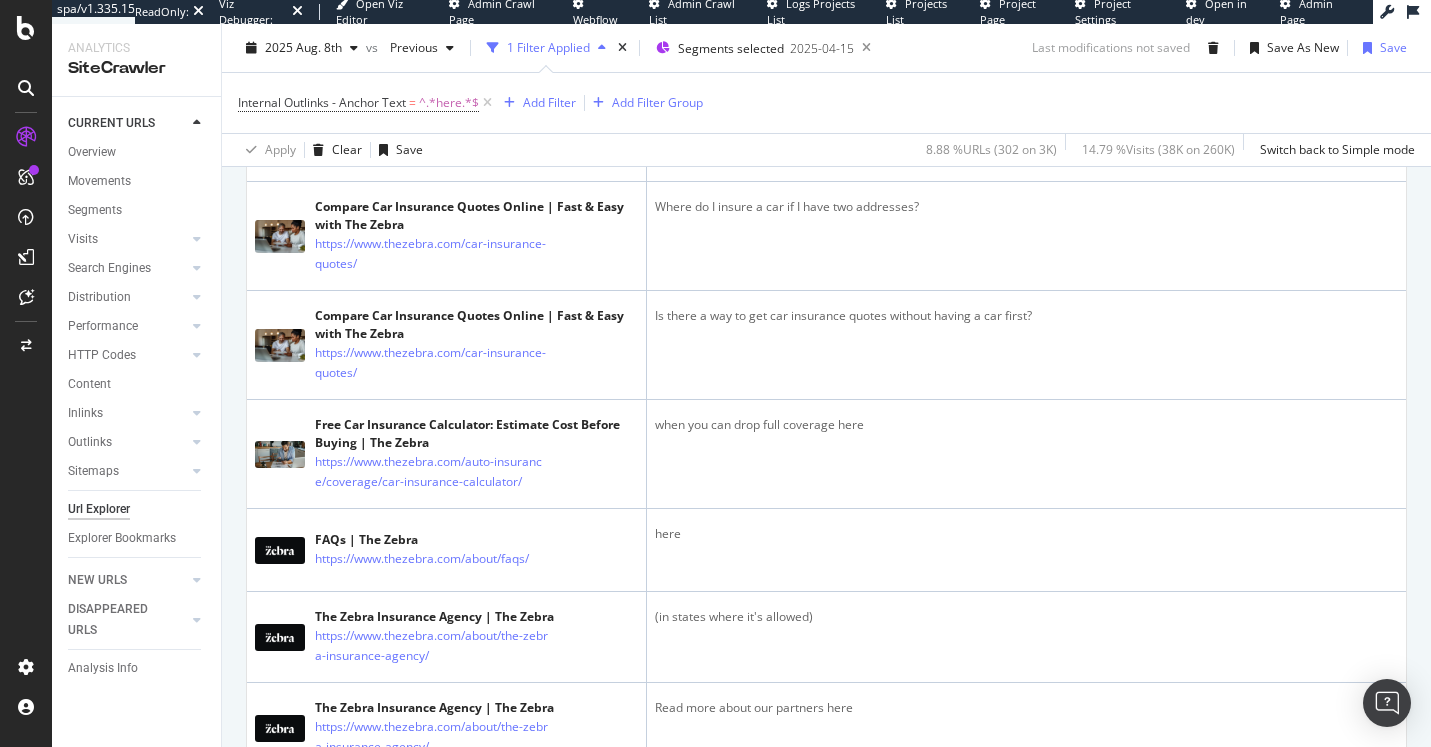 scroll, scrollTop: 953, scrollLeft: 0, axis: vertical 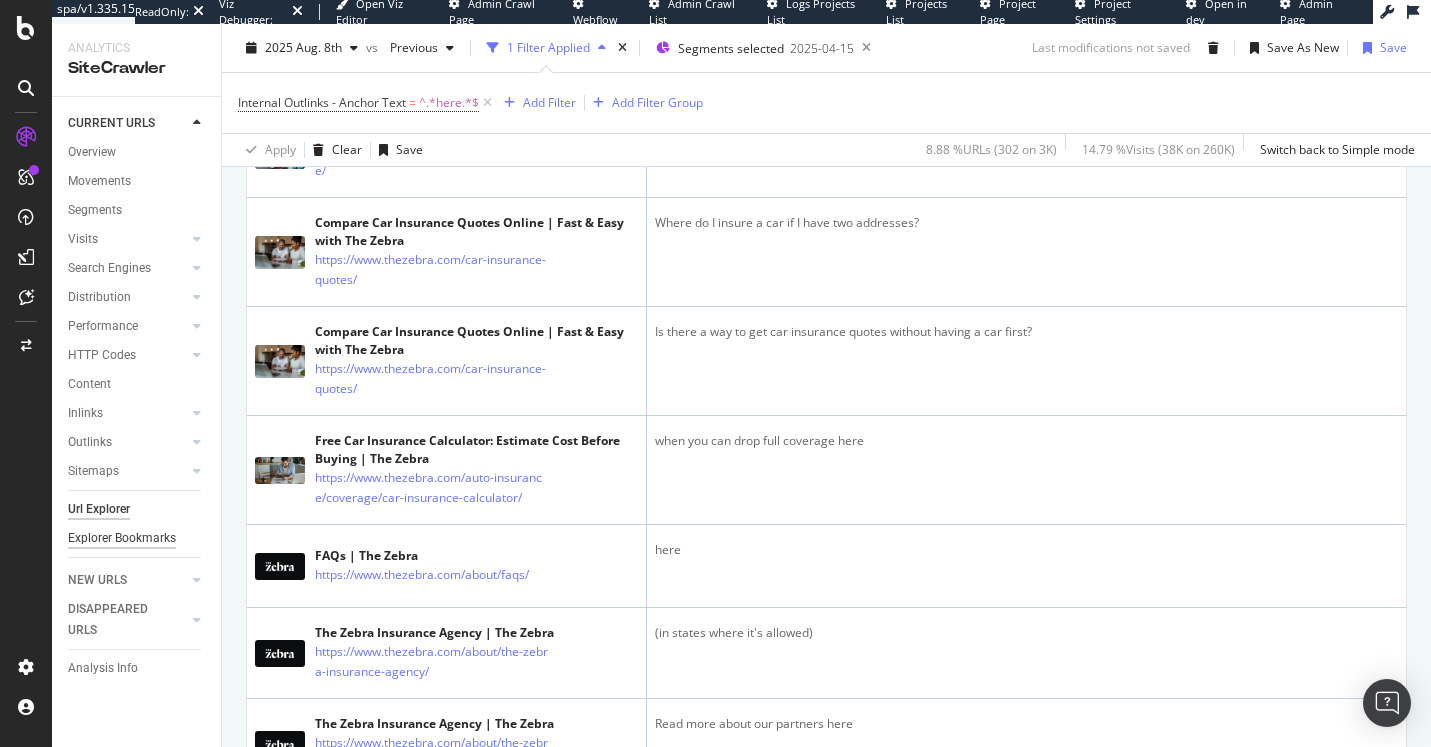 click on "Explorer Bookmarks" at bounding box center (122, 538) 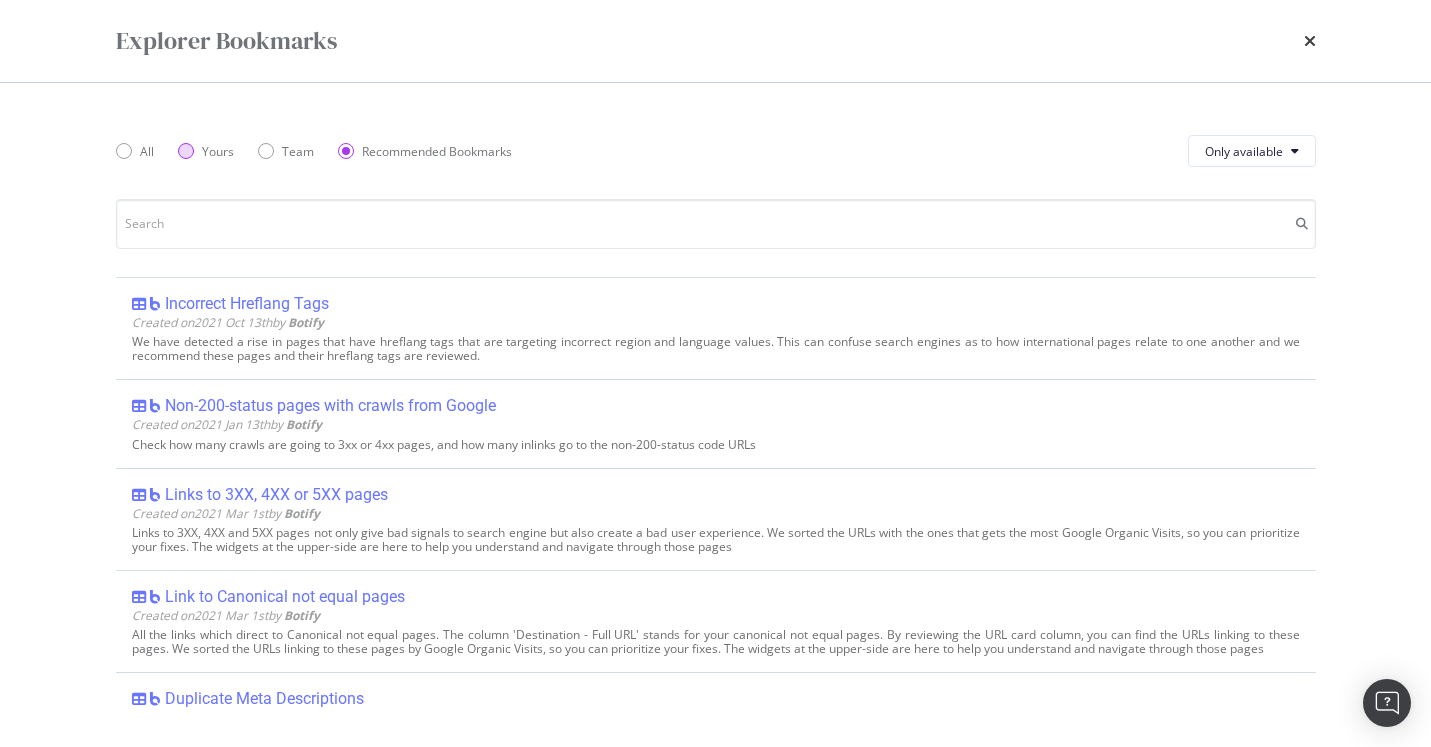 click on "Yours" at bounding box center [206, 151] 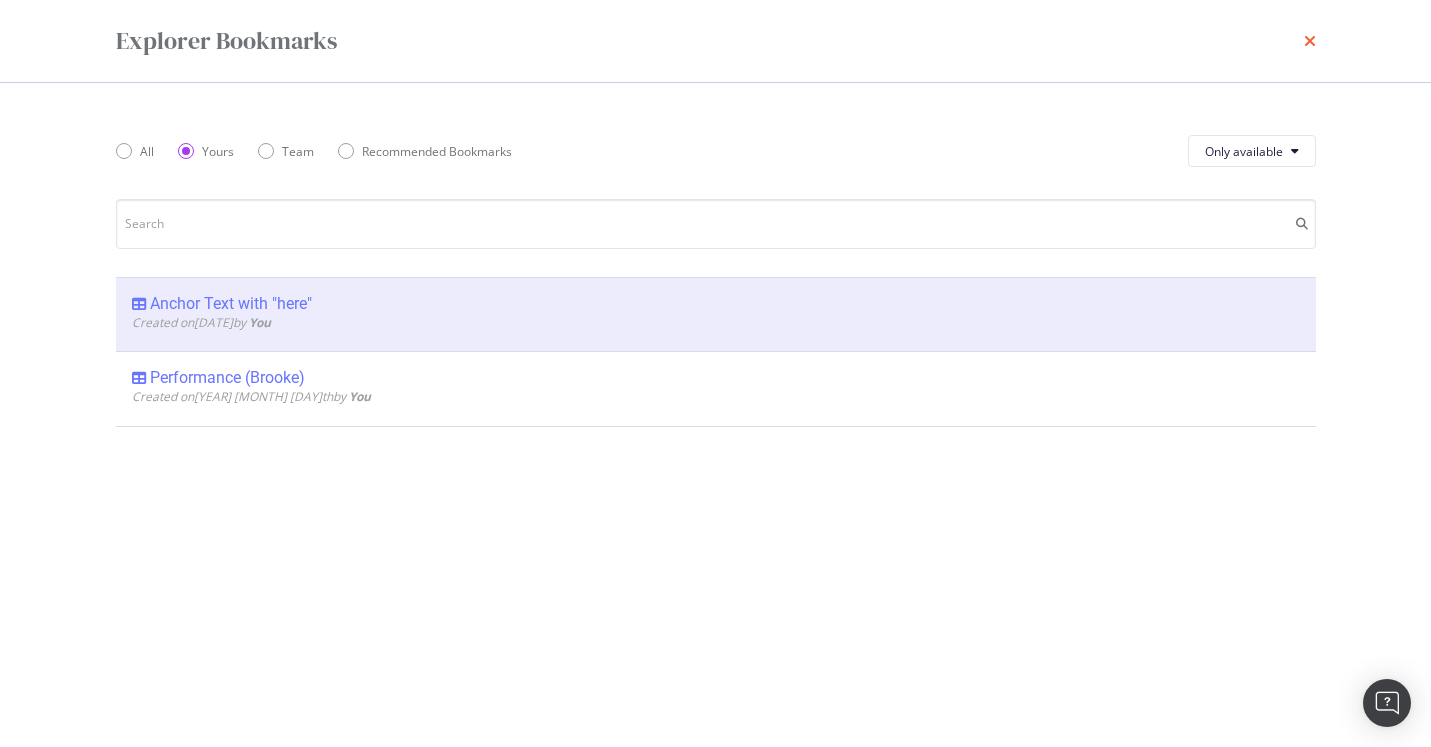 click at bounding box center (1310, 41) 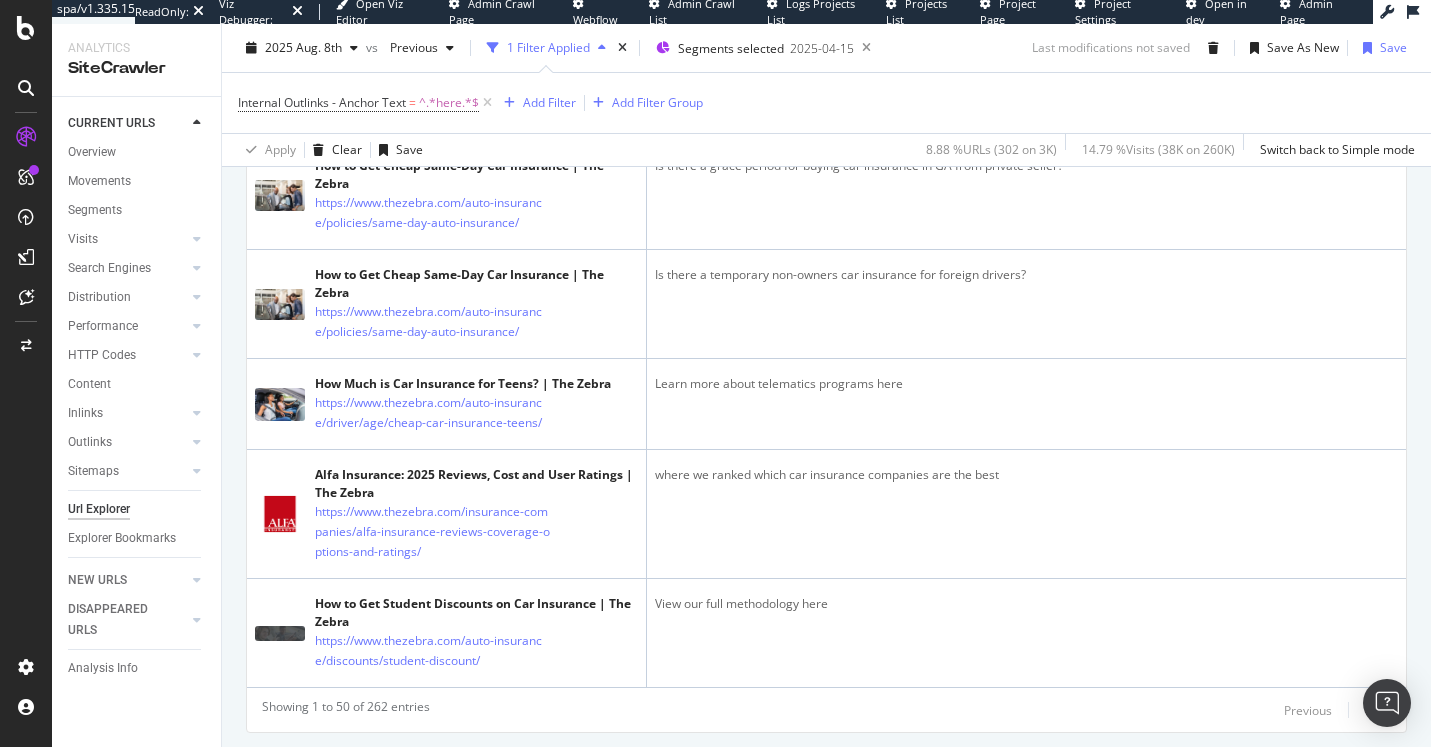 scroll, scrollTop: 5445, scrollLeft: 0, axis: vertical 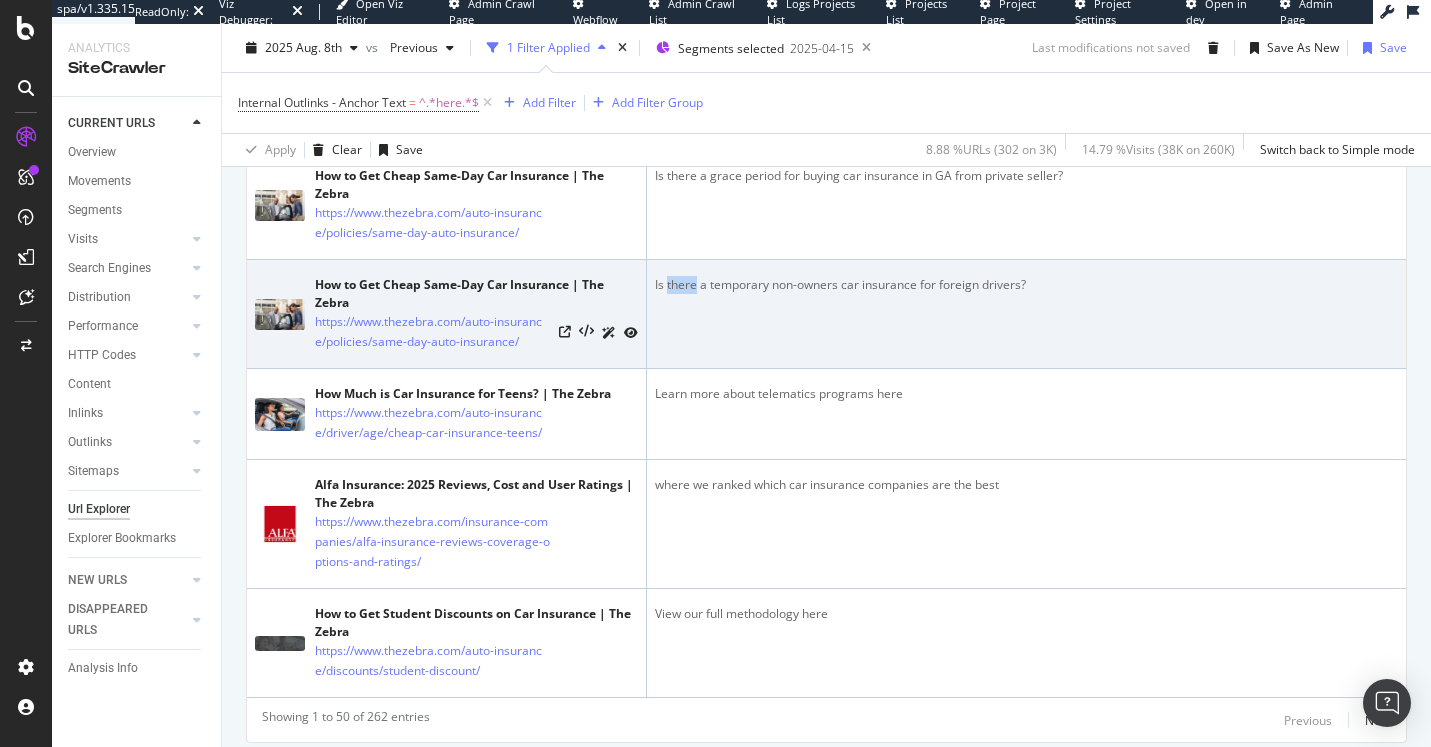 drag, startPoint x: 666, startPoint y: 323, endPoint x: 696, endPoint y: 323, distance: 30 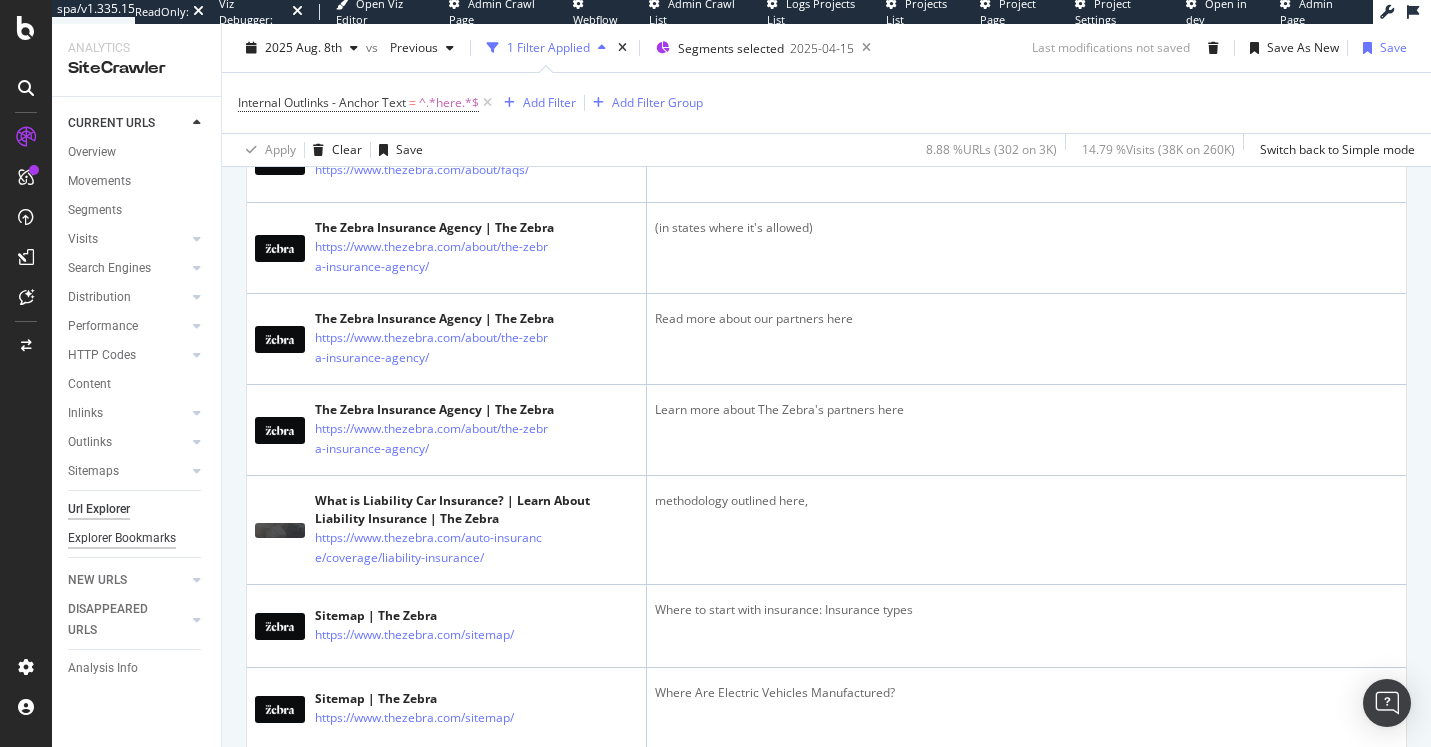 scroll, scrollTop: 1314, scrollLeft: 0, axis: vertical 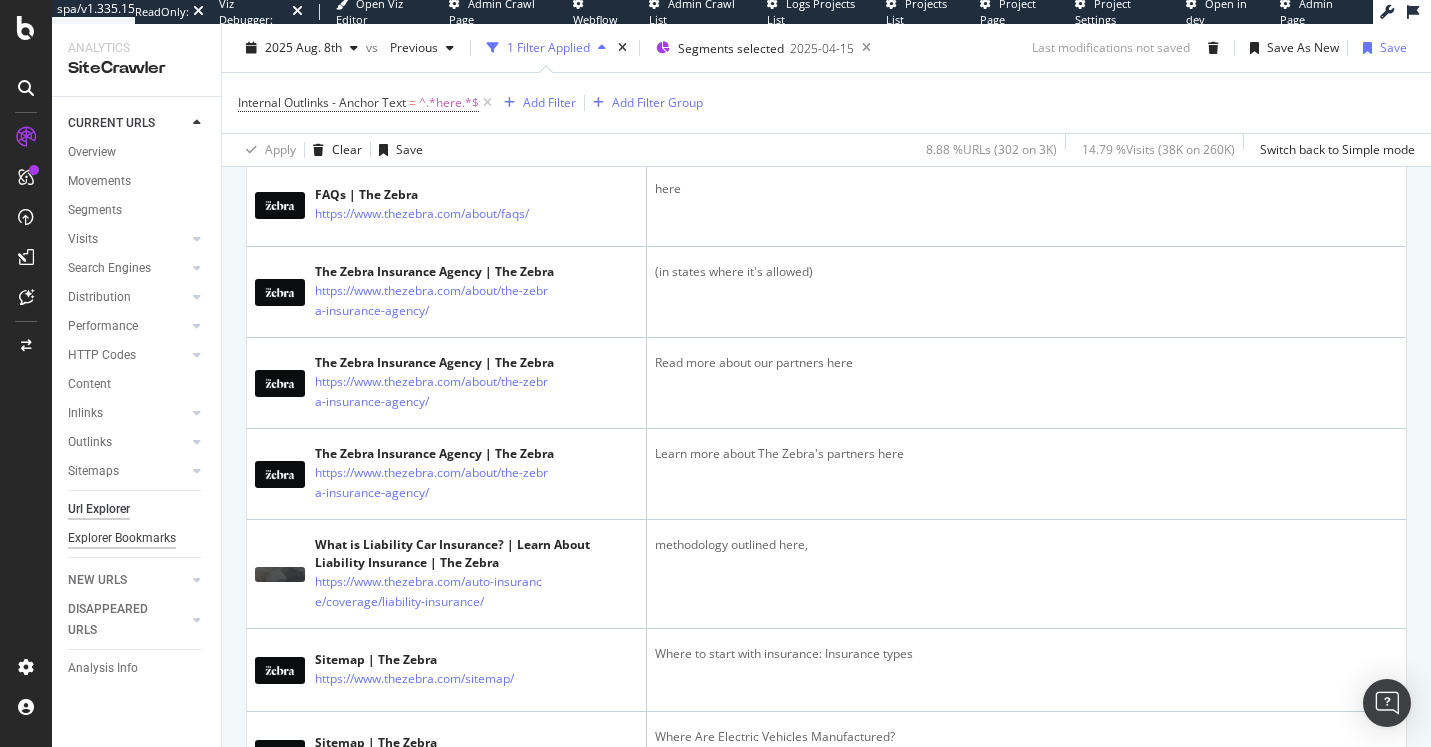 click on "Explorer Bookmarks" at bounding box center [122, 538] 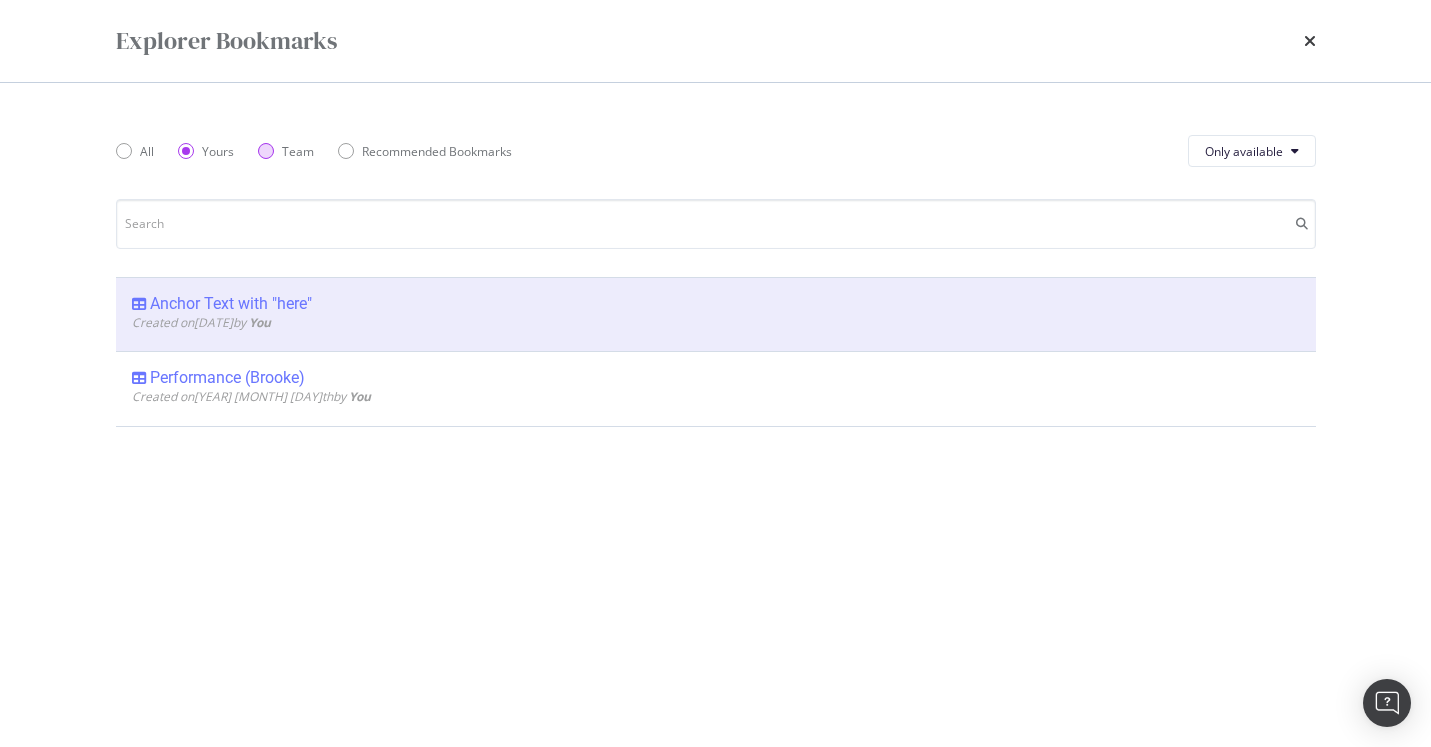 click on "Team" at bounding box center [286, 151] 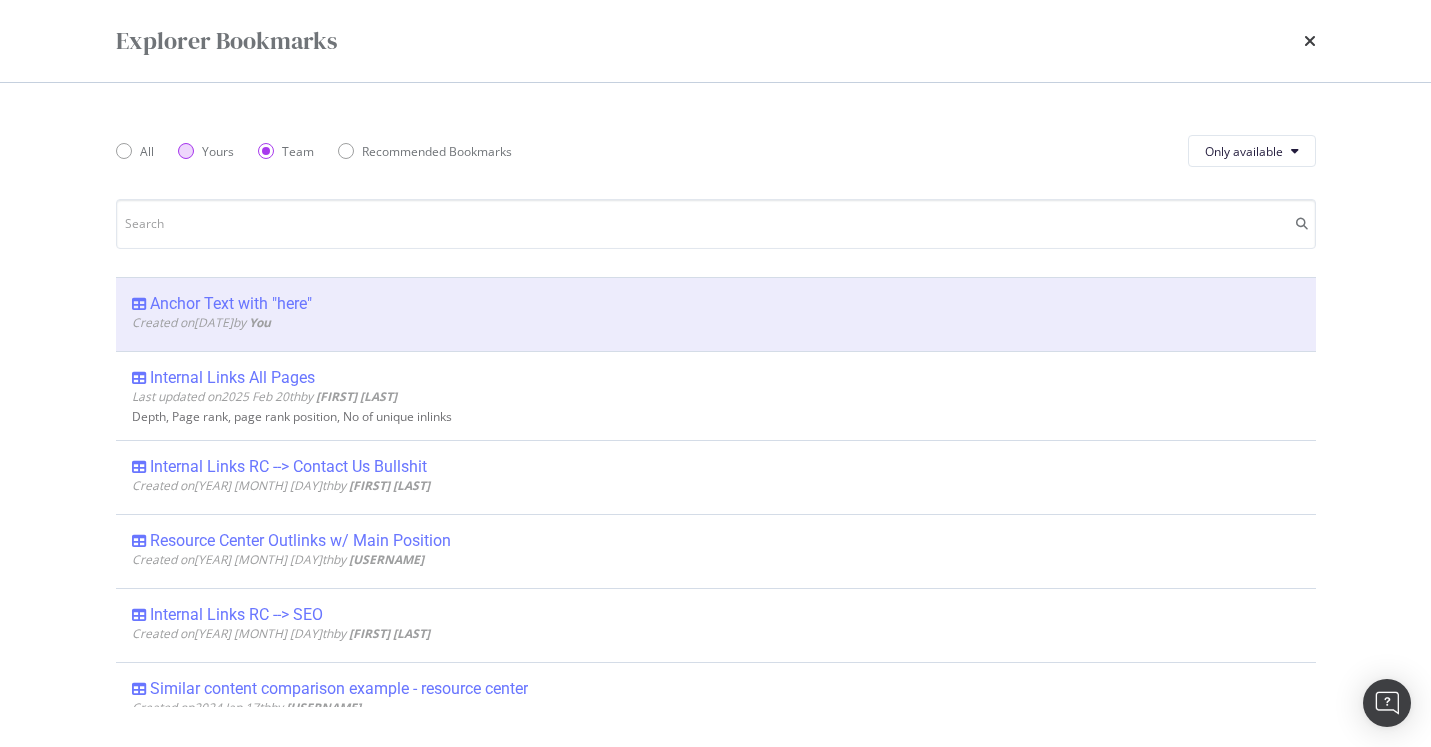 click at bounding box center (186, 151) 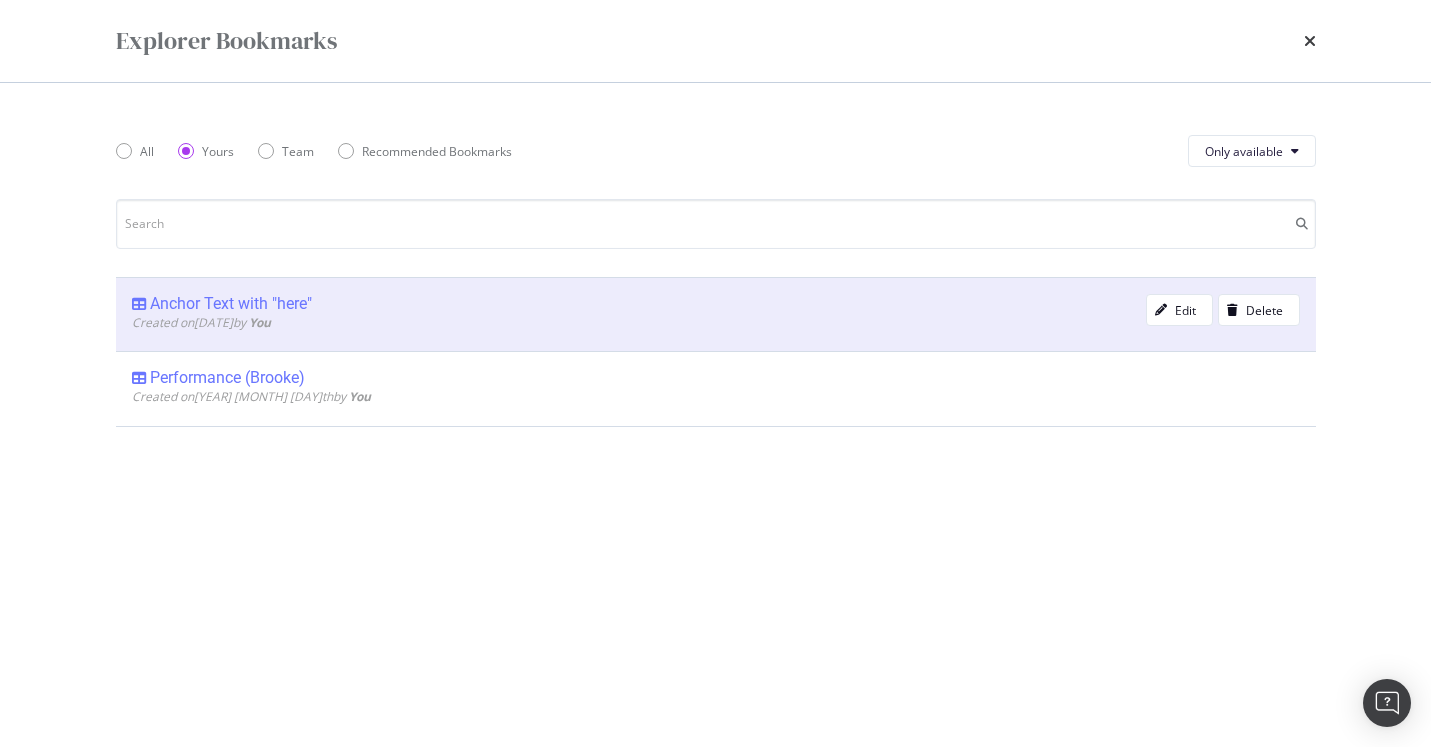 click on "Anchor Text with "here" Created on  2025 May 14th  by   You Edit Delete" at bounding box center (716, 314) 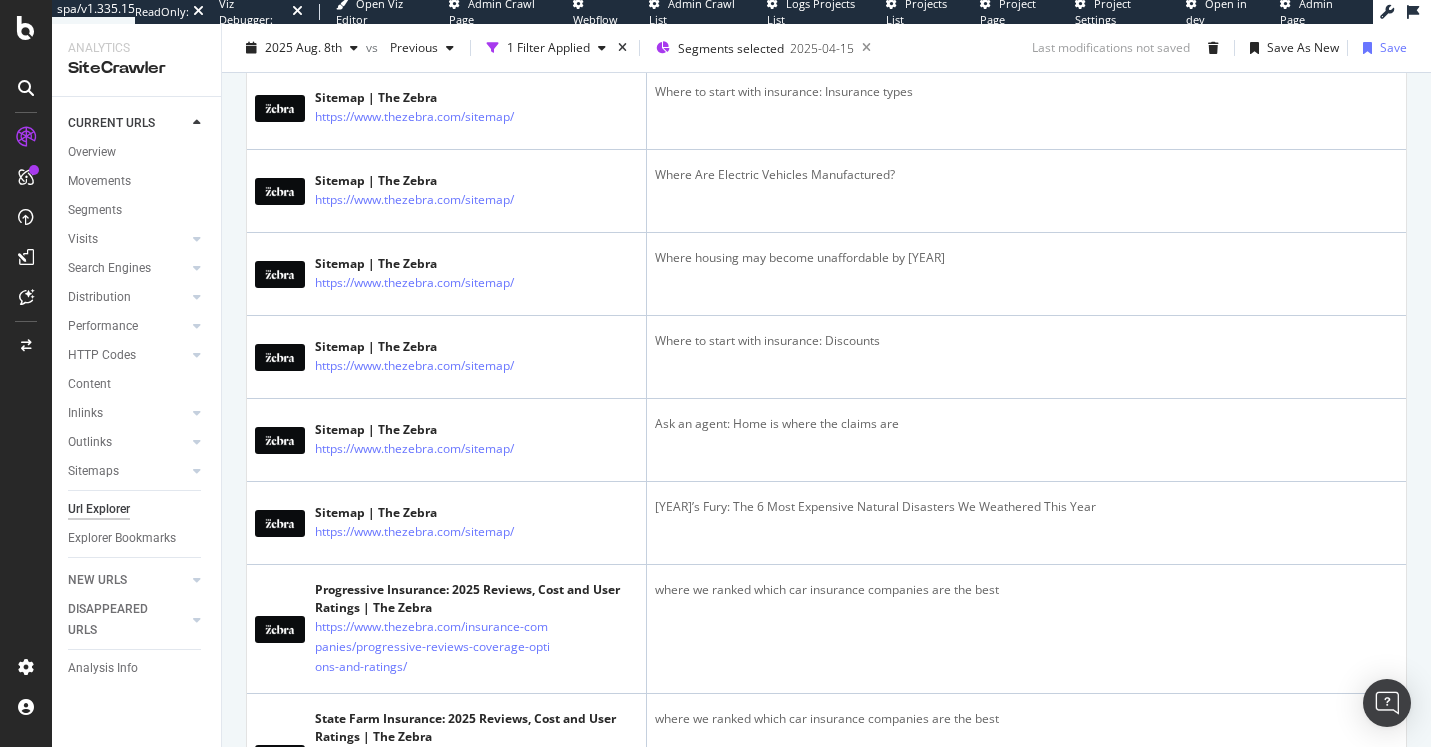 scroll, scrollTop: 1771, scrollLeft: 0, axis: vertical 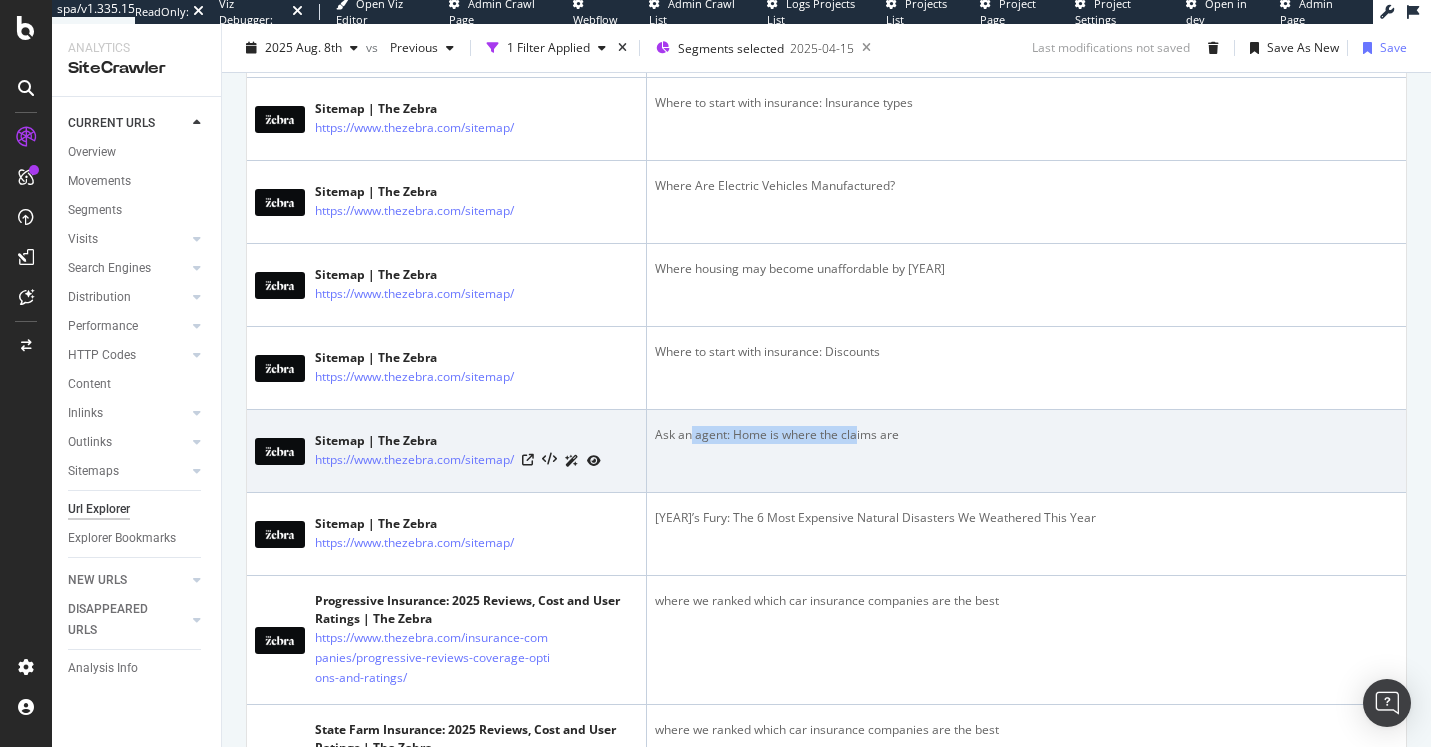 drag, startPoint x: 690, startPoint y: 435, endPoint x: 857, endPoint y: 435, distance: 167 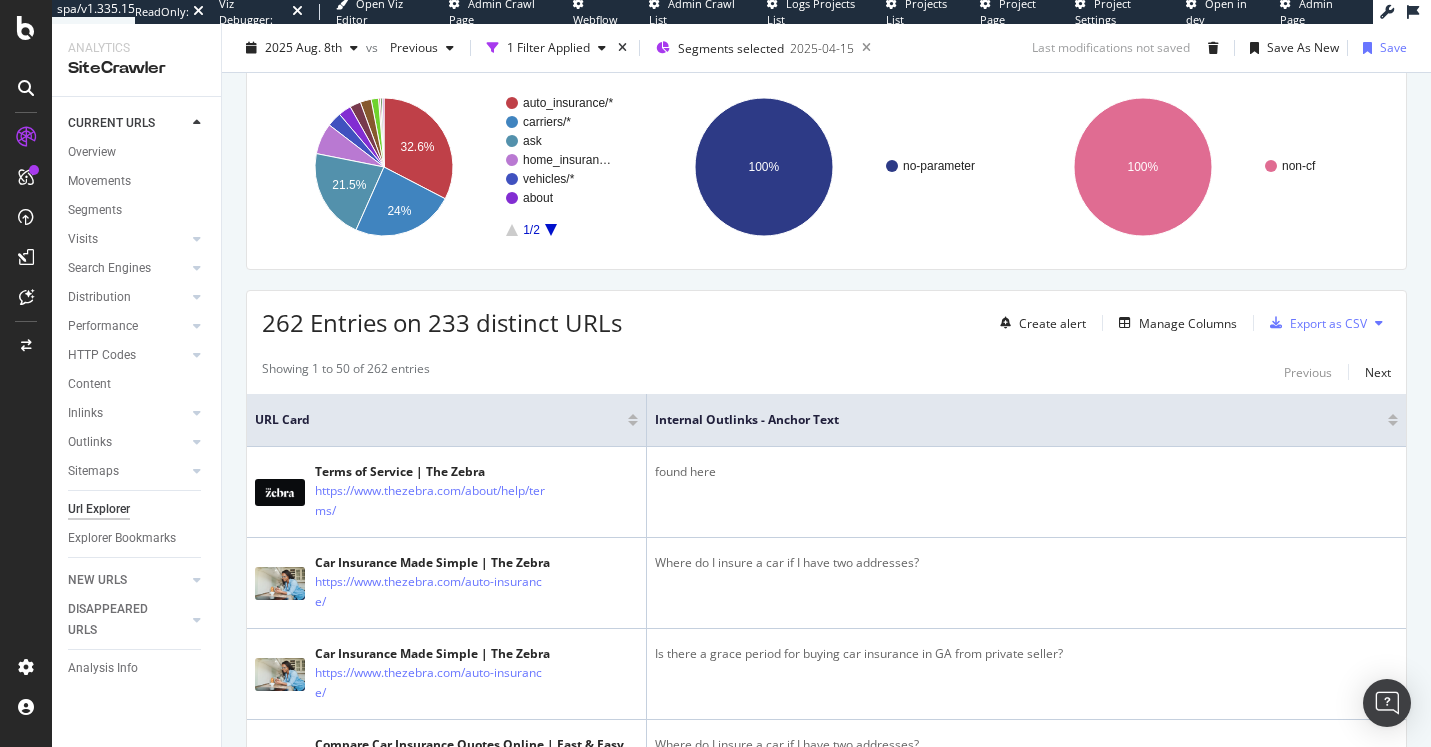 scroll, scrollTop: 311, scrollLeft: 0, axis: vertical 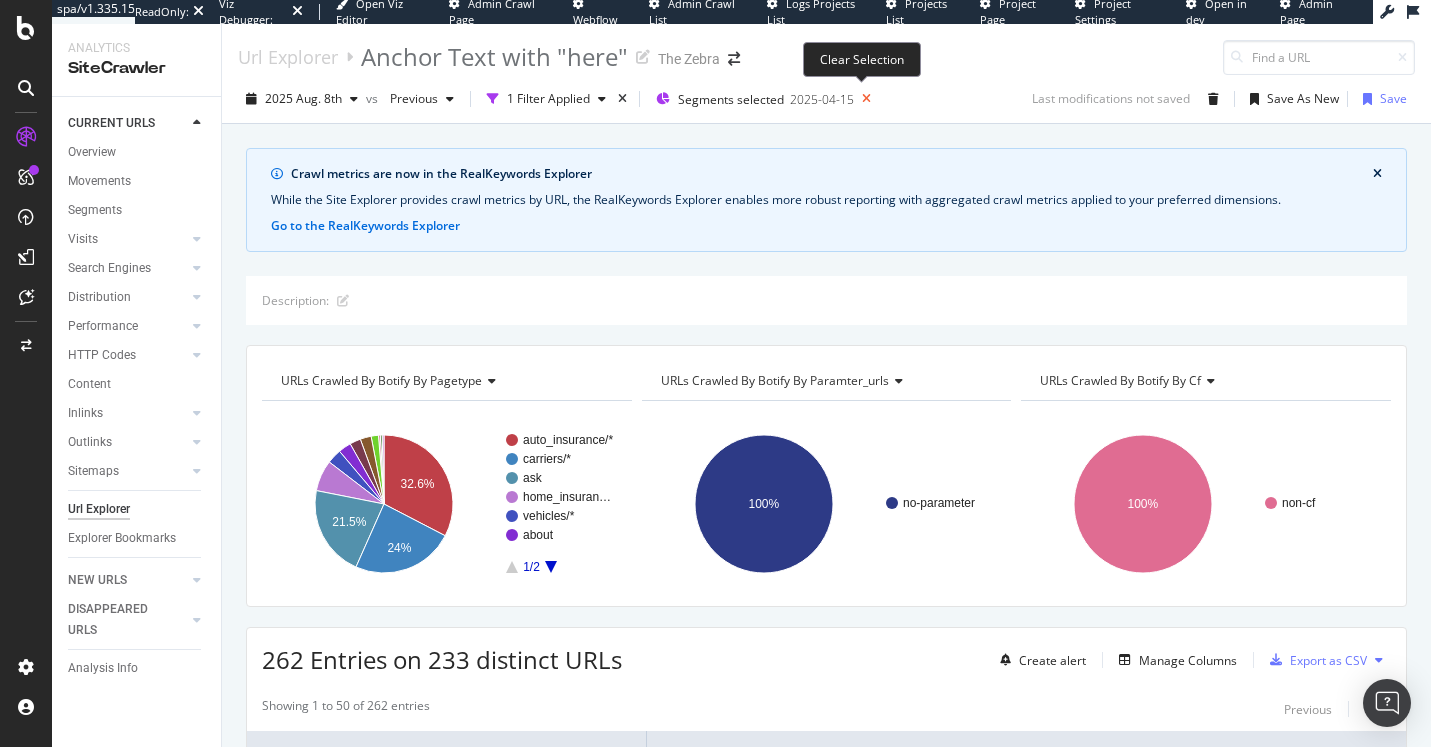click at bounding box center [866, 99] 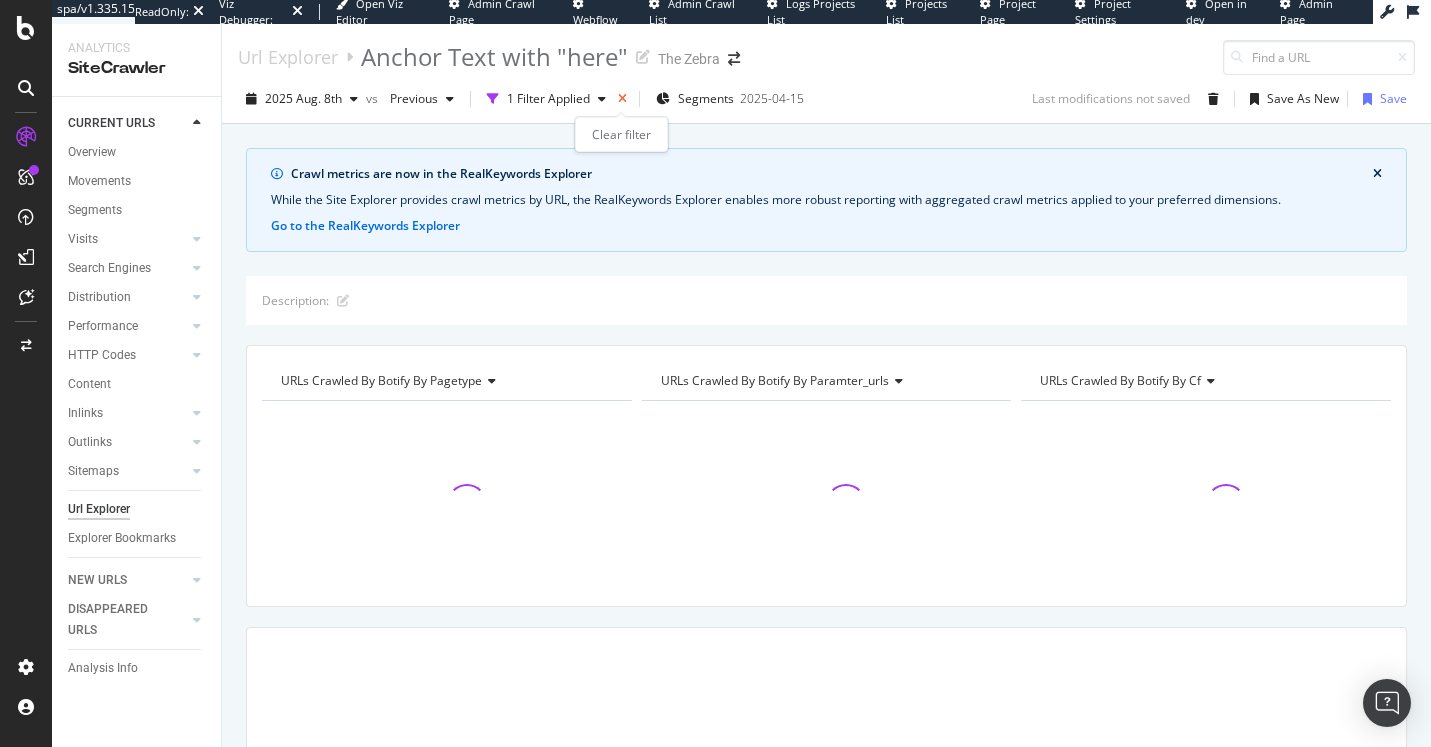 click at bounding box center [622, 99] 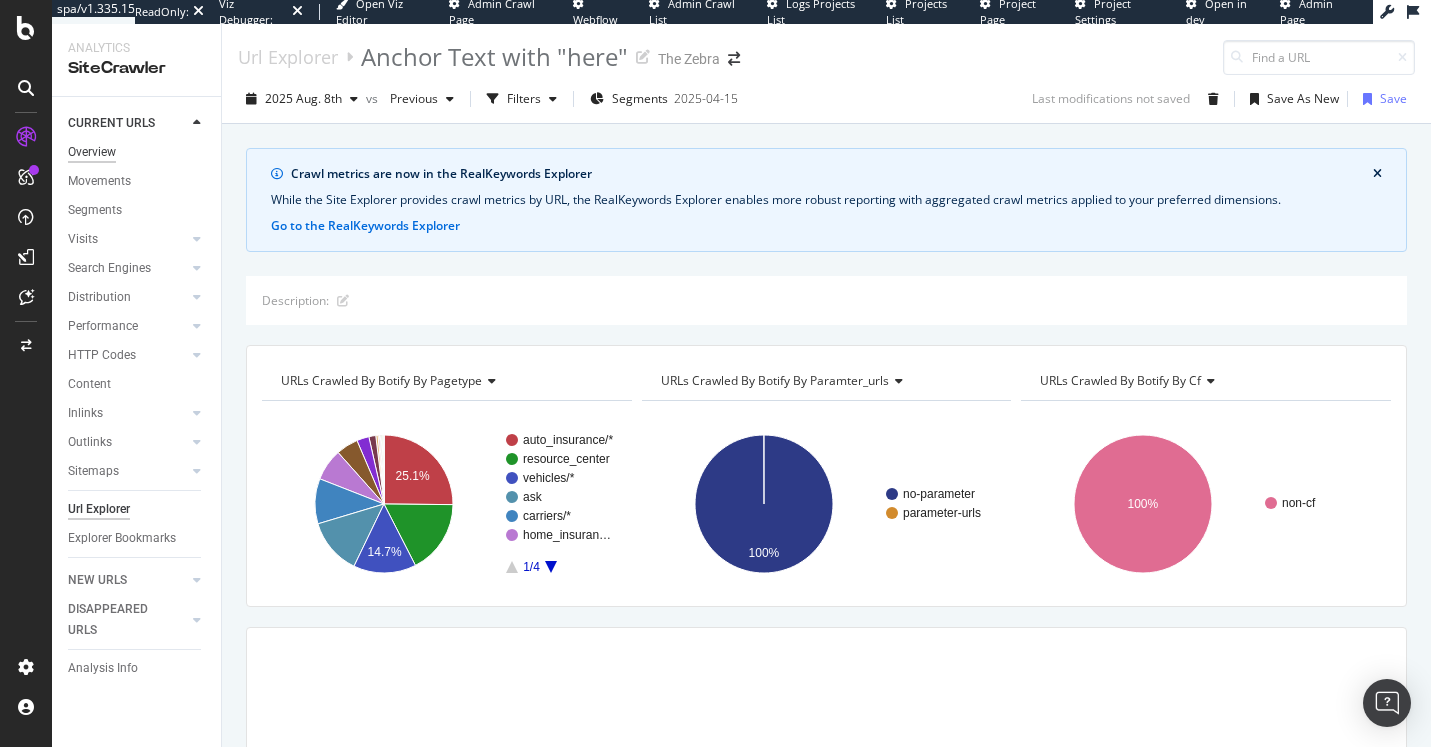 click on "Overview" at bounding box center [92, 152] 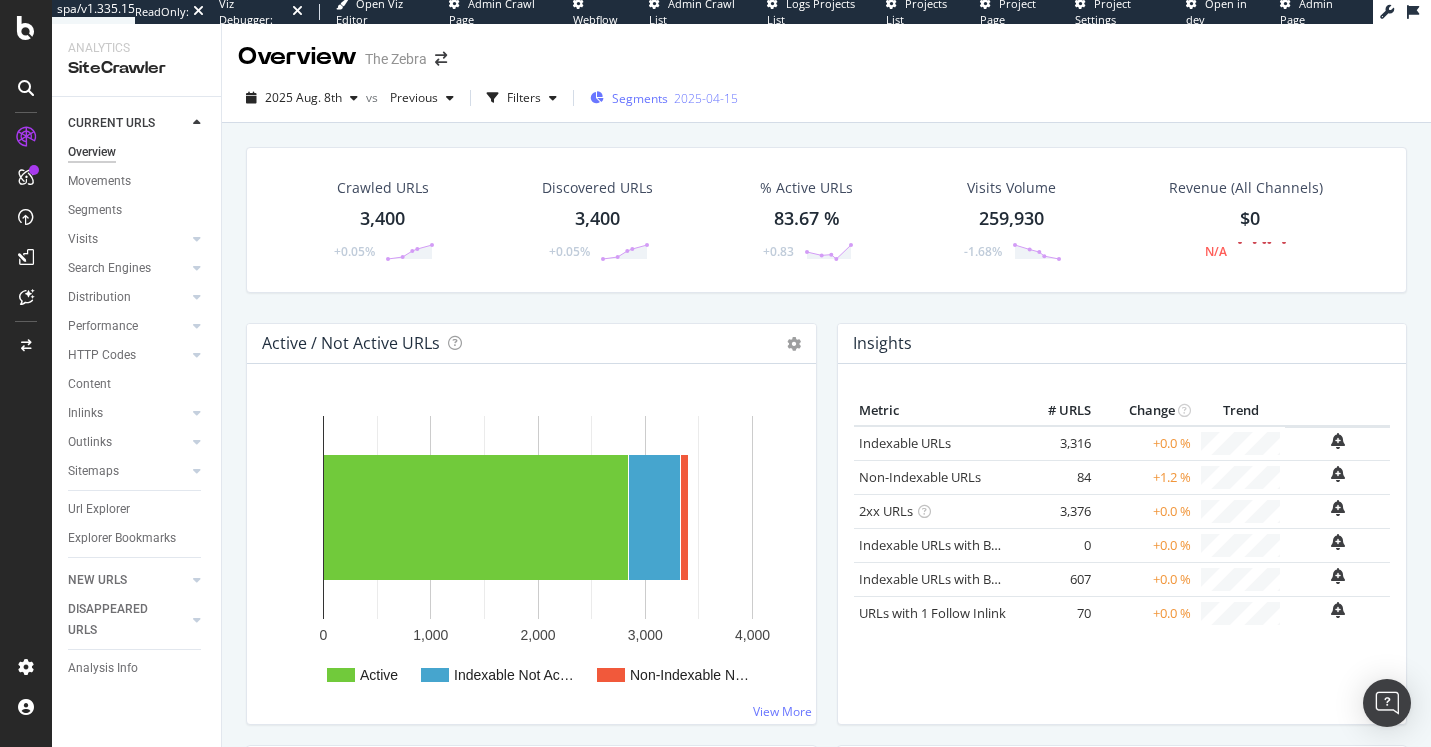 click on "Segments" at bounding box center (640, 98) 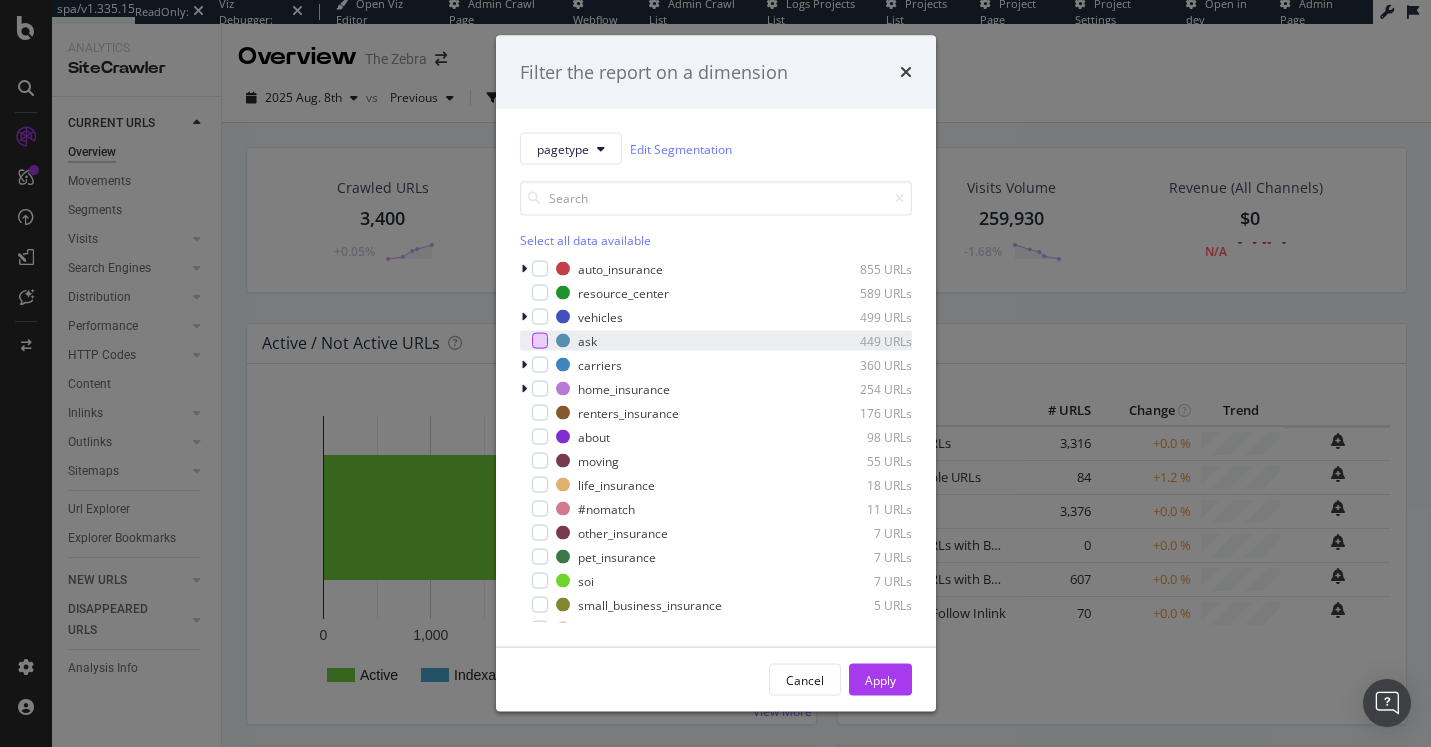 click at bounding box center [540, 341] 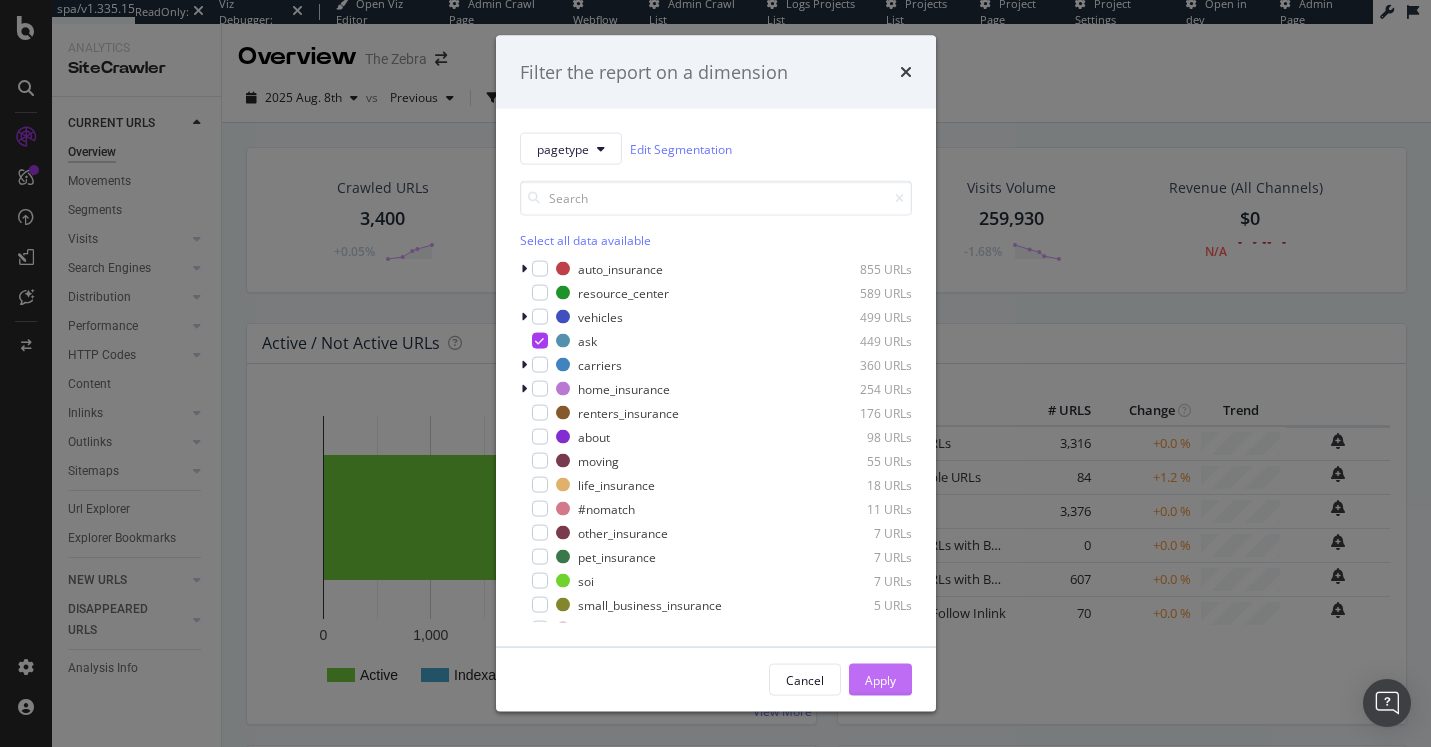 click on "Apply" at bounding box center [880, 680] 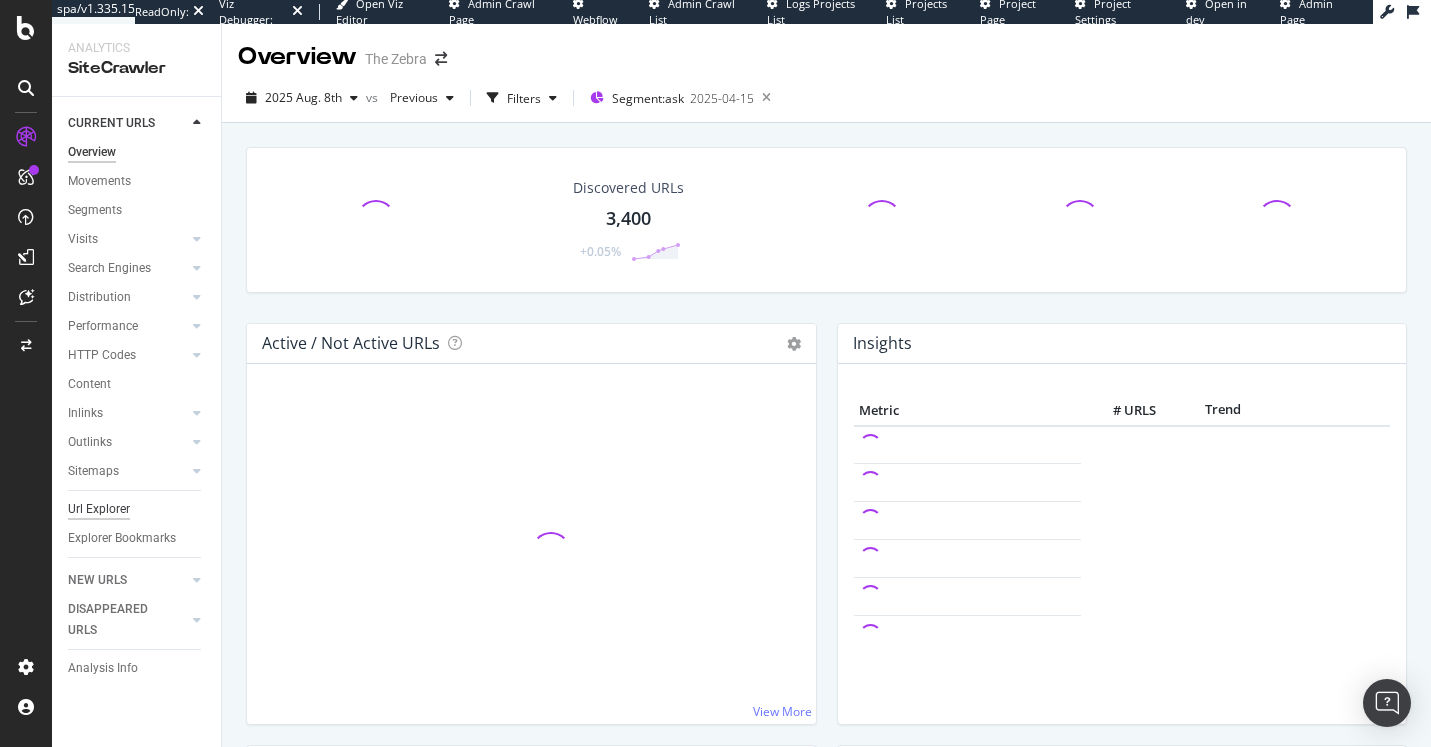 click on "Url Explorer" at bounding box center [99, 509] 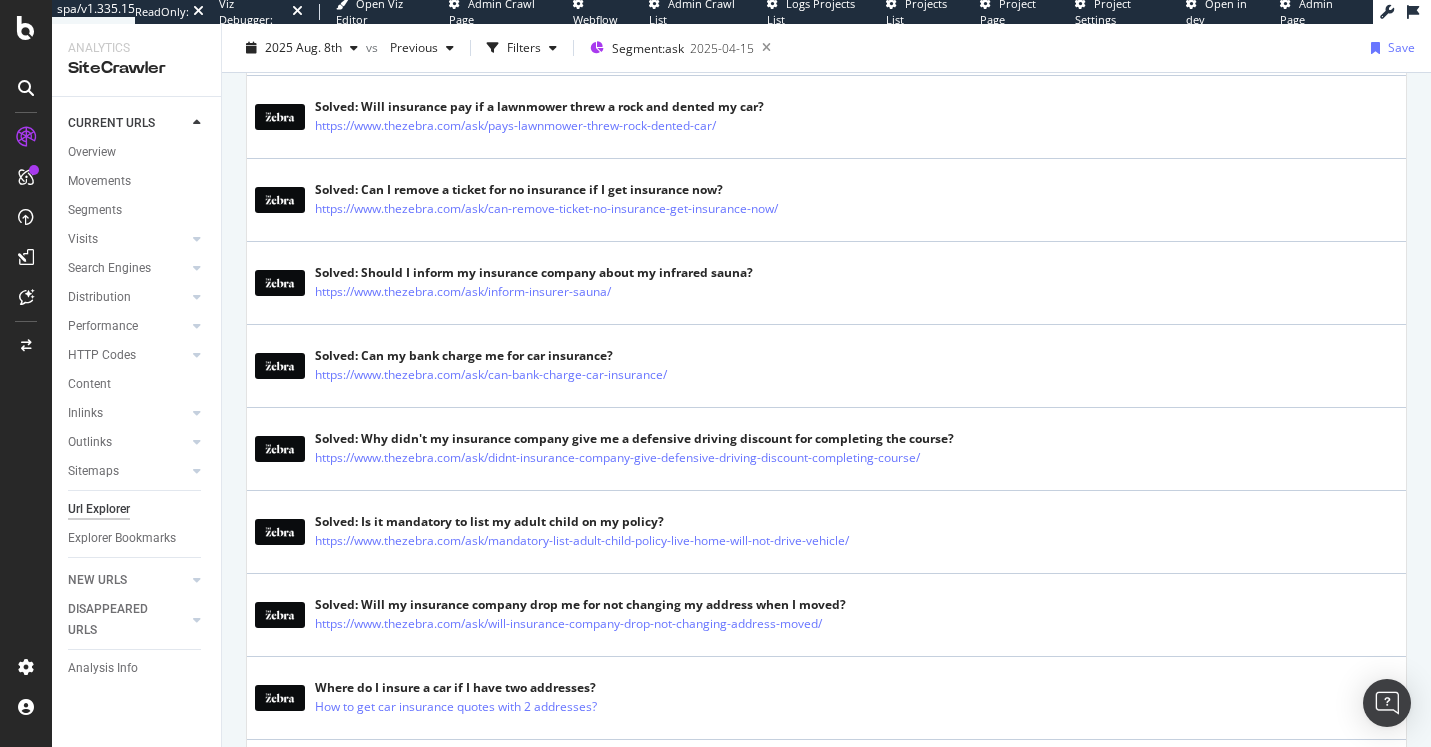 scroll, scrollTop: 4231, scrollLeft: 0, axis: vertical 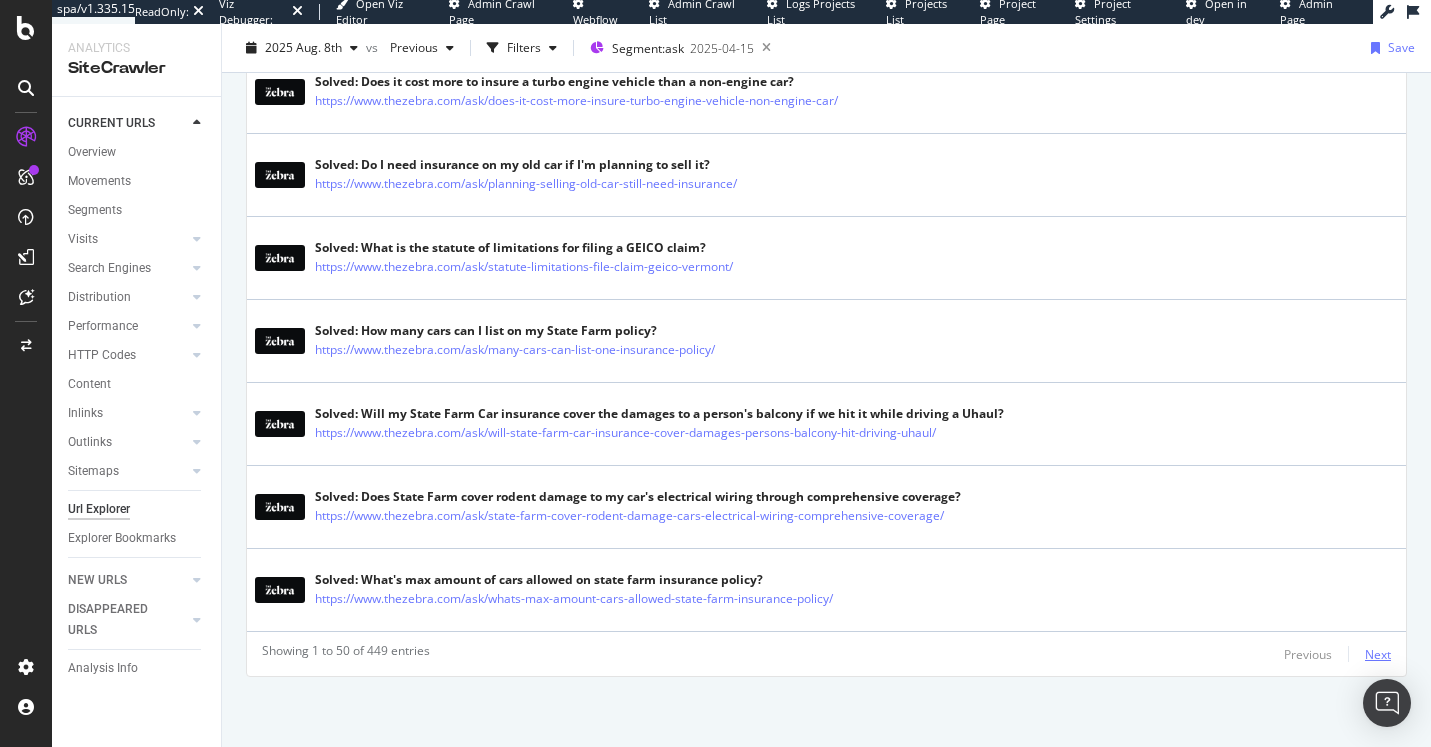 click on "Next" at bounding box center (1378, 654) 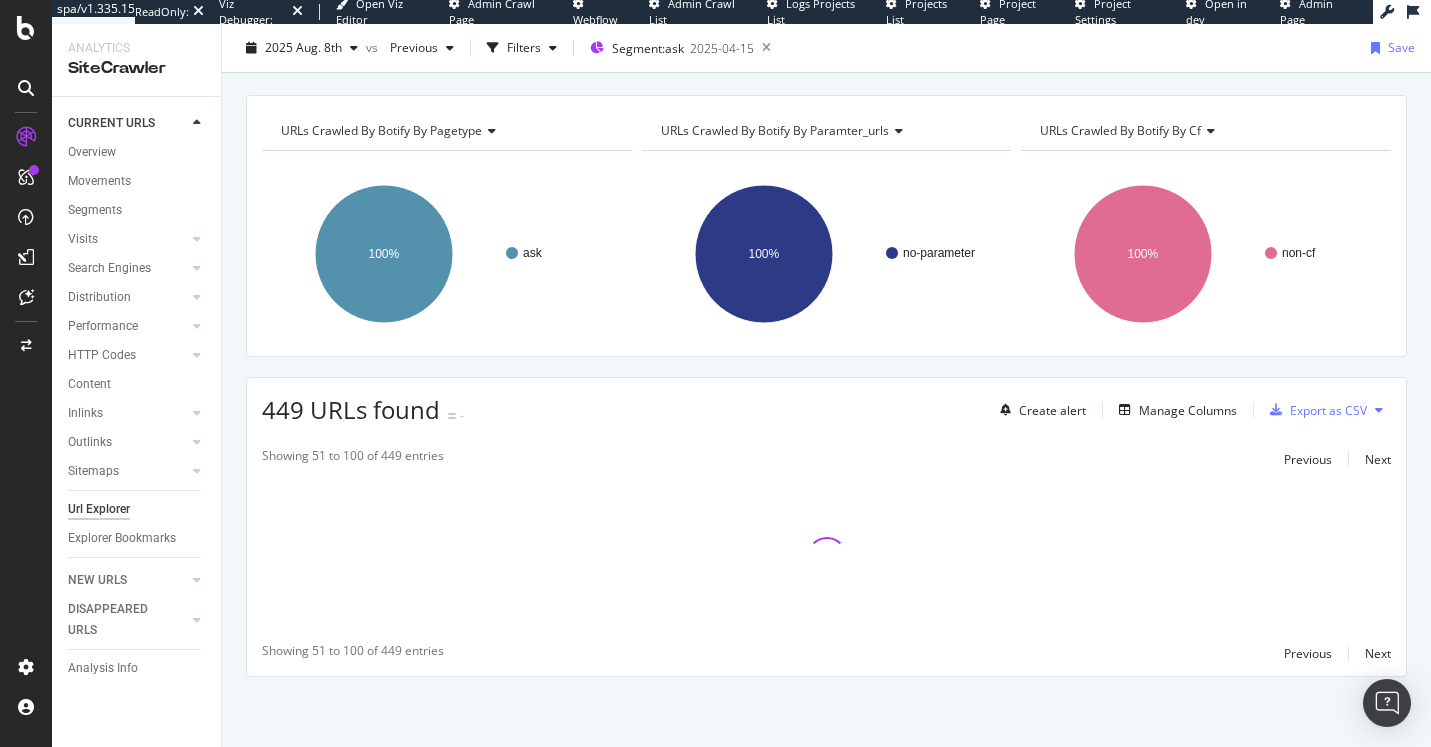 scroll, scrollTop: 4231, scrollLeft: 0, axis: vertical 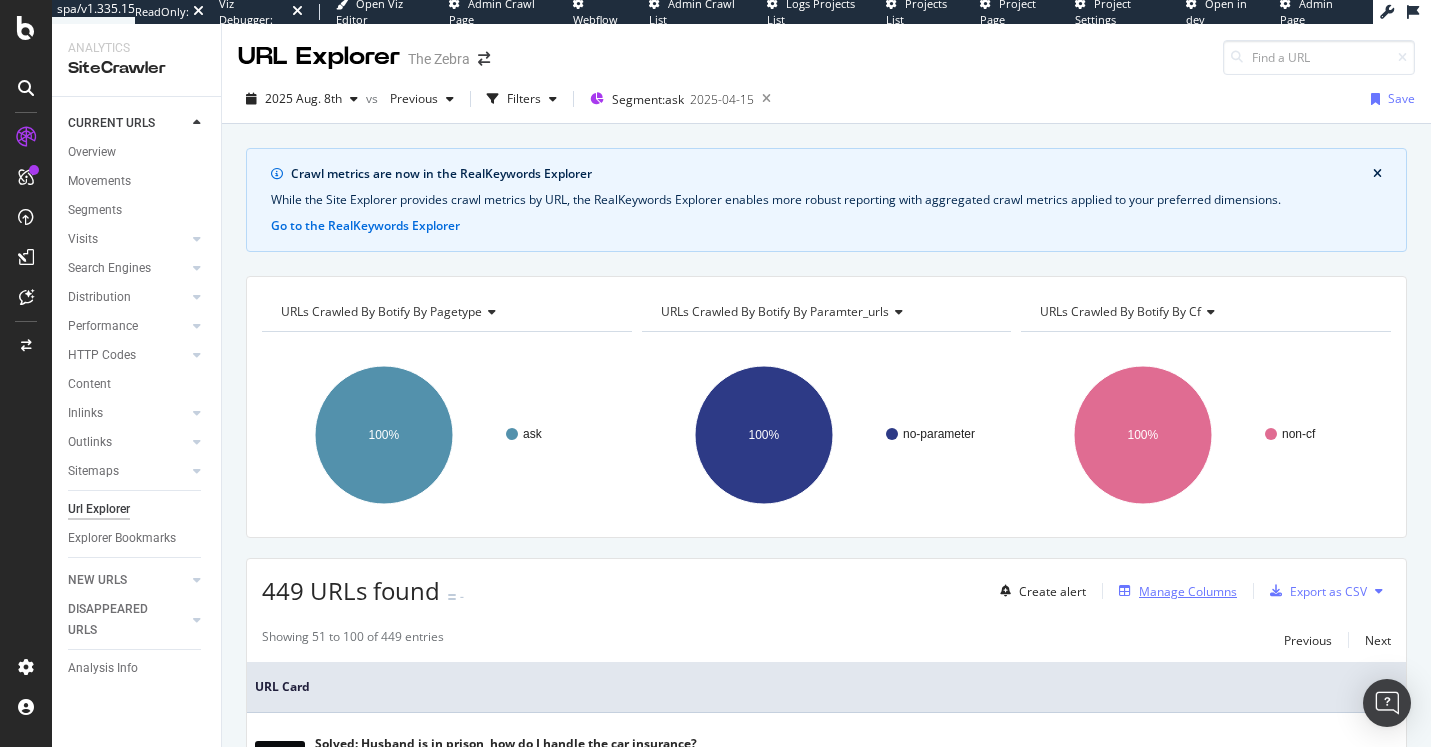 click on "Manage Columns" at bounding box center [1188, 591] 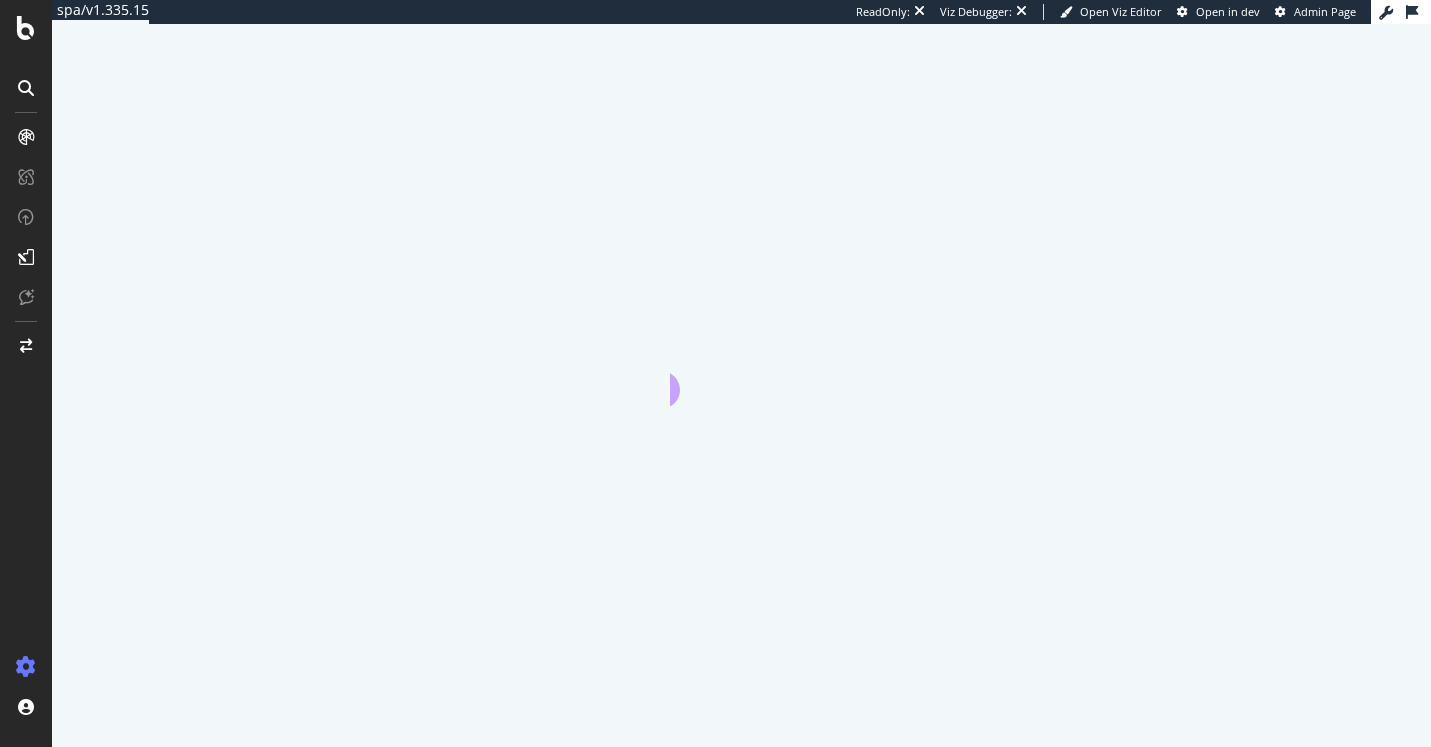 scroll, scrollTop: 0, scrollLeft: 0, axis: both 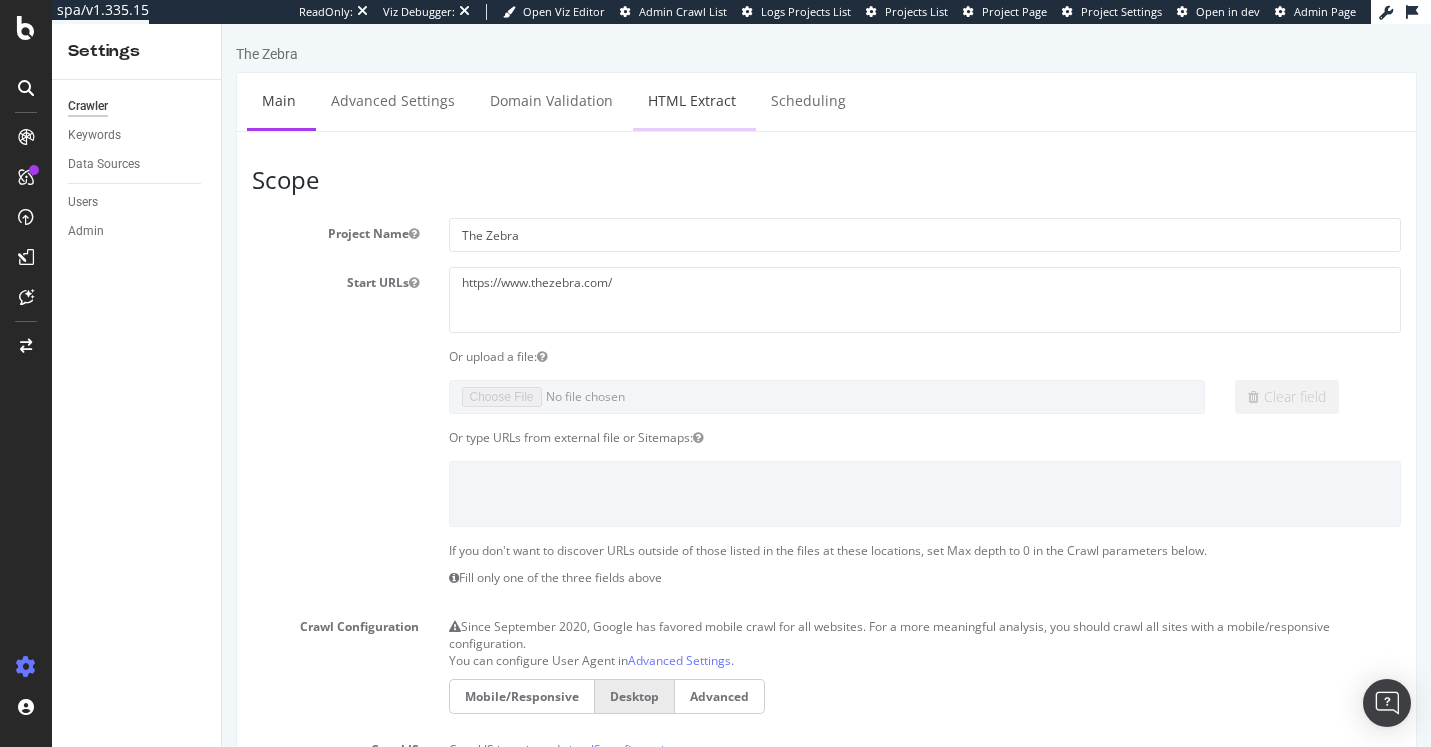 click on "HTML Extract" at bounding box center (692, 100) 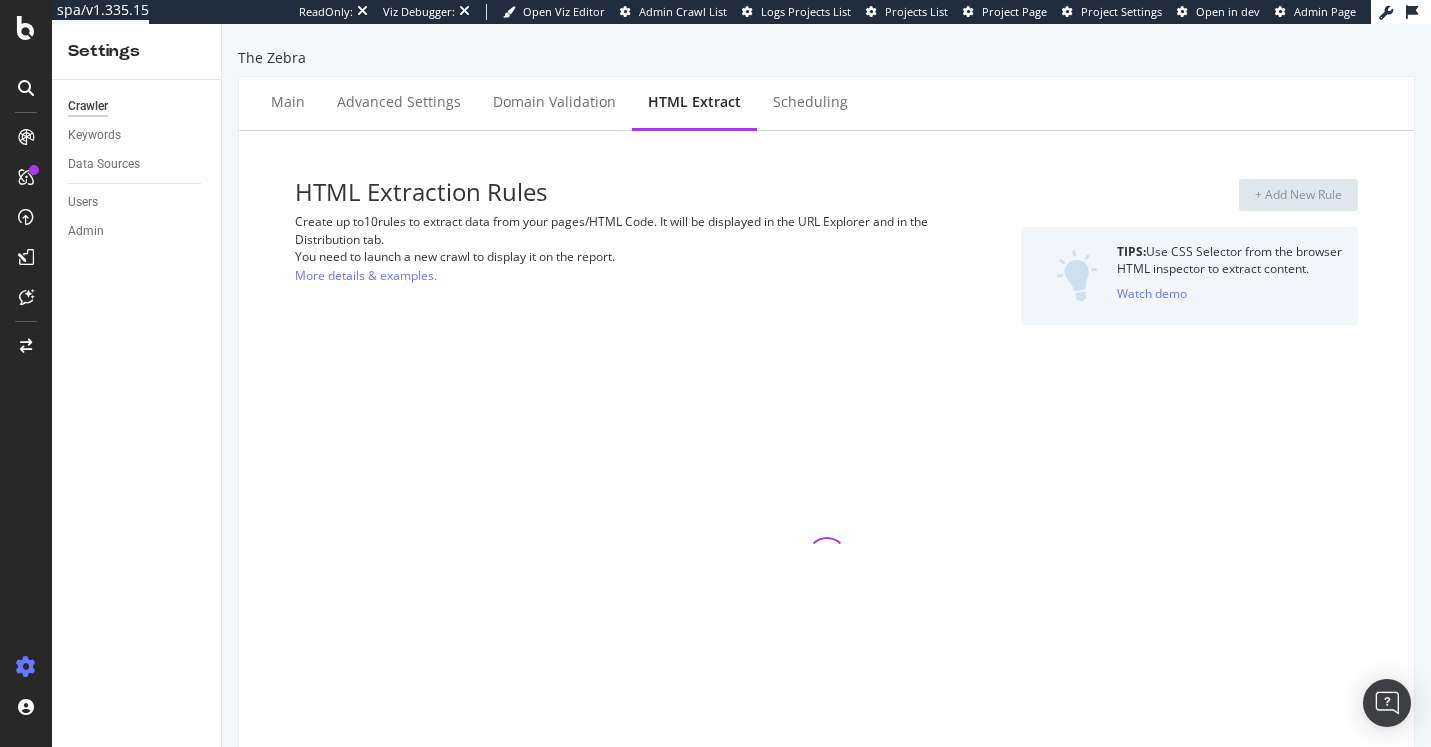 select on "list" 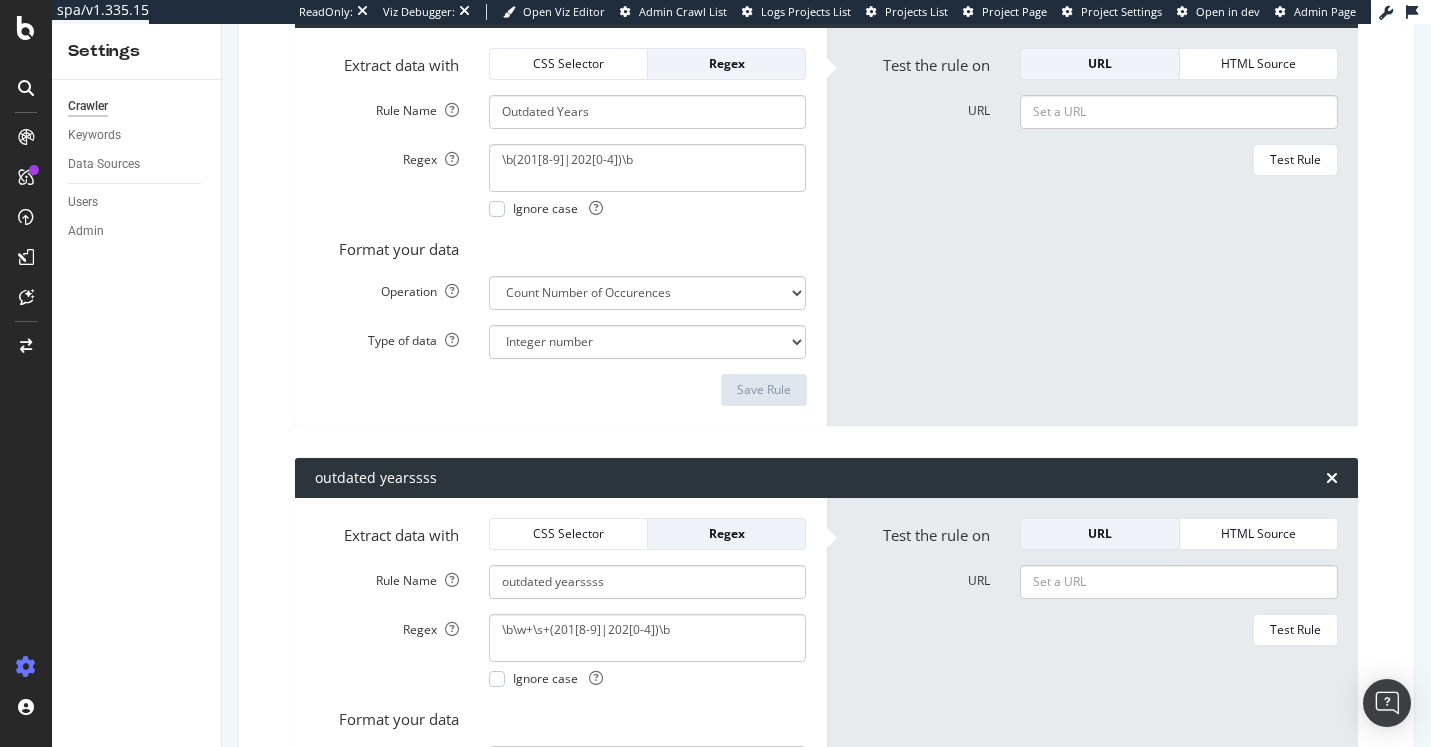 scroll, scrollTop: 844, scrollLeft: 0, axis: vertical 